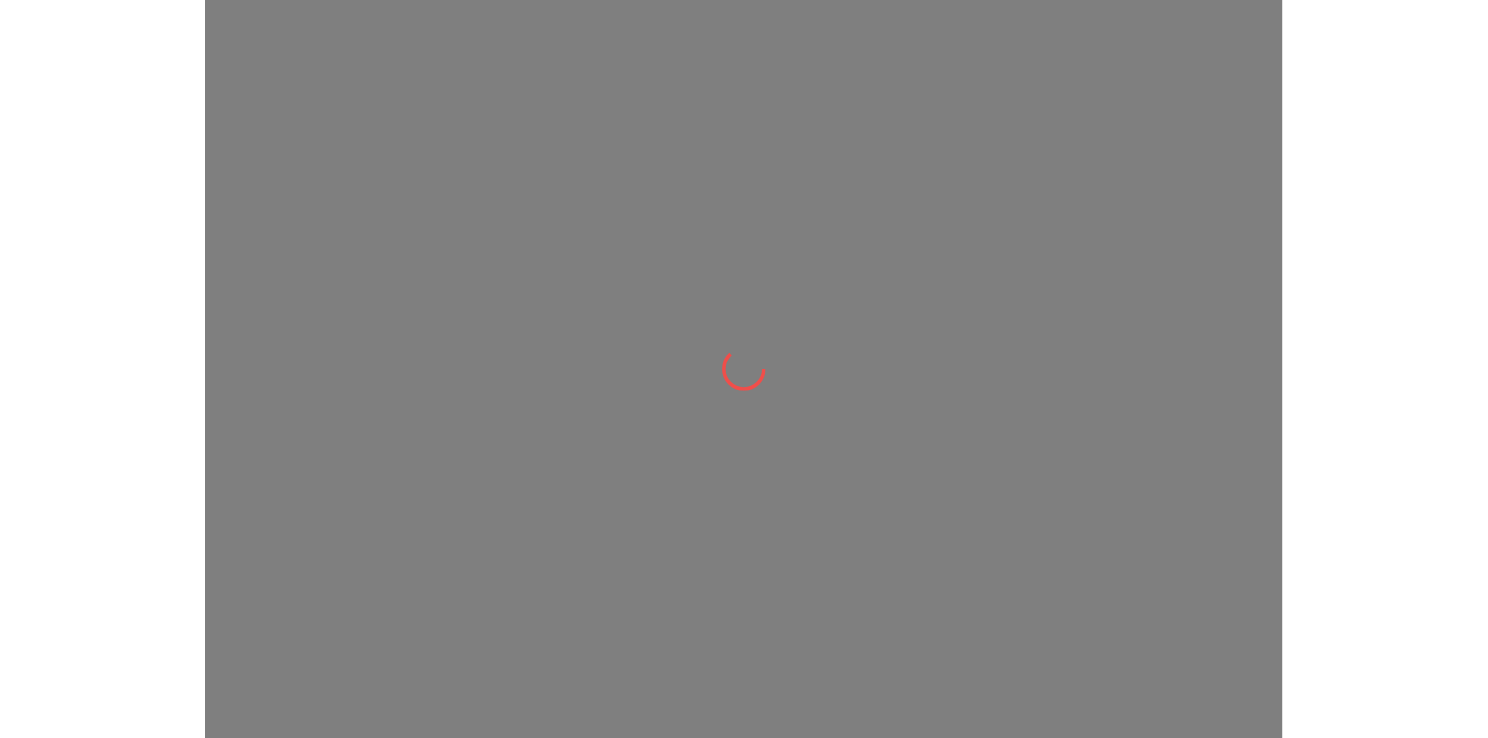 scroll, scrollTop: 0, scrollLeft: 0, axis: both 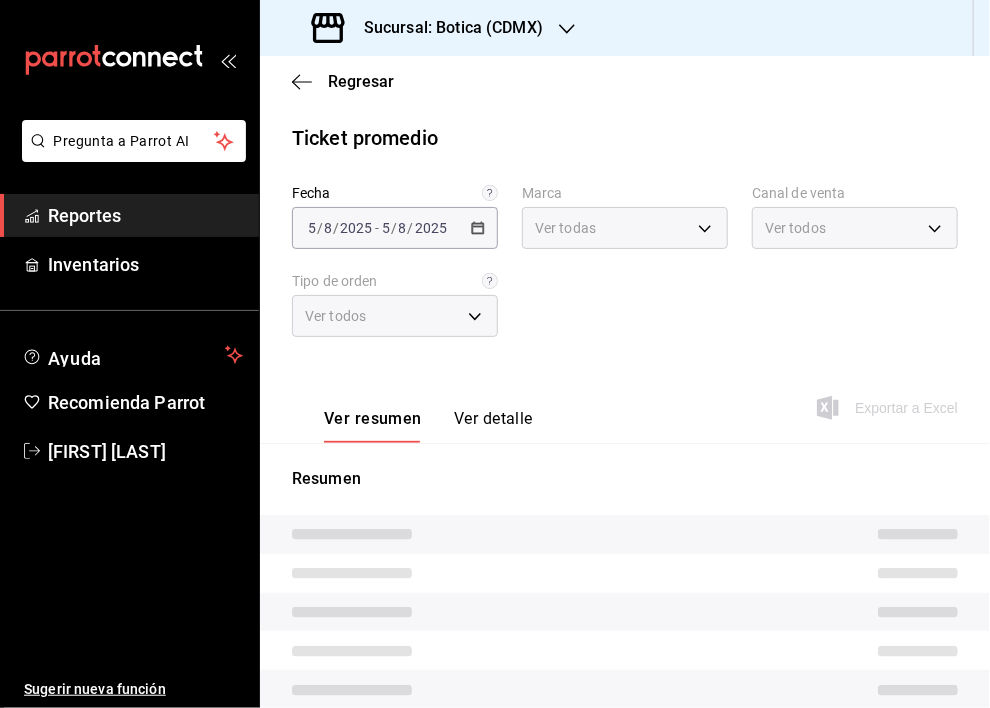 type on "d5352a43-907b-4cea-af89-ed5f283426a2" 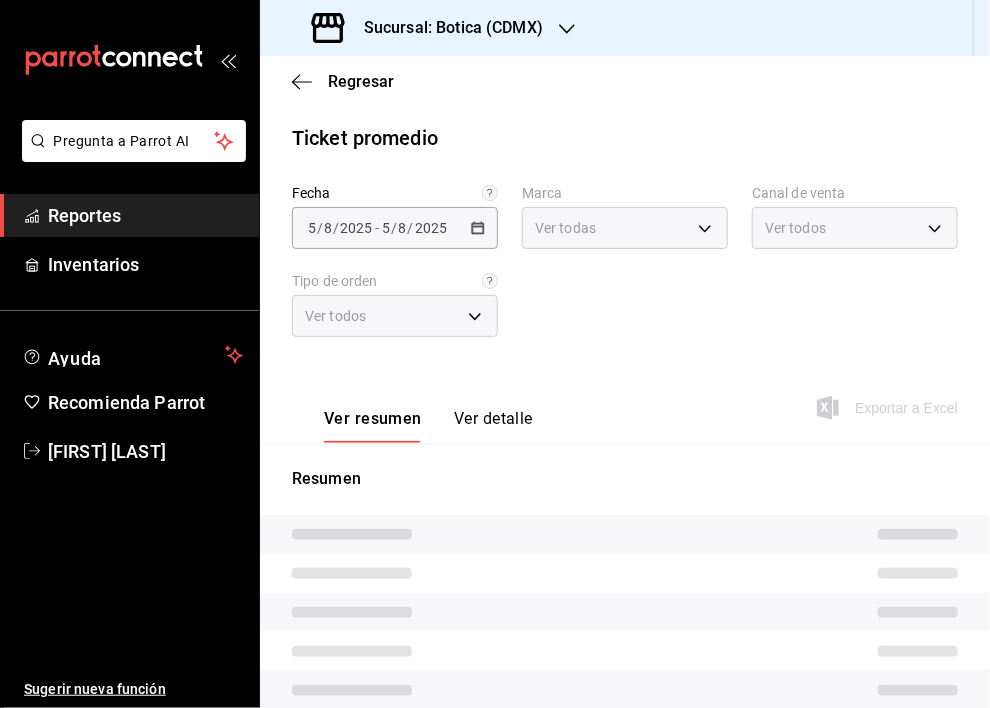 type on "PARROT,UBER_EATS,RAPPI,DIDI_FOOD,ONLINE" 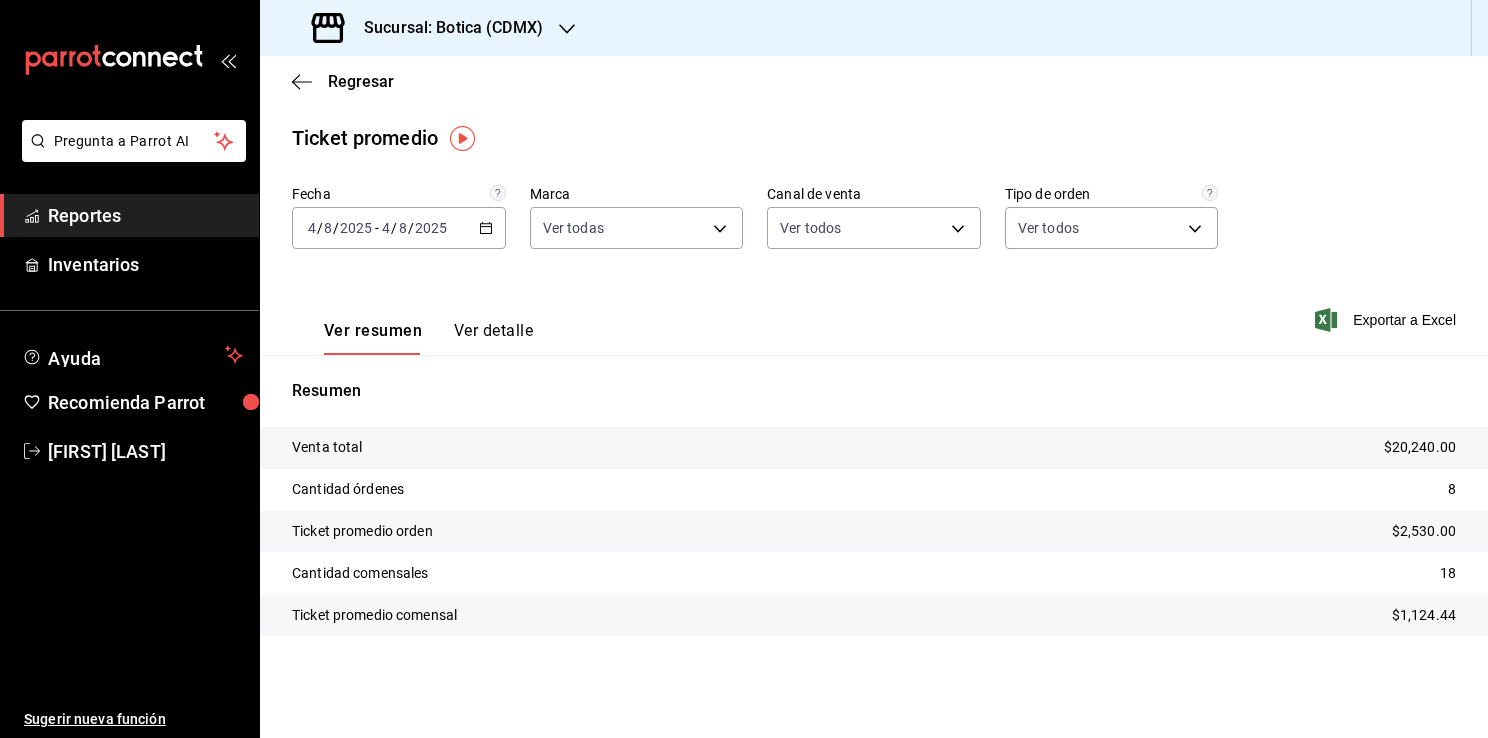 click 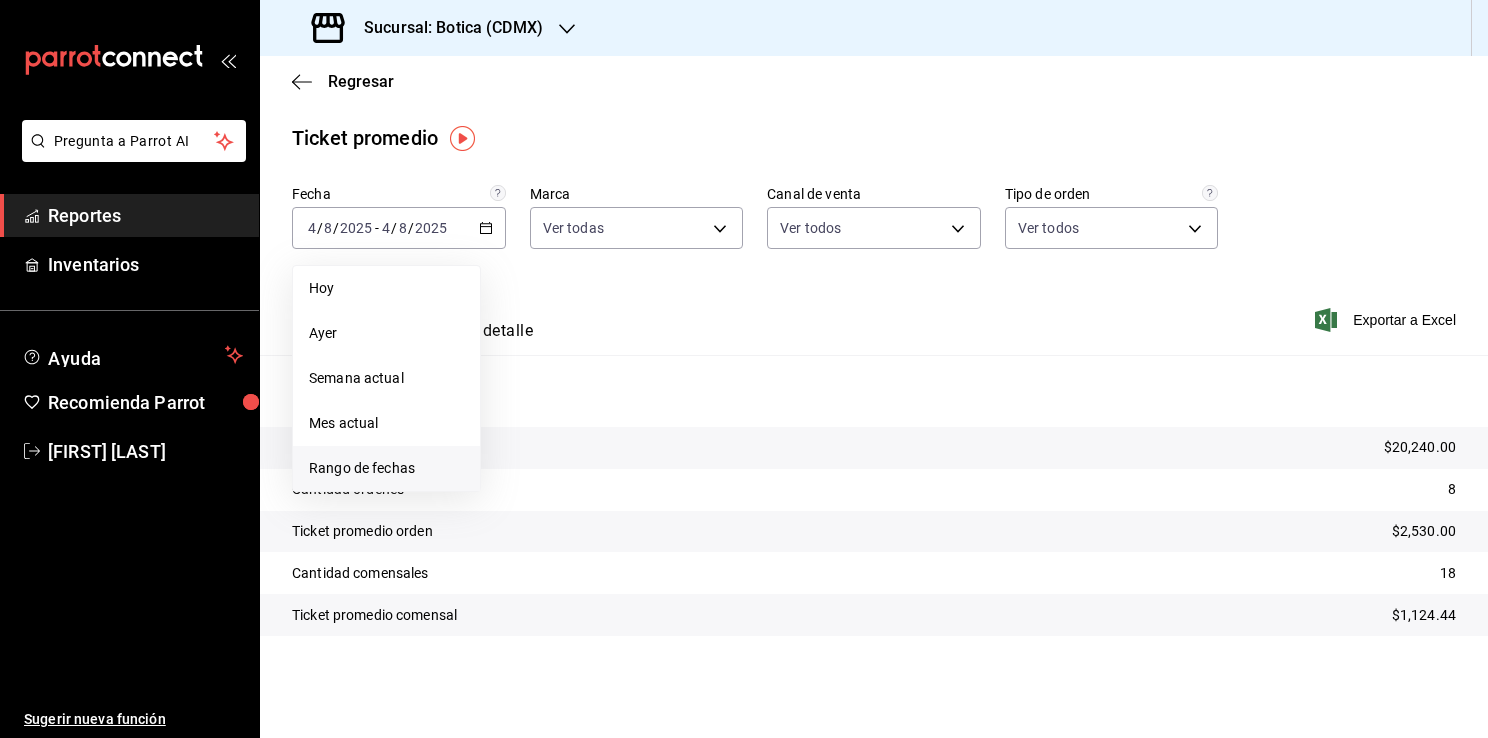 click on "Rango de fechas" at bounding box center [386, 468] 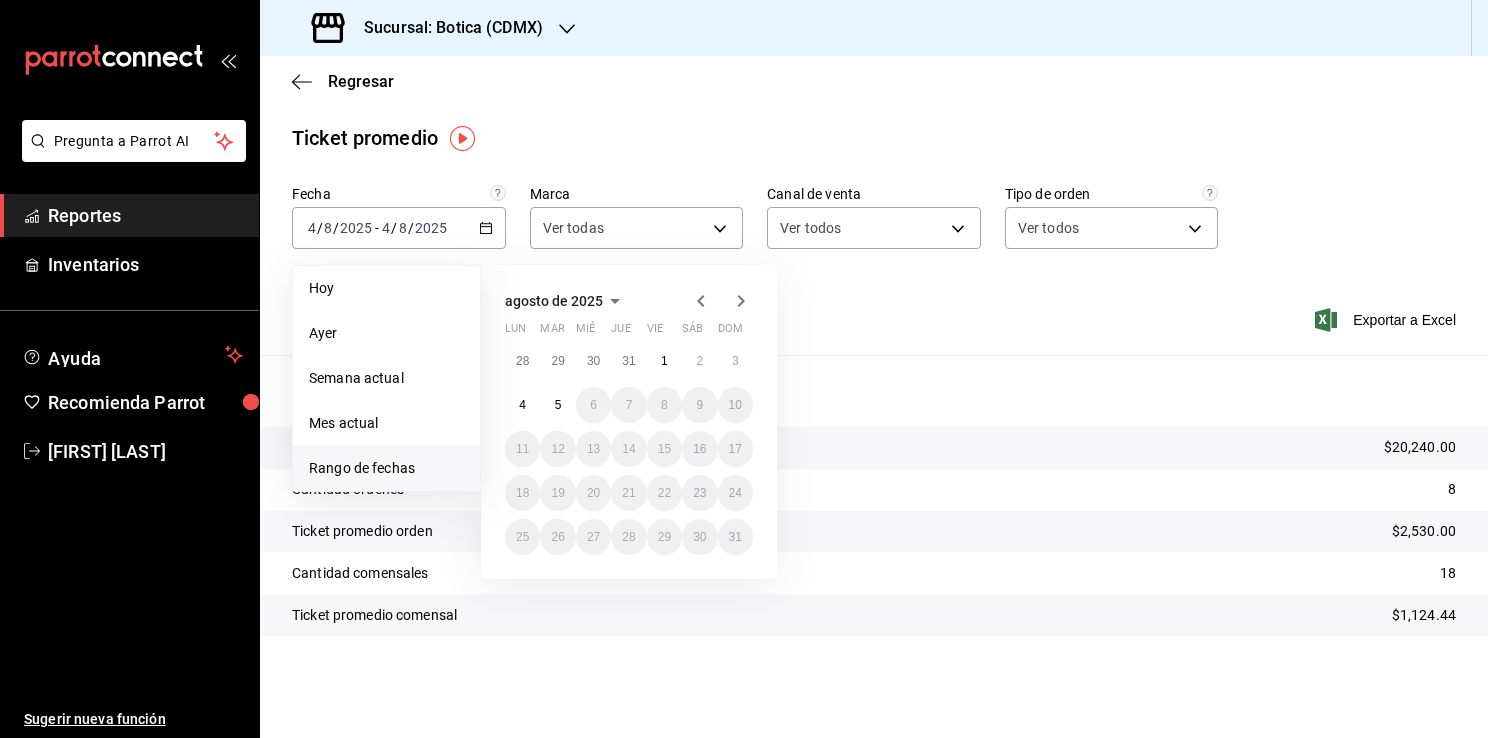 drag, startPoint x: 516, startPoint y: 366, endPoint x: 490, endPoint y: 341, distance: 36.069378 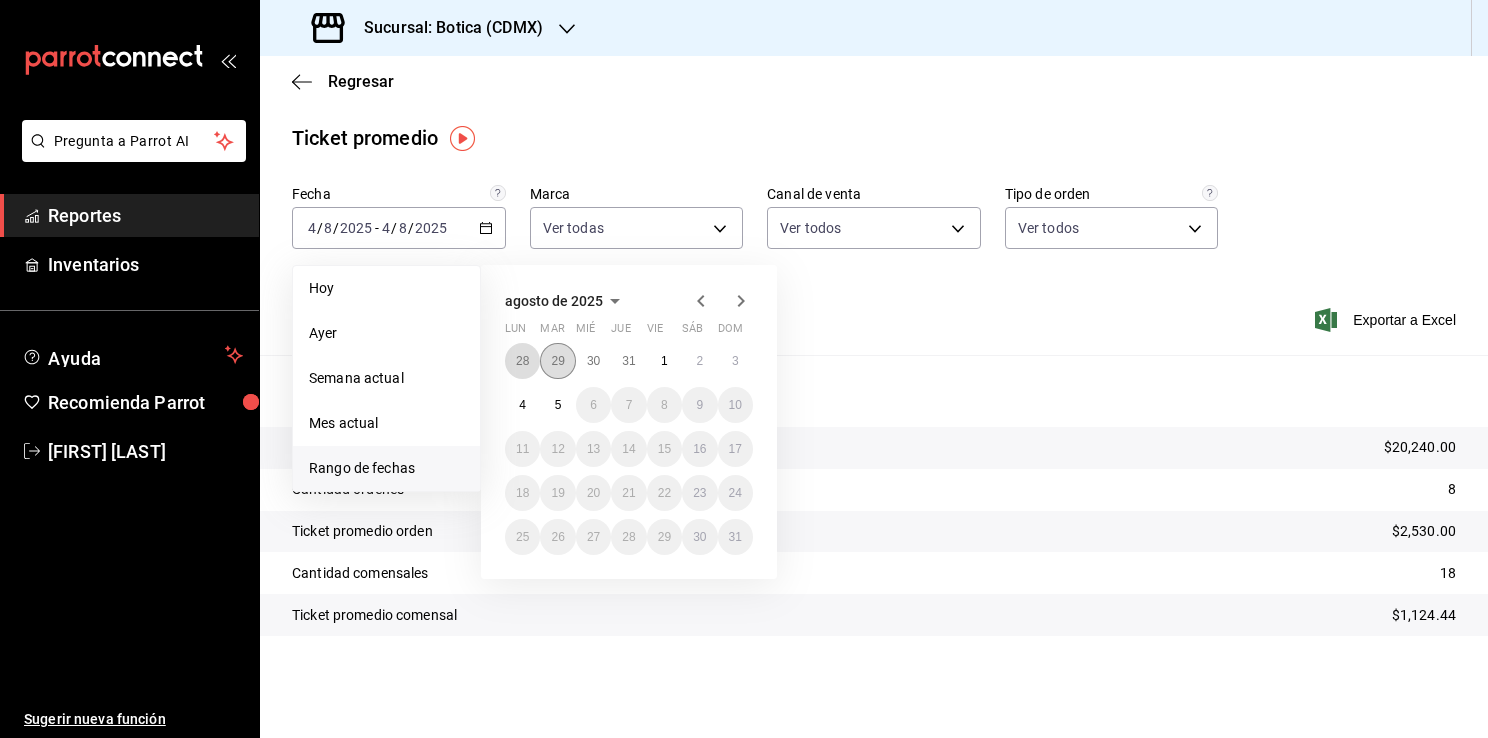 drag, startPoint x: 520, startPoint y: 355, endPoint x: 571, endPoint y: 352, distance: 51.088158 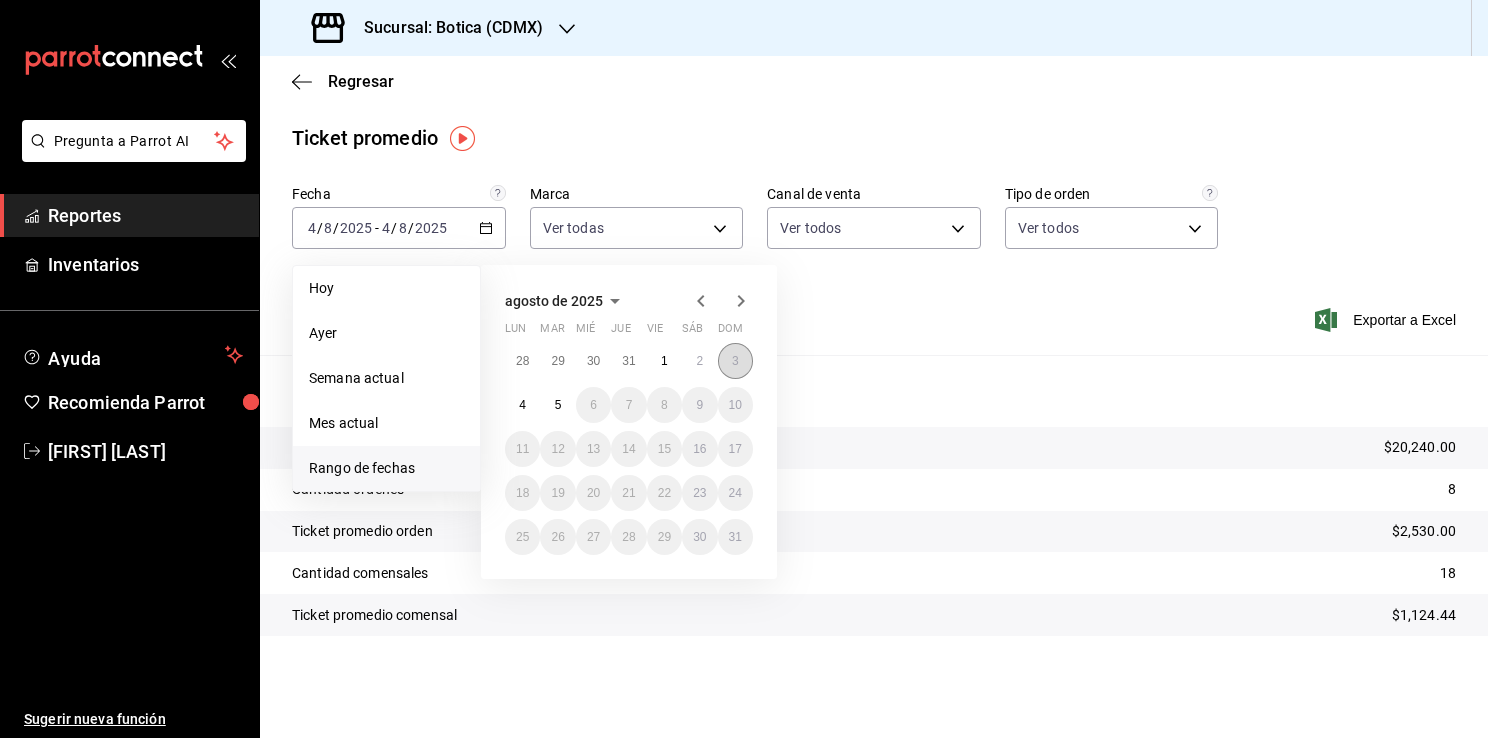 click on "3" at bounding box center [735, 361] 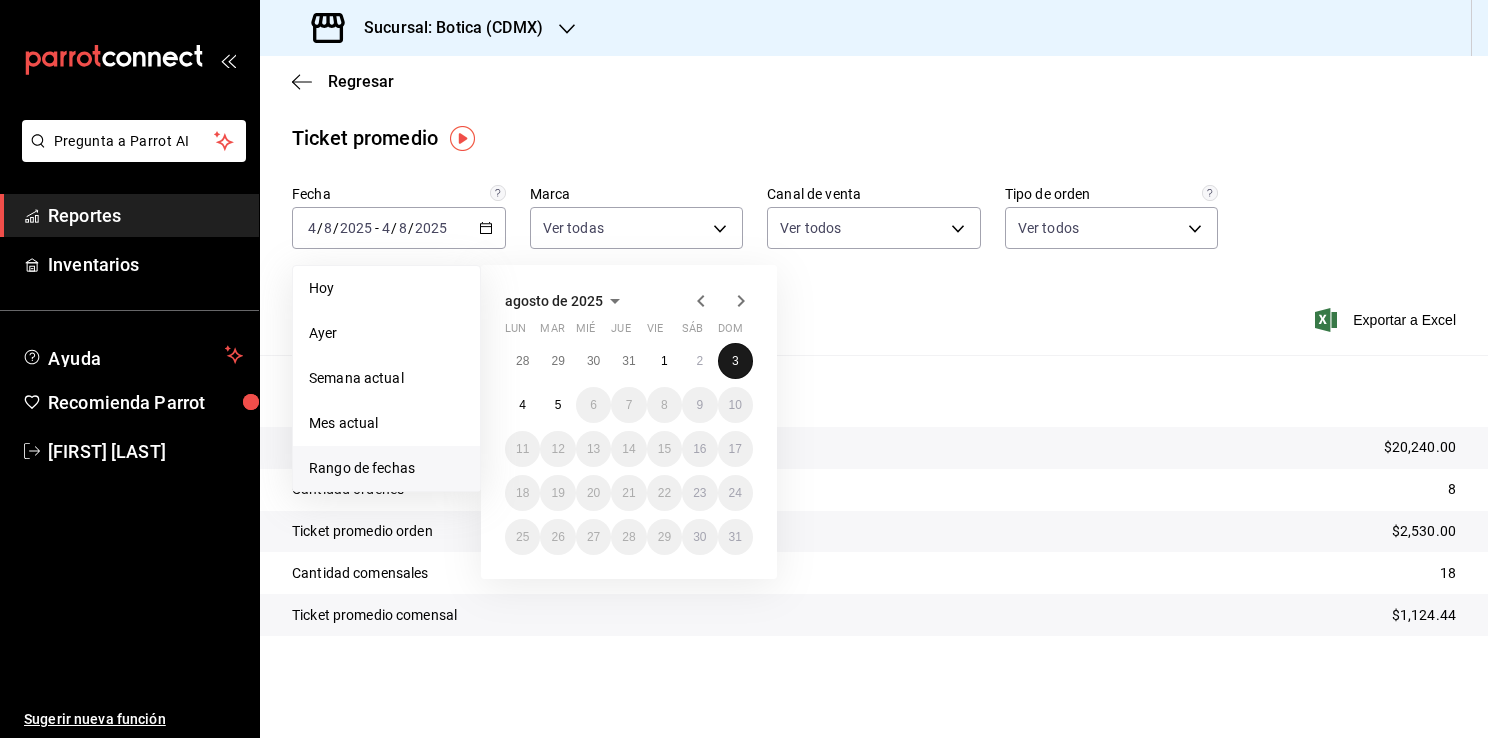 click on "3" at bounding box center [735, 361] 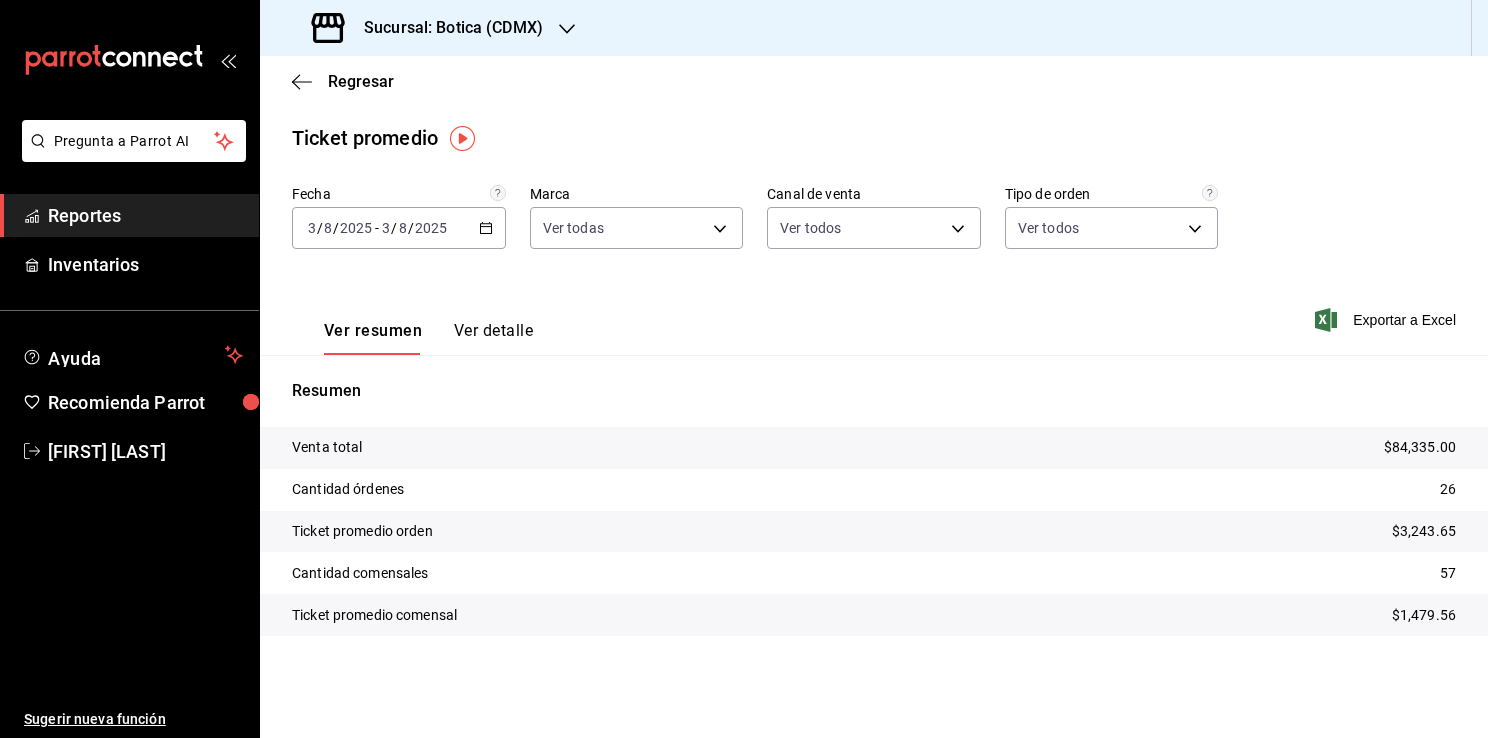 click 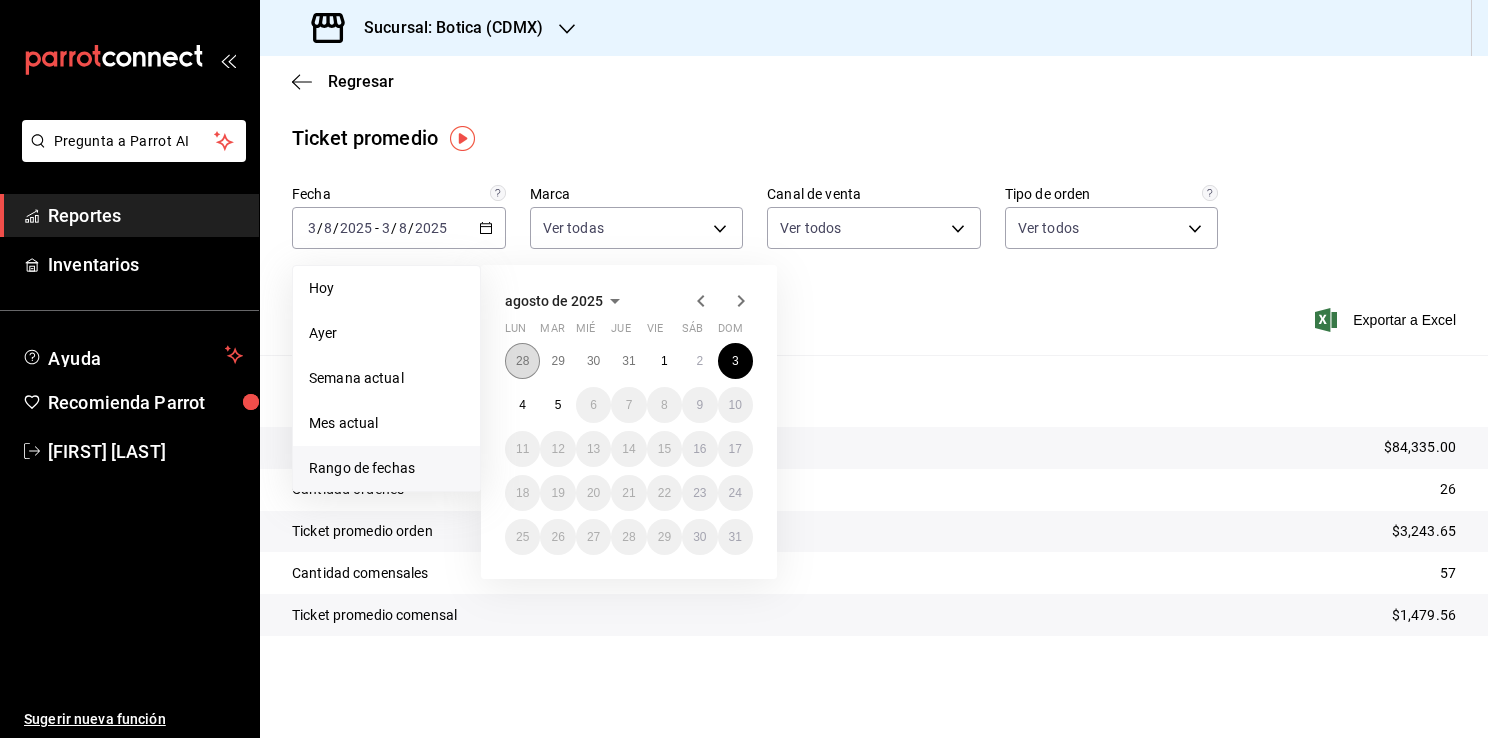 click on "28" at bounding box center [522, 361] 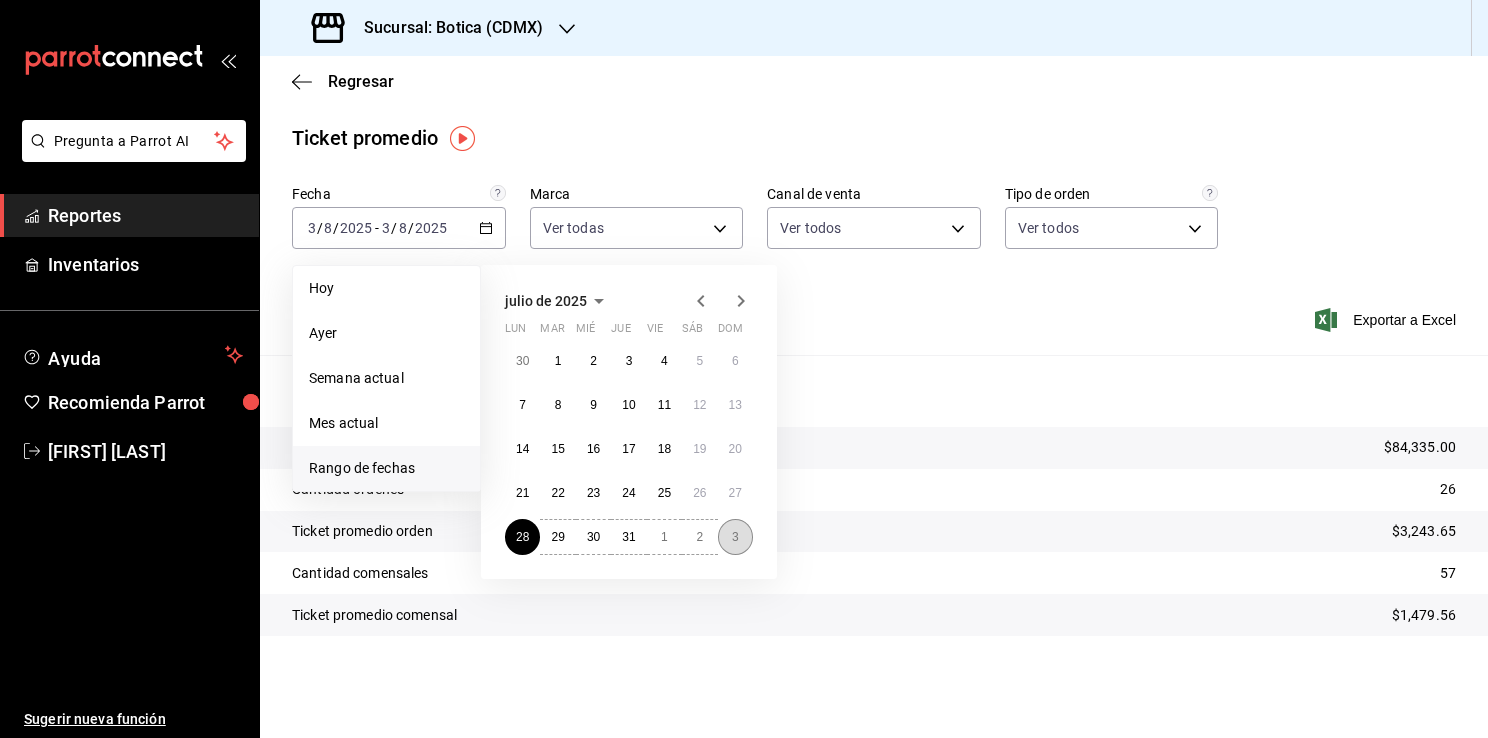 click on "3" at bounding box center (735, 537) 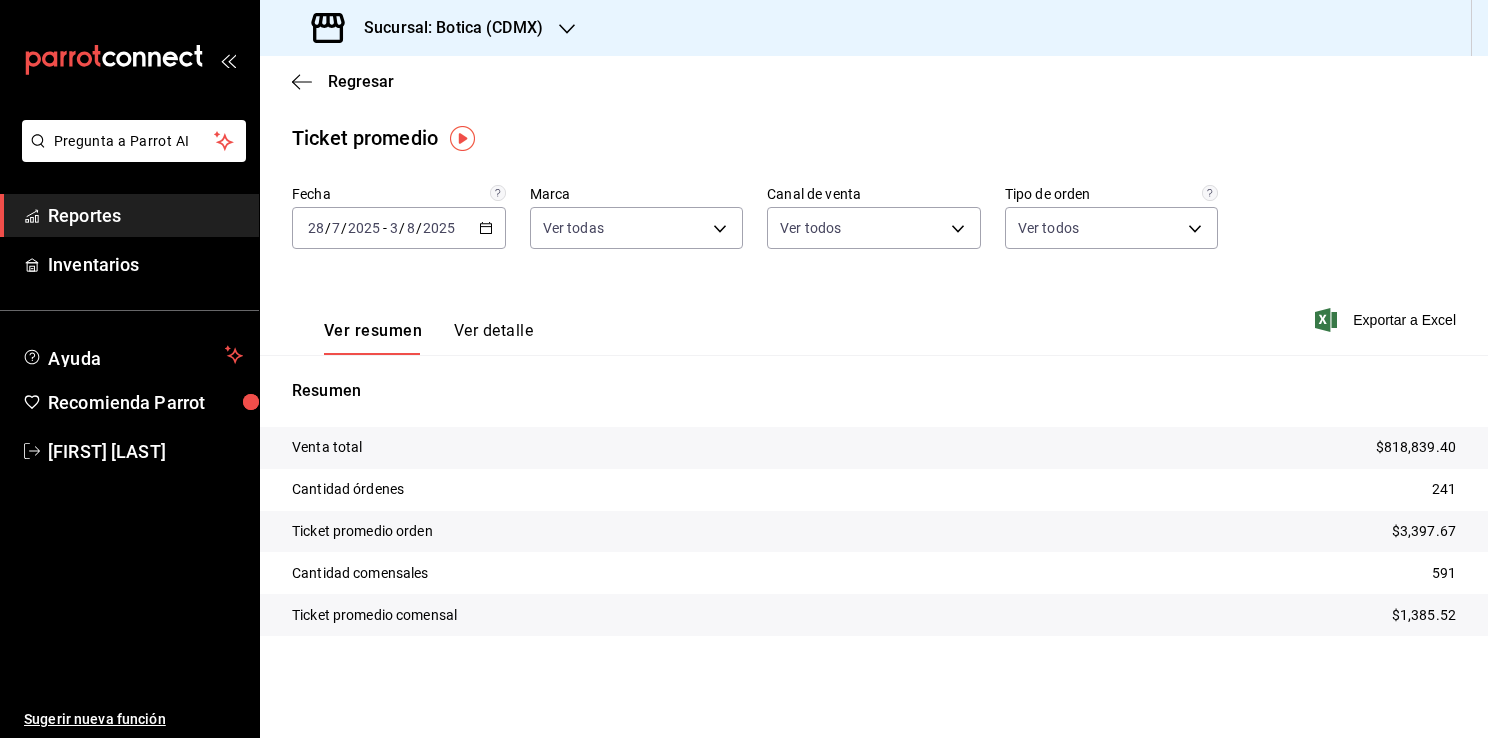click on "Reportes" at bounding box center [145, 215] 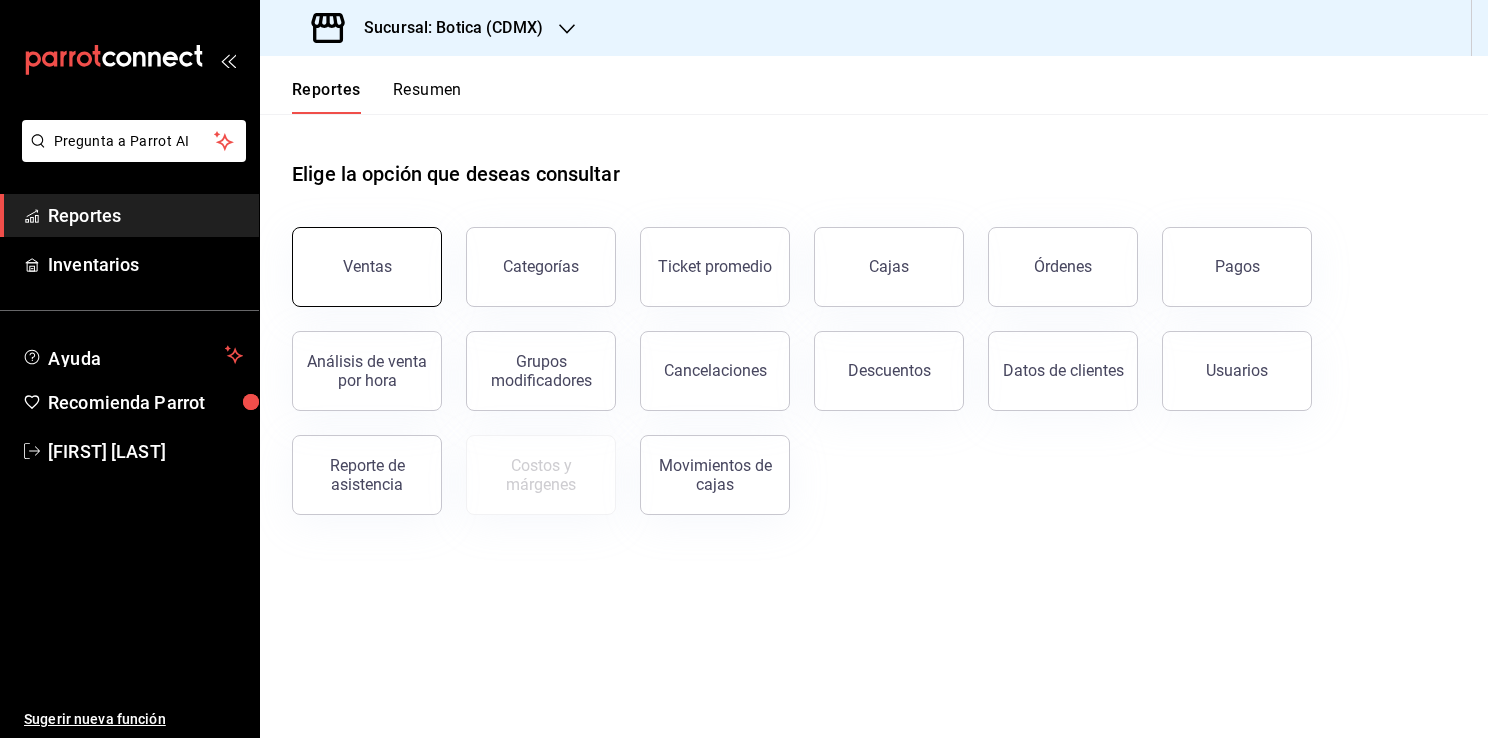 click on "Ventas" at bounding box center [367, 267] 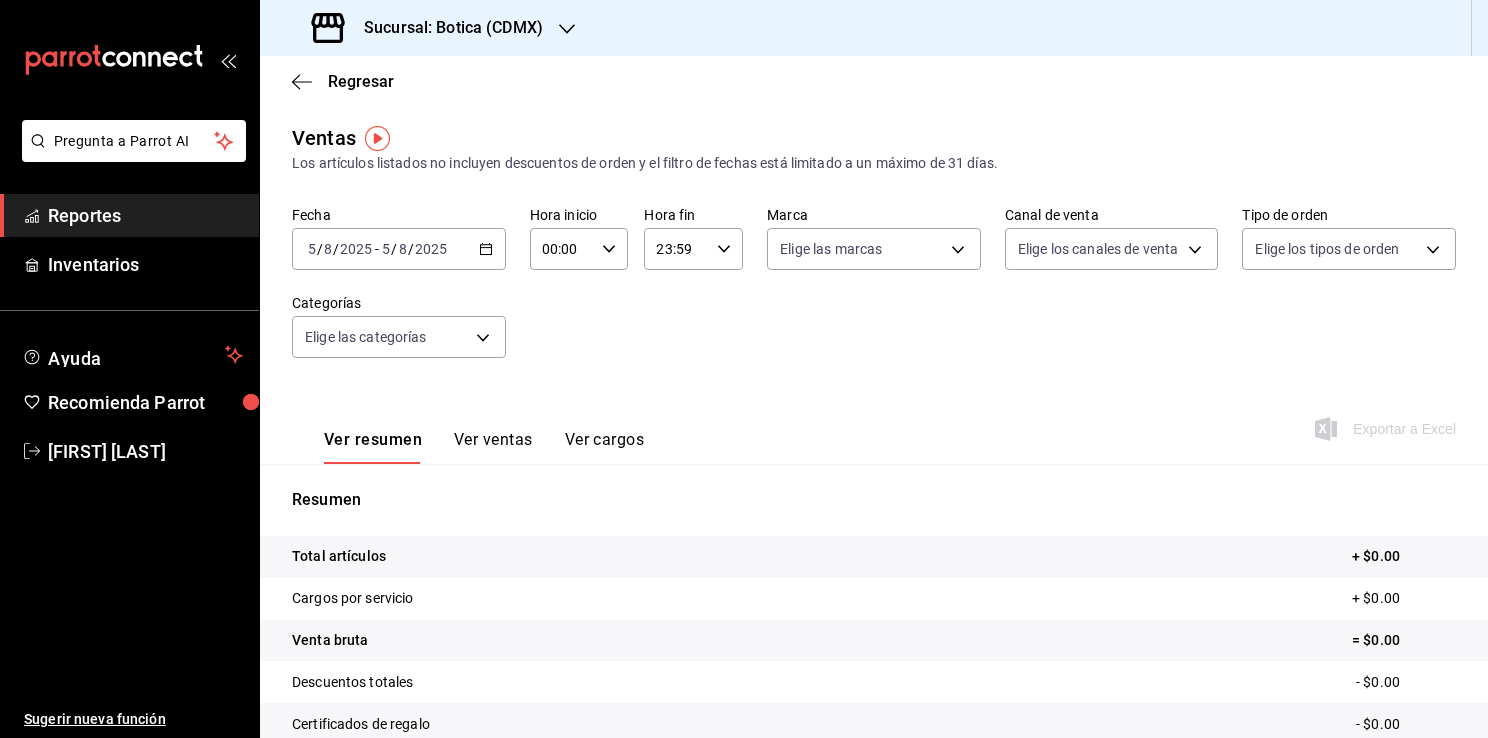 click on "Reportes" at bounding box center (145, 215) 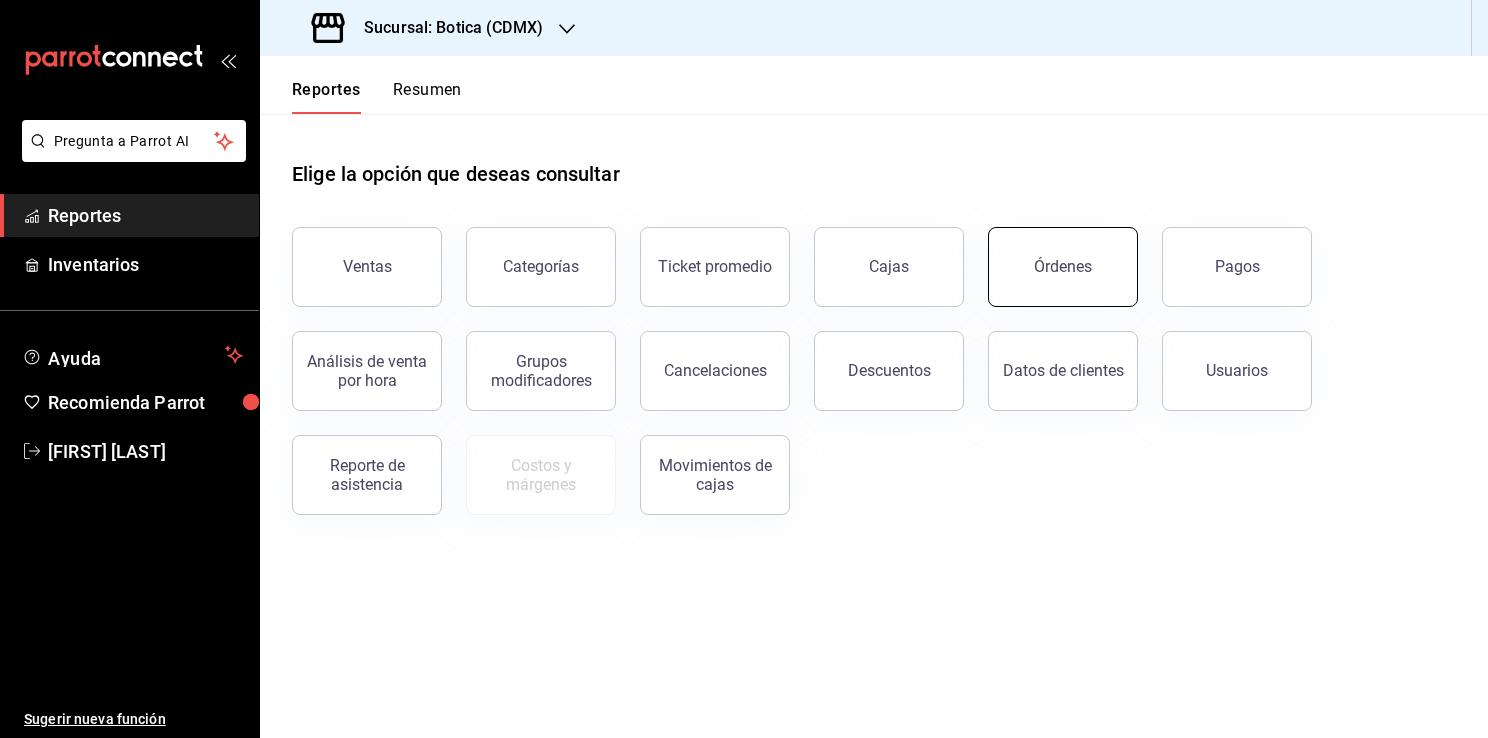 click on "Órdenes" at bounding box center (1063, 267) 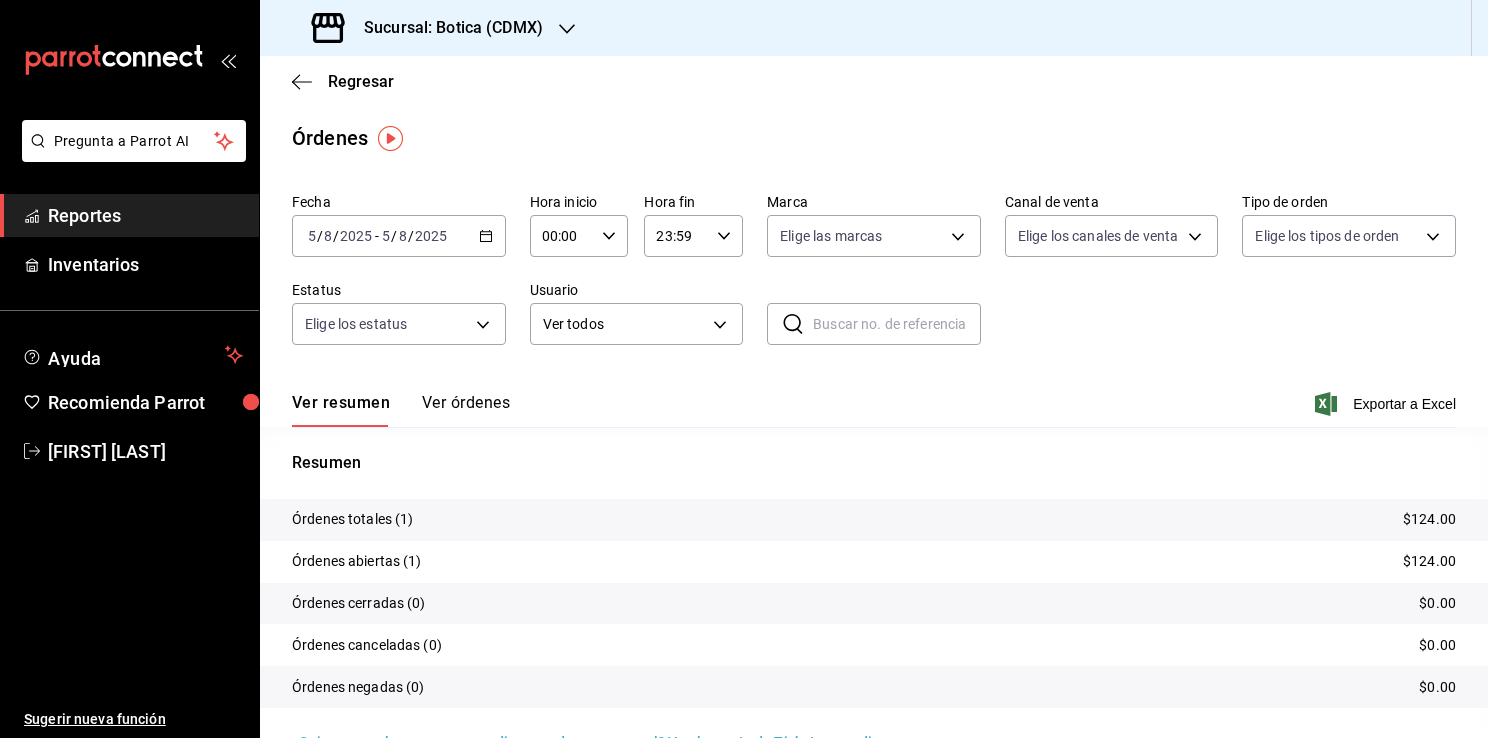 click 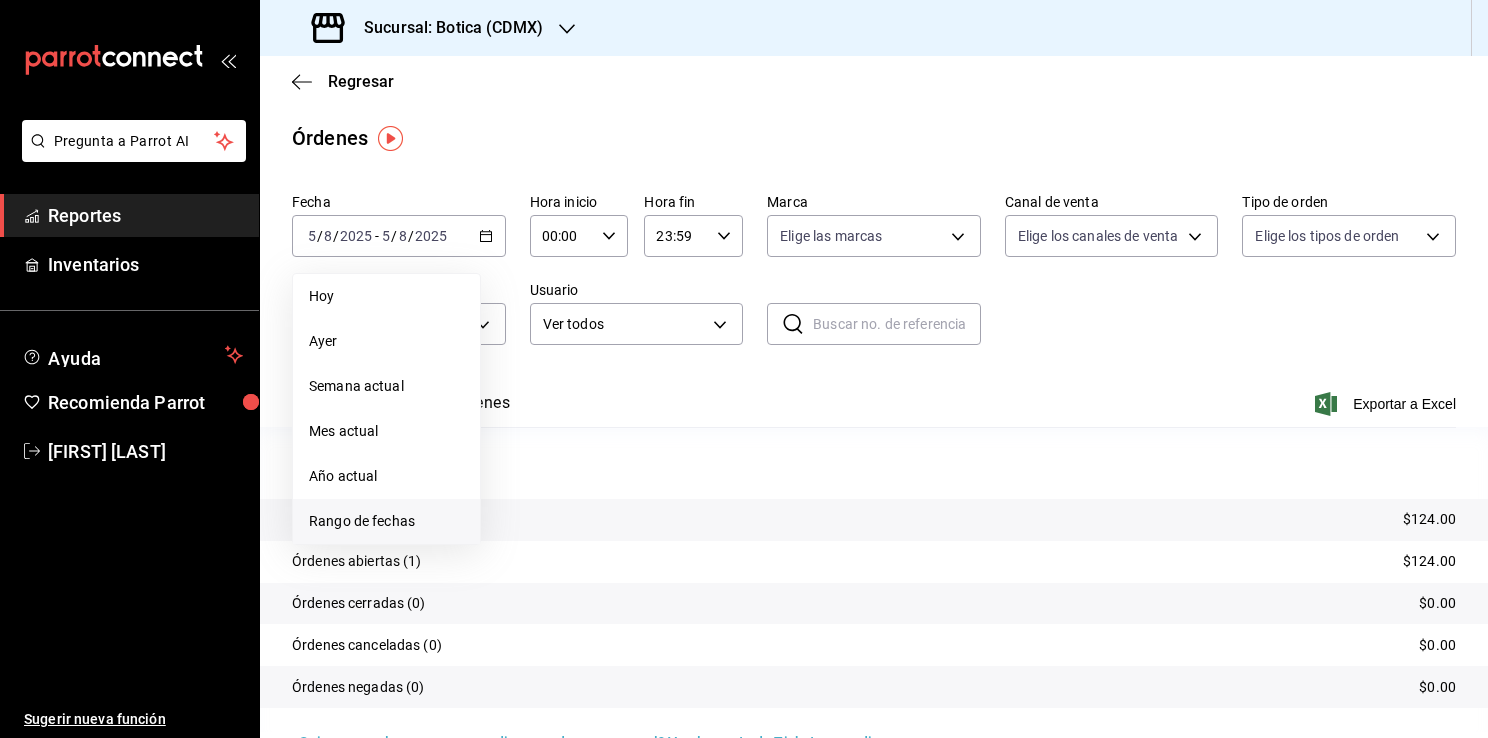 click on "Rango de fechas" at bounding box center (386, 521) 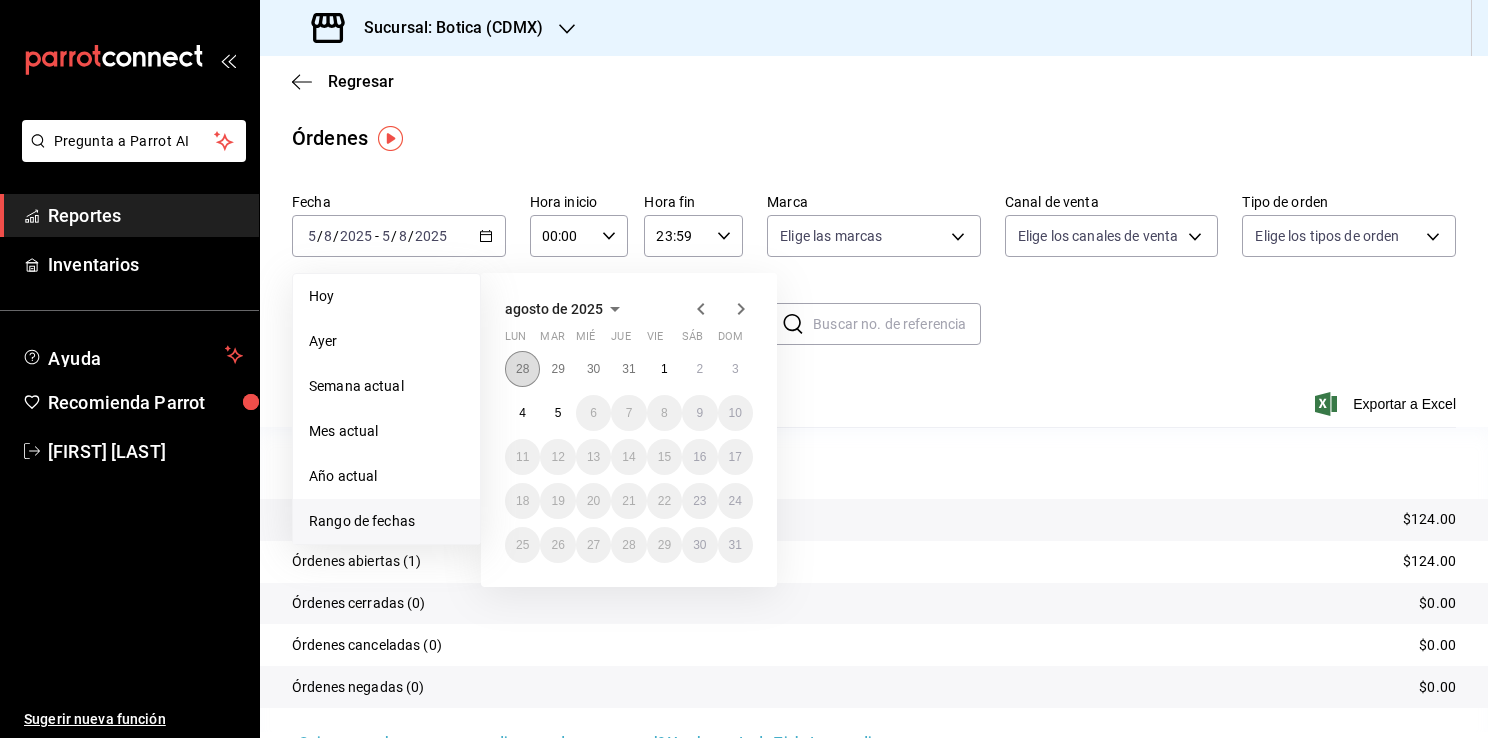 click on "28" at bounding box center (522, 369) 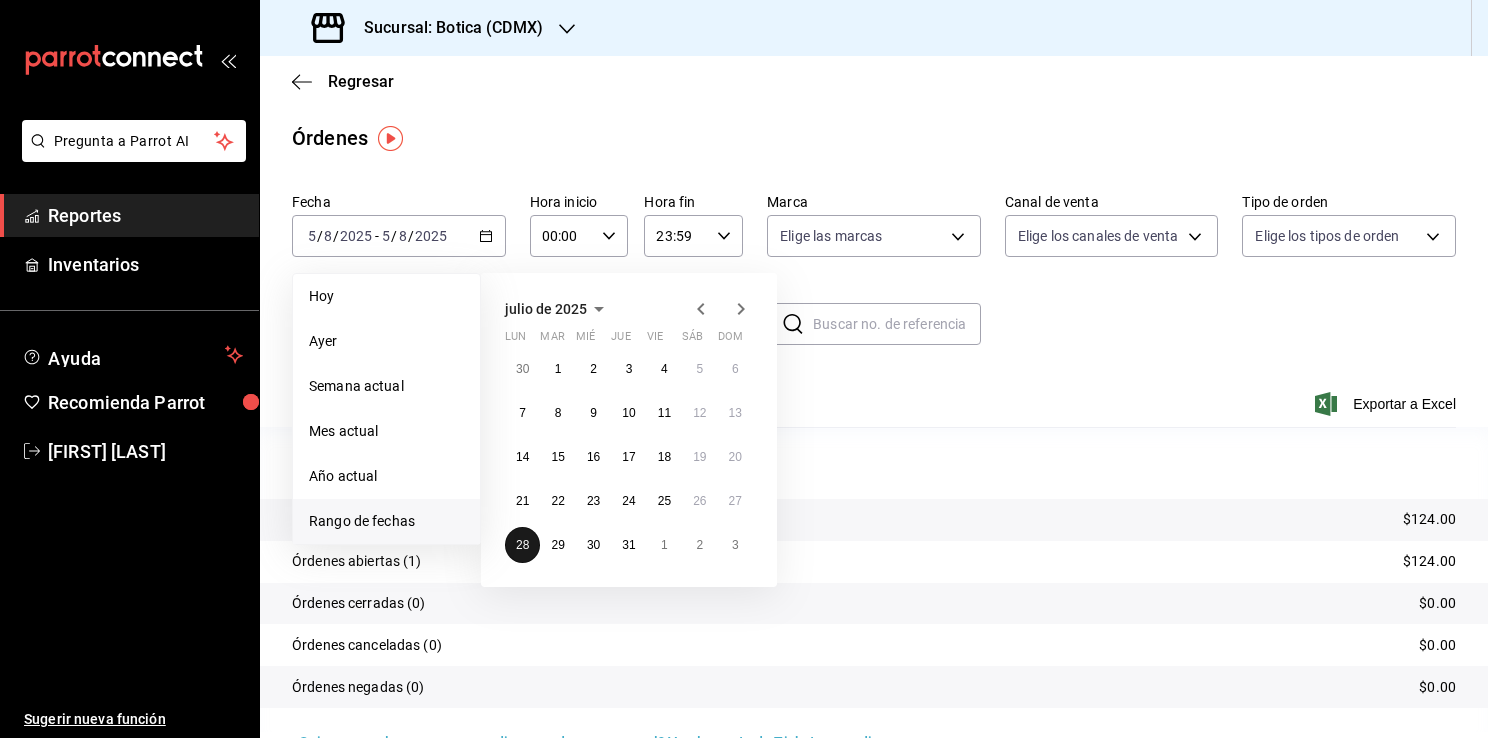 click on "28" at bounding box center (522, 545) 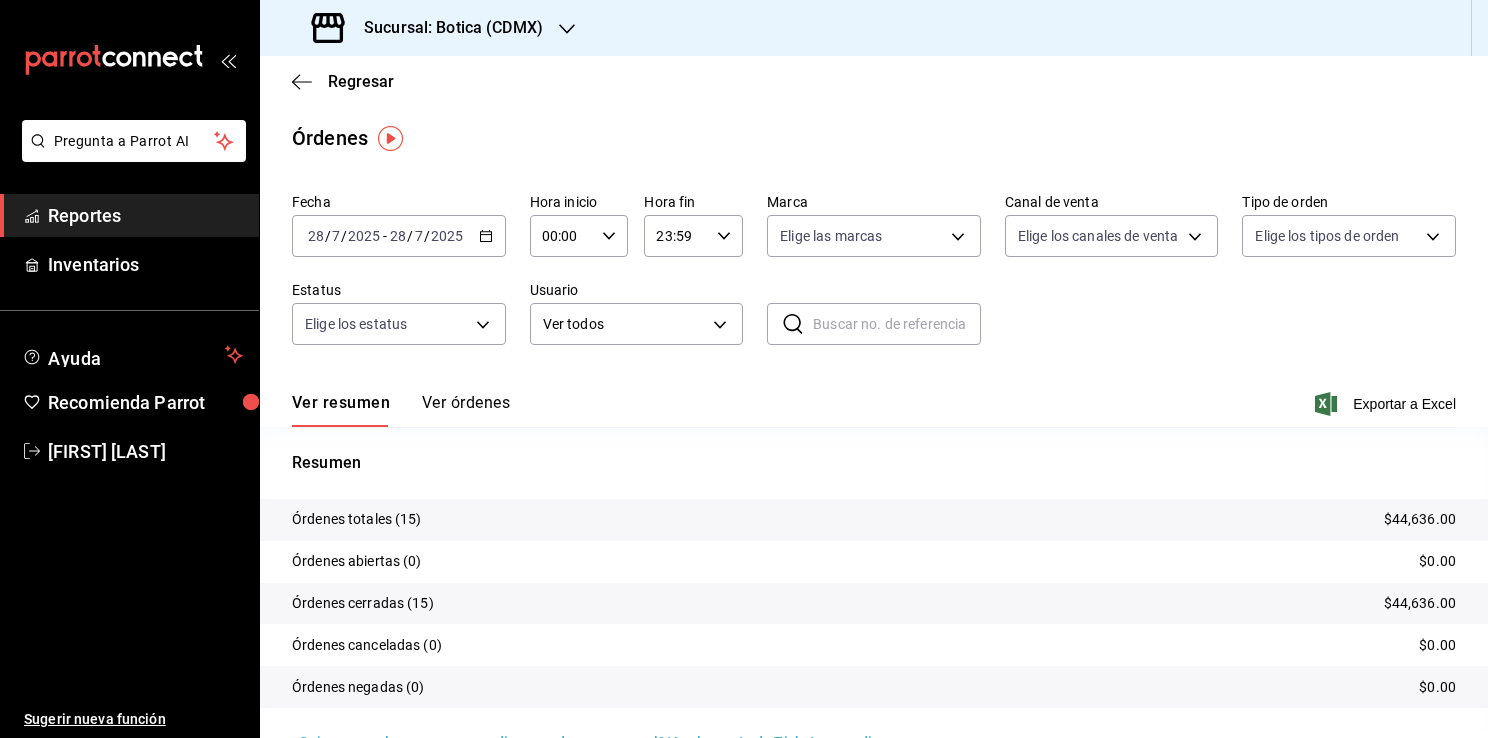 click 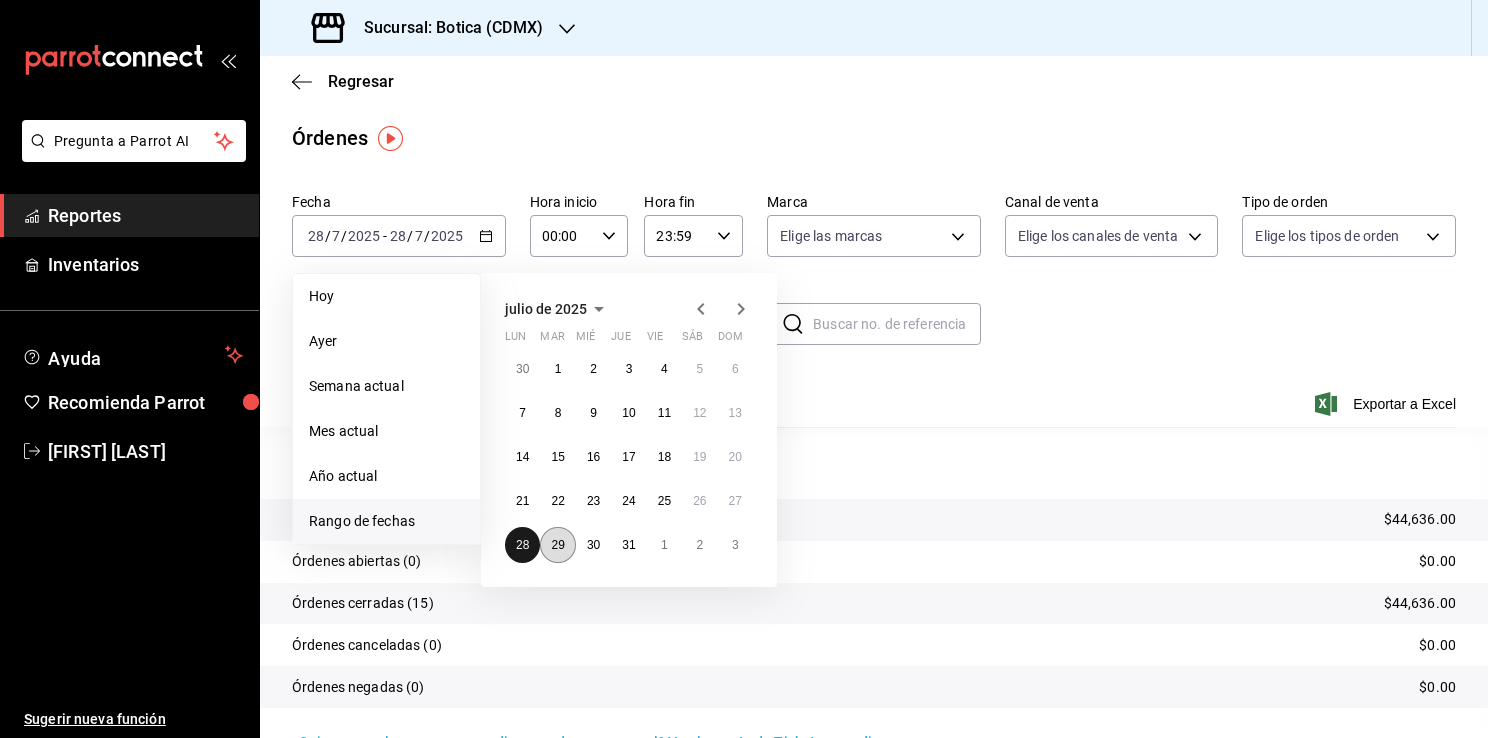 drag, startPoint x: 523, startPoint y: 539, endPoint x: 551, endPoint y: 546, distance: 28.86174 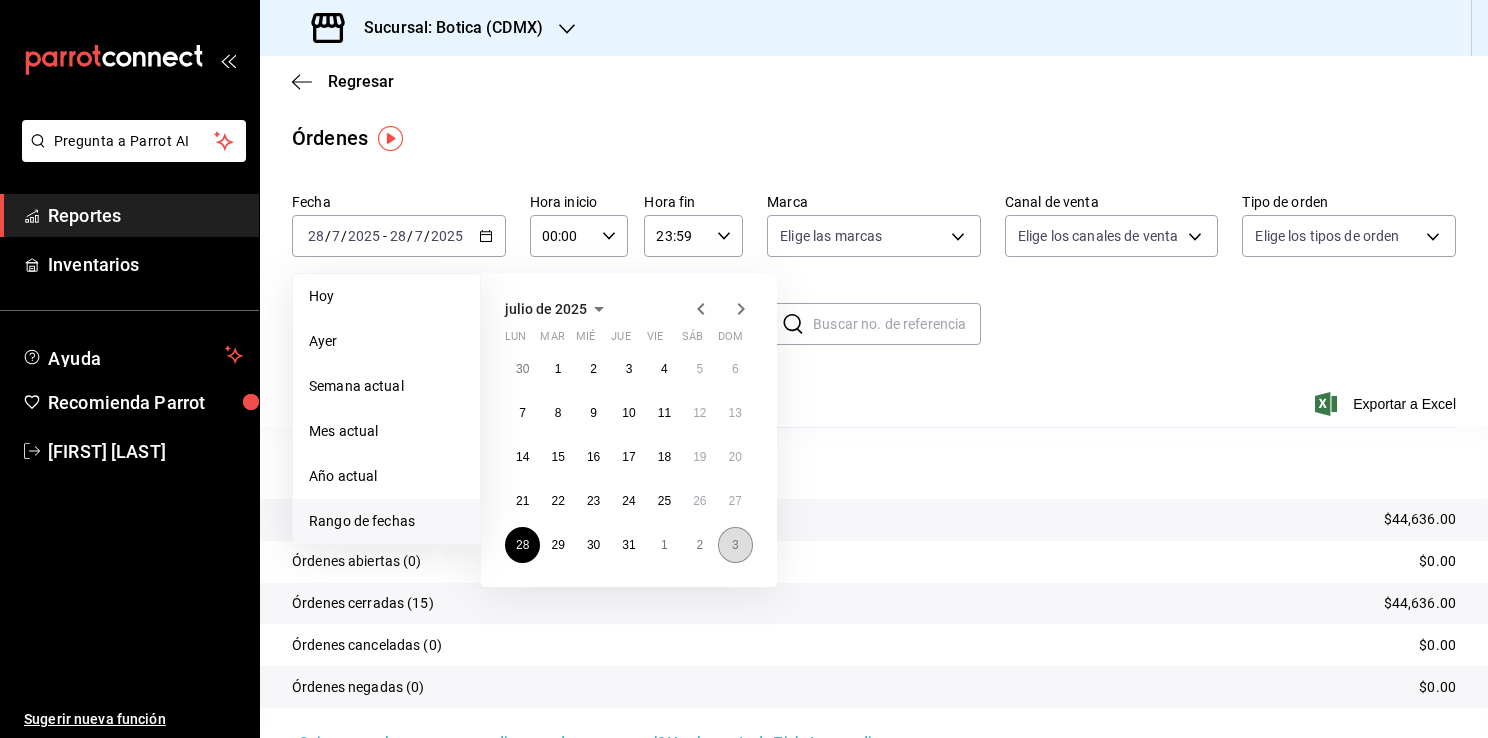 click on "3" at bounding box center (735, 545) 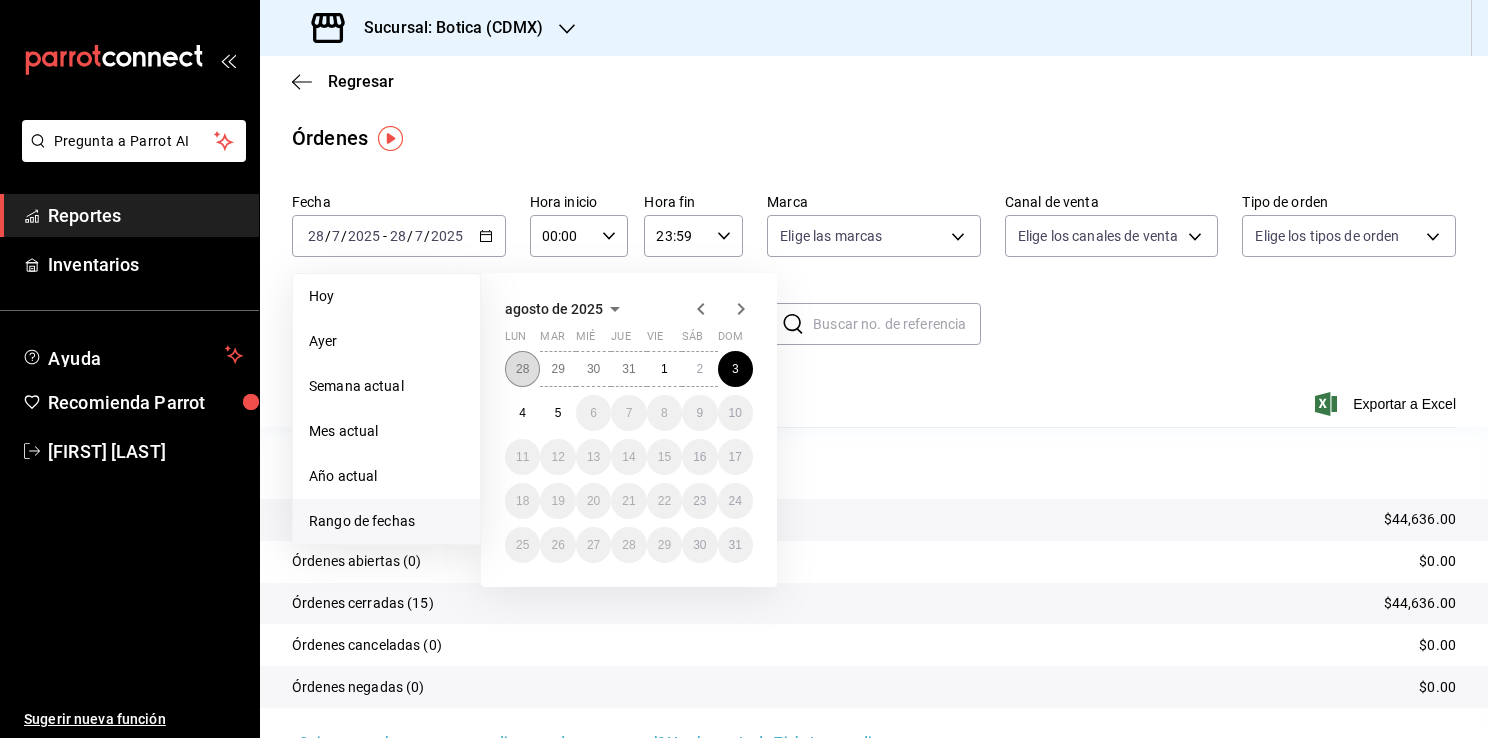 click on "28" at bounding box center (522, 369) 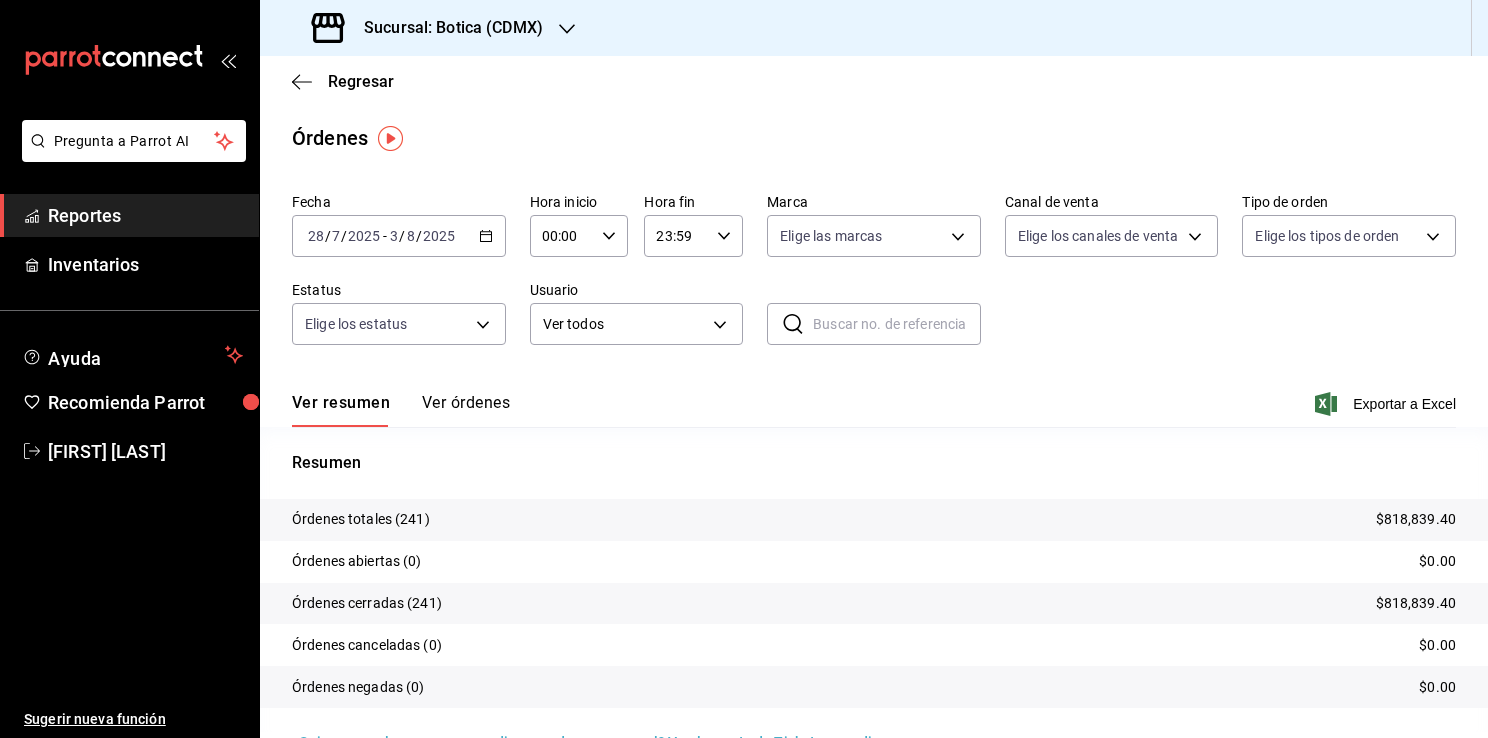 click 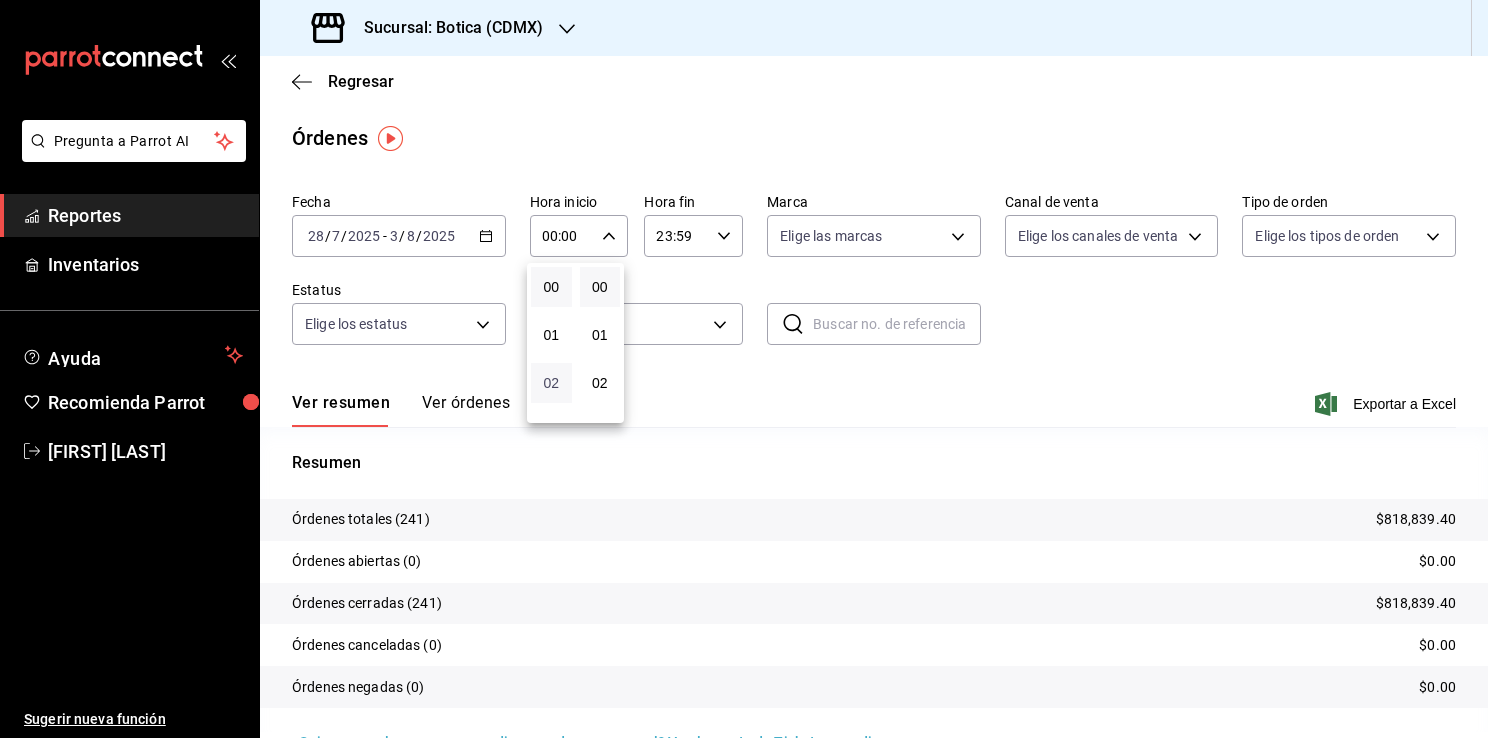 click on "02" at bounding box center (551, 383) 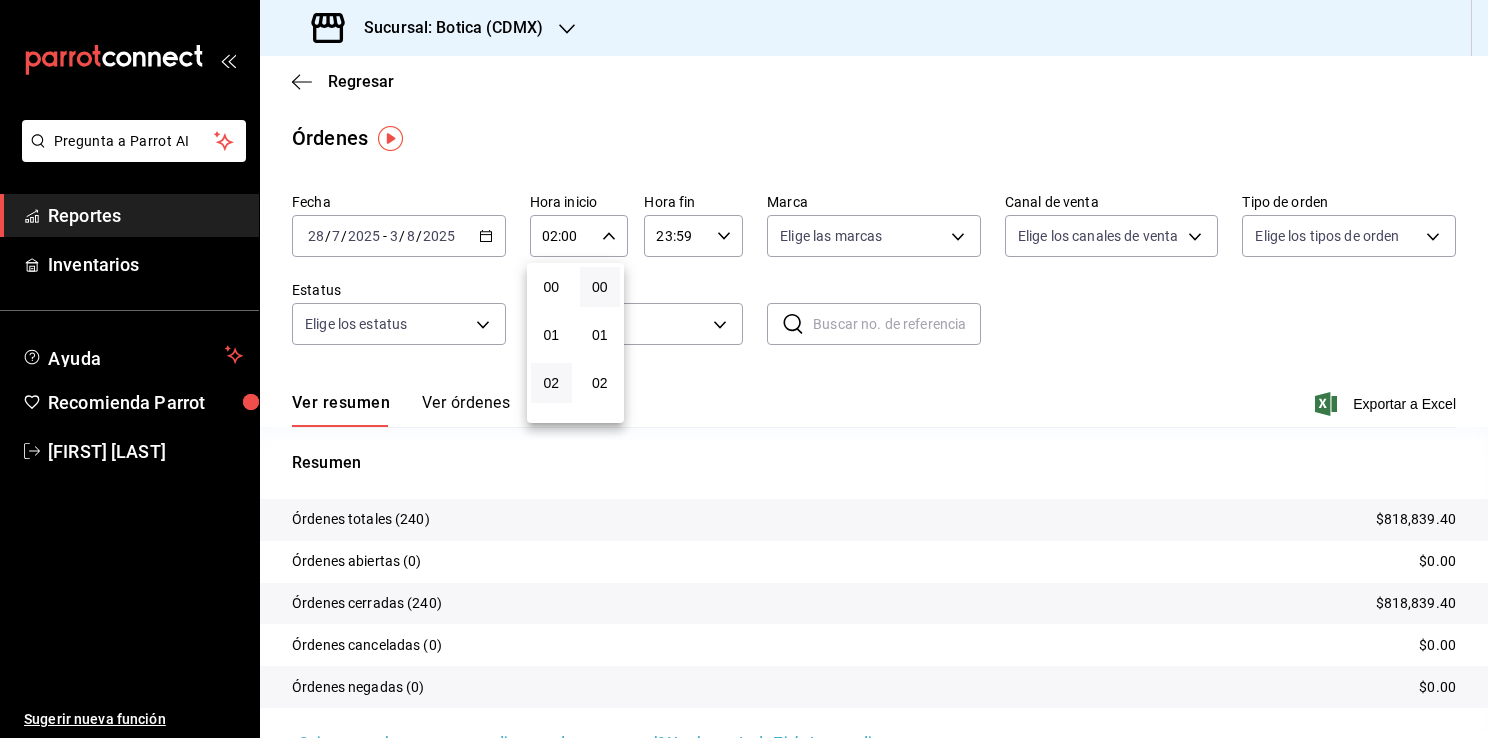 click at bounding box center [744, 369] 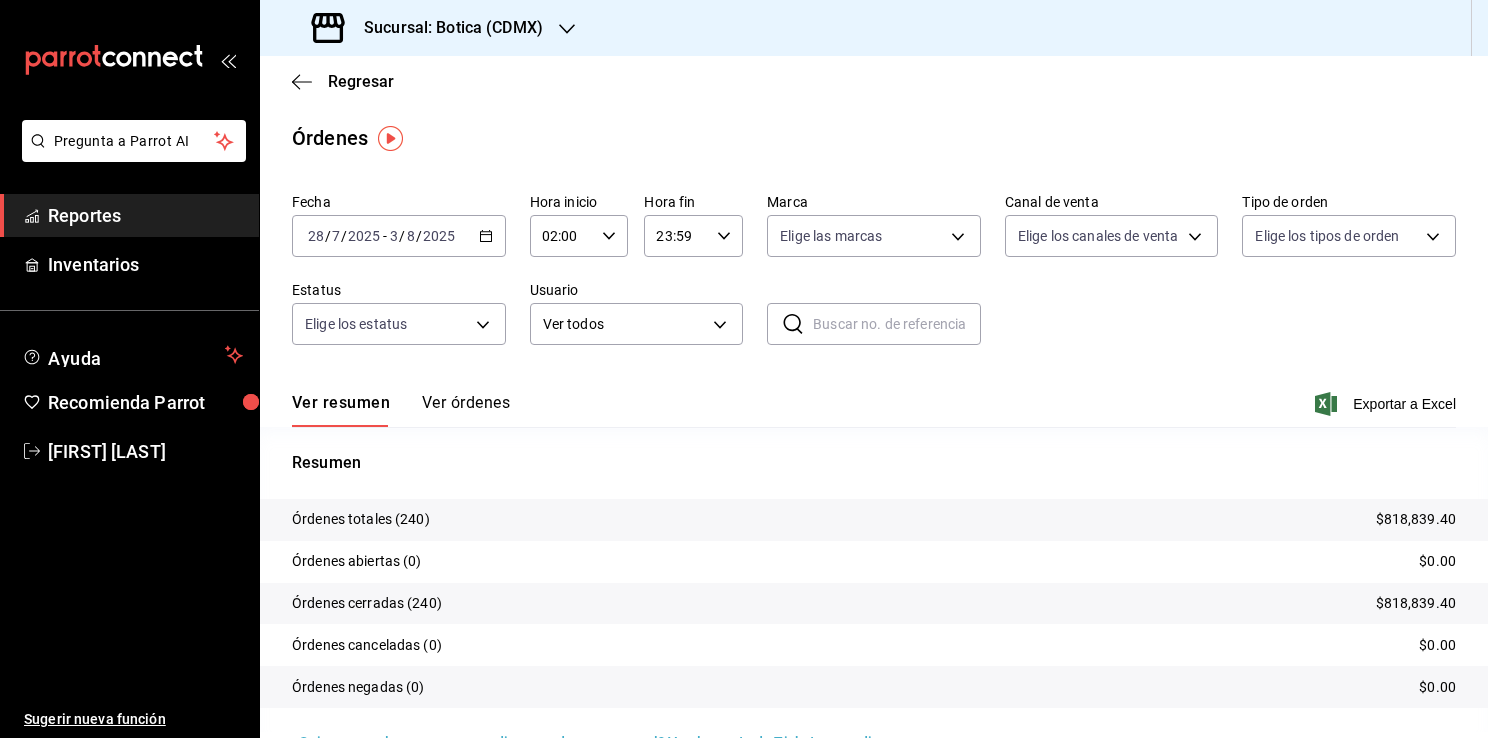 type 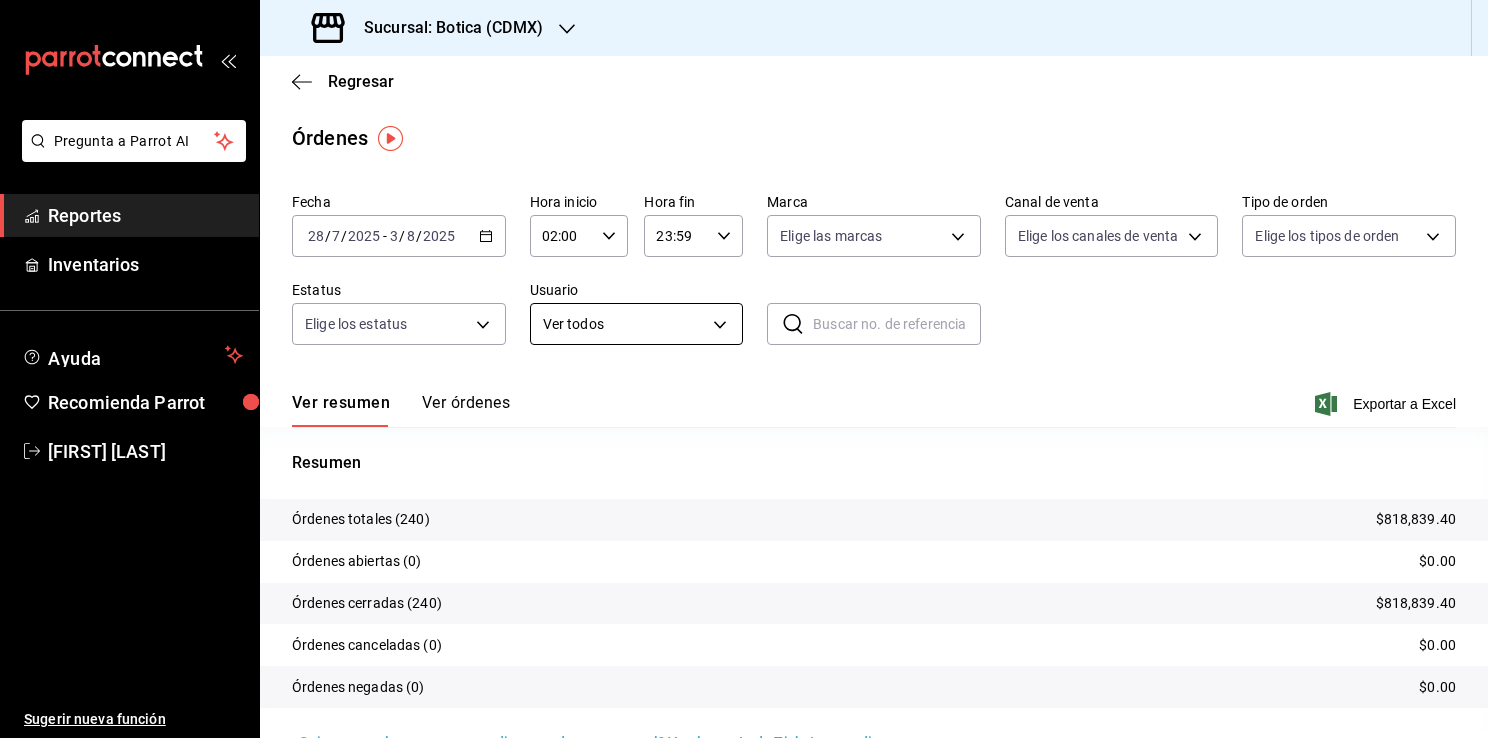 click on "Pregunta a Parrot AI Reportes Inventarios Ayuda Recomienda Parrot Christian Nadal Sugerir nueva función Sucursal: Botica ([CITY]) Regresar Órdenes Fecha 2025-07-28 28 / 7 / 2025 - 2025-08-03 3 / 8 / 2025 Hora inicio 02:00 Hora inicio Hora fin 23:59 Hora fin Marca Elige las marcas Canal de venta Elige los canales de venta Tipo de orden Elige los tipos de orden Estatus Elige los estatus Usuario Ver todos ALL ​ ​ Ver resumen Ver órdenes Exportar a Excel Resumen Órdenes totales (240) $818,839.40 Órdenes abiertas (0) $0.00 Órdenes cerradas (240) $818,839.40 Órdenes canceladas (0) $0.00 Órdenes negadas (0) $0.00 ¿Quieres ver el consumo promedio por orden y comensal? Ve al reporte de Ticket promedio Pregunta a Parrot AI Reportes Inventarios Ayuda Recomienda Parrot Christian Nadal Sugerir nueva función GANA 1 MES GRATIS EN TU SUSCRIPCIÓN AQUÍ Ver video tutorial Ir a video Visitar centro de ayuda ([PHONE]) soporte@parrotsoftware.io Visitar centro de ayuda ([PHONE])" at bounding box center [744, 369] 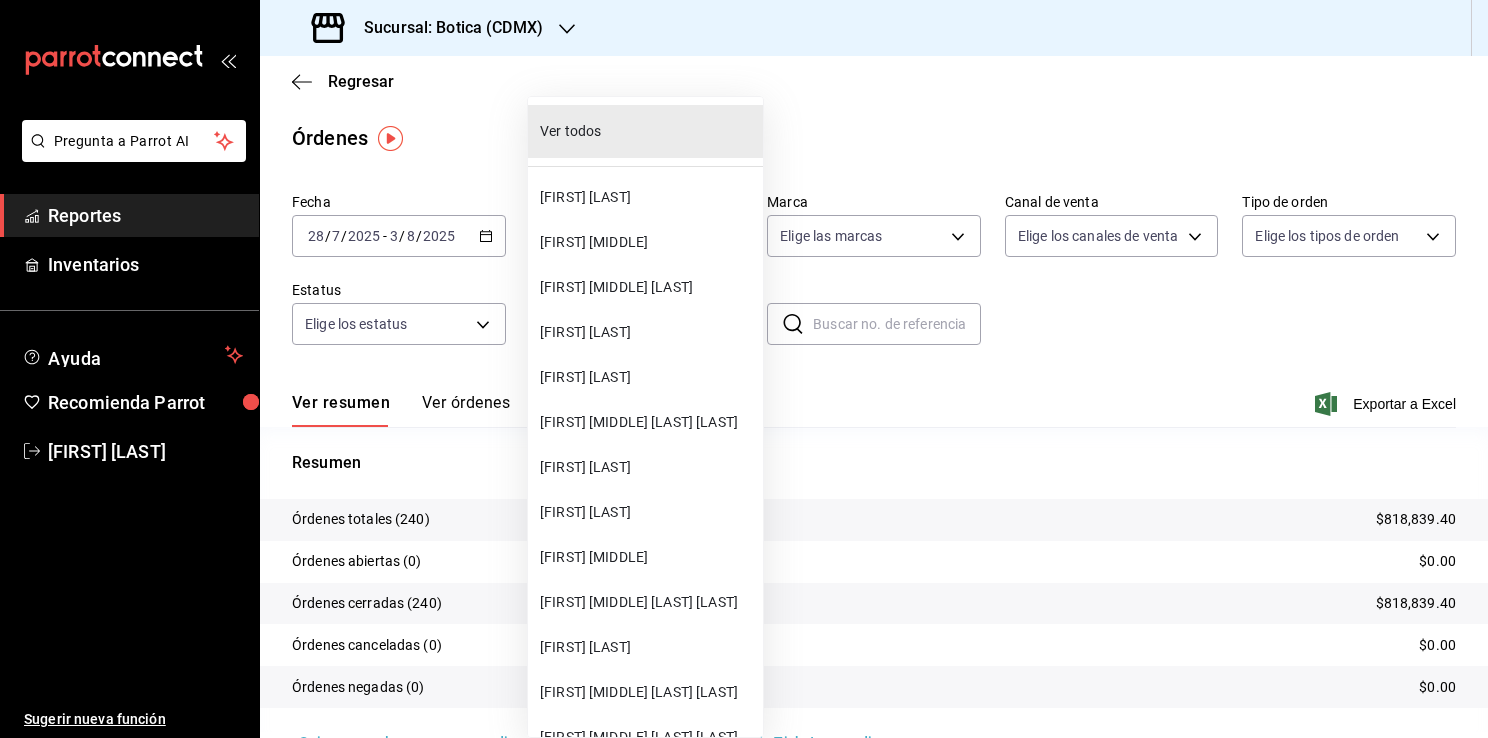 type 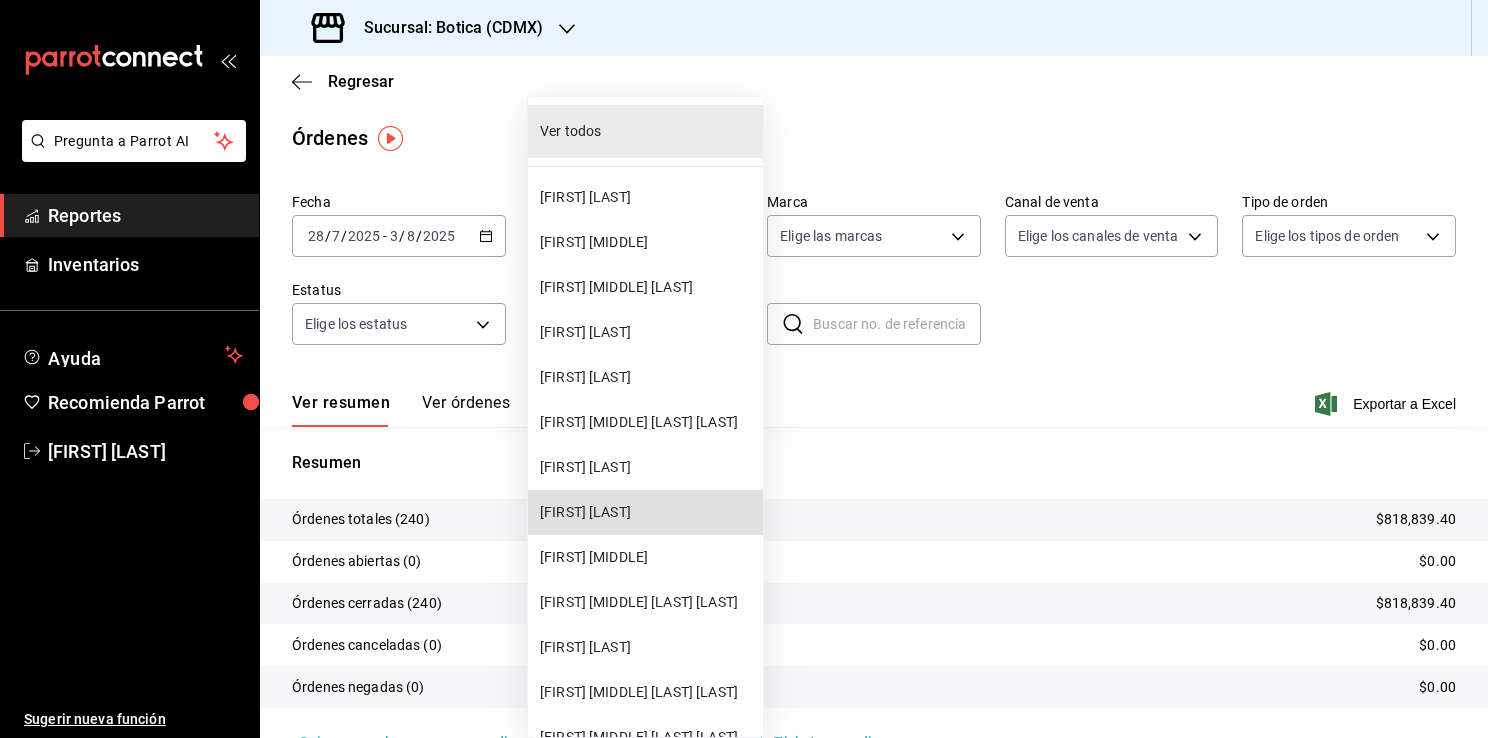 type 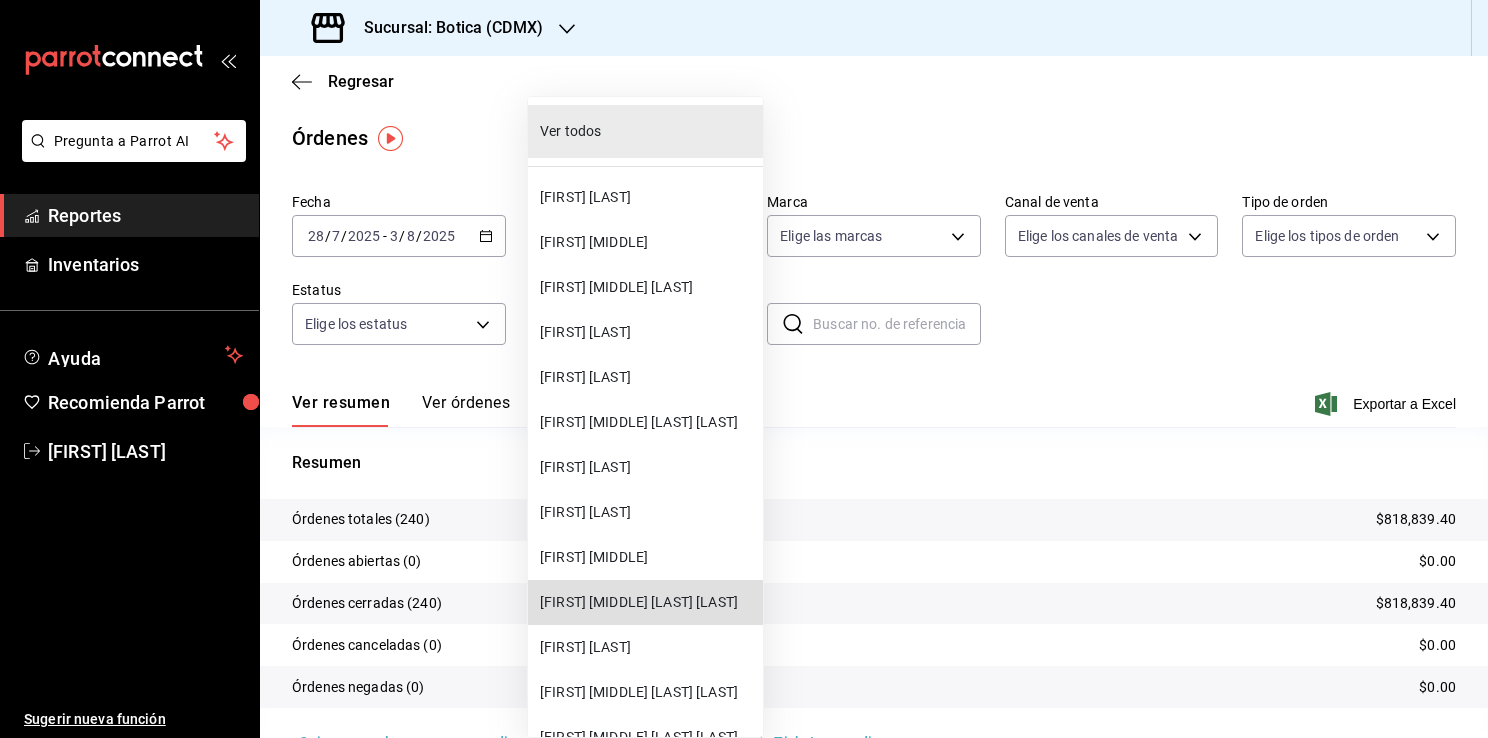 type 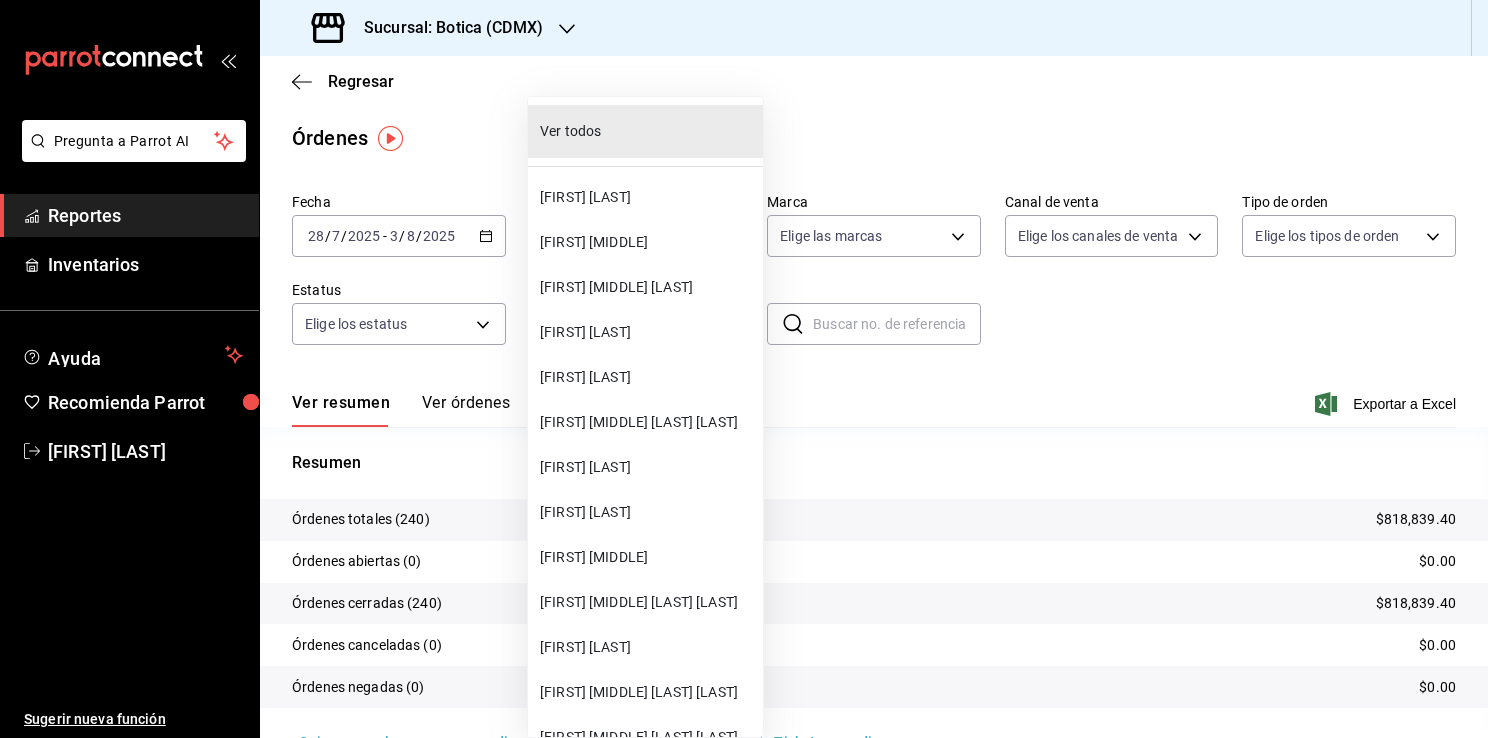 type 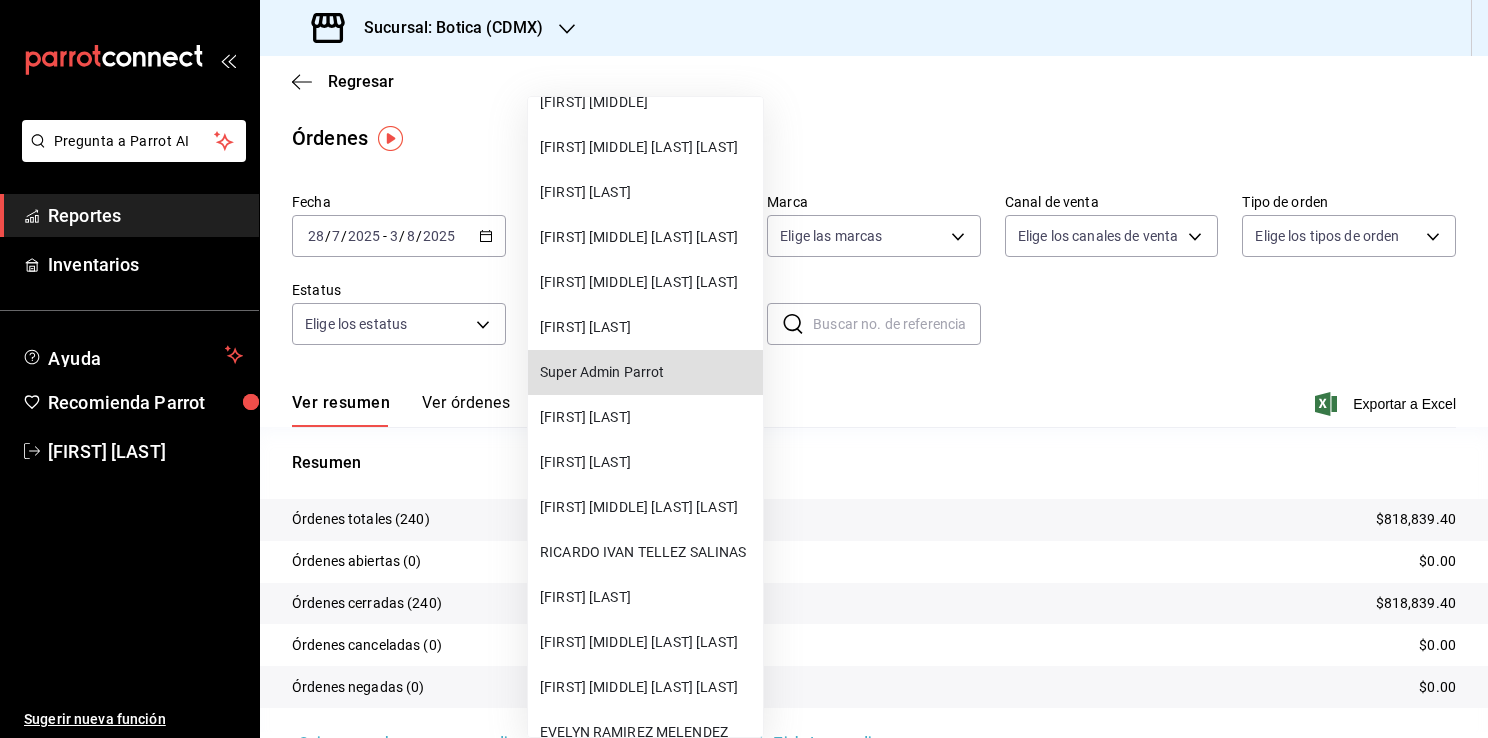 type 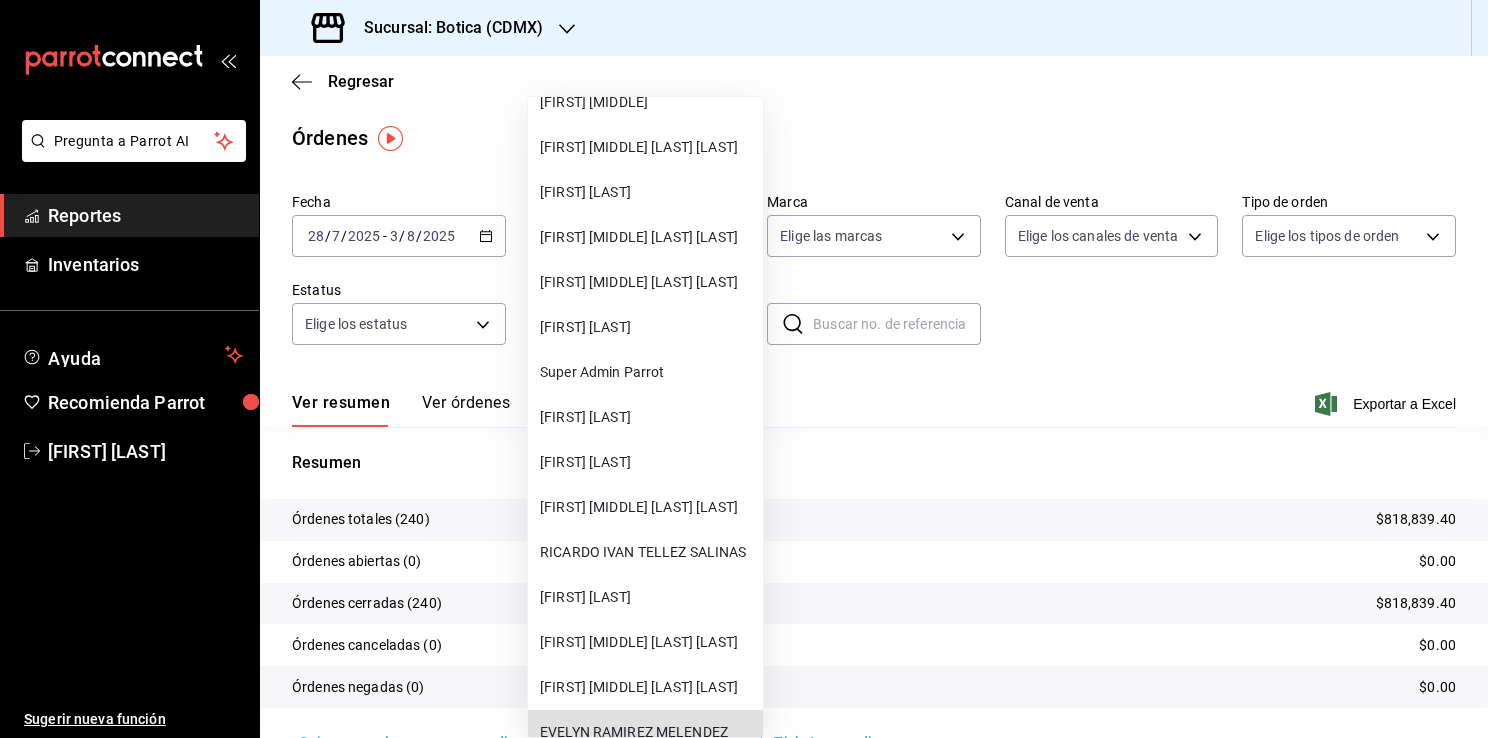 type 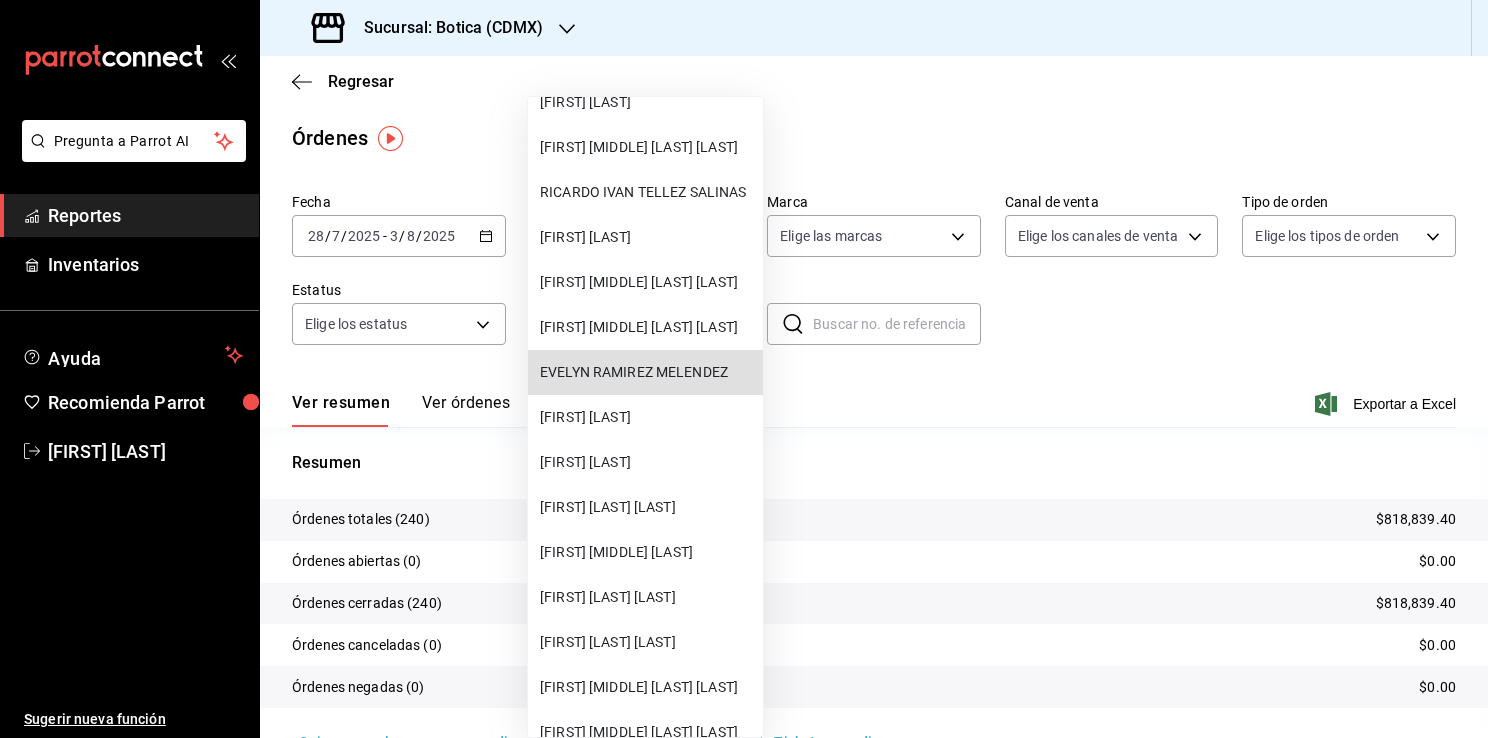 type 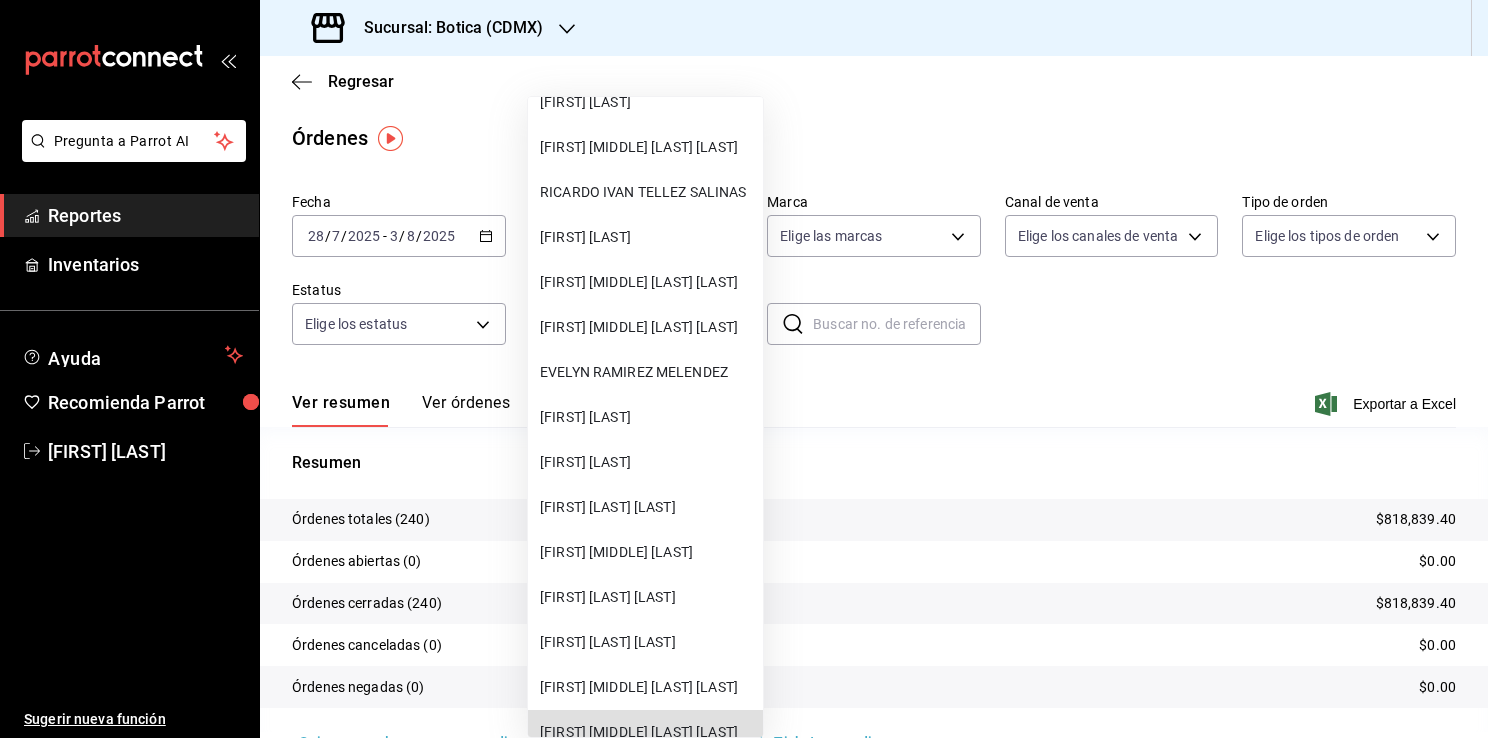 type 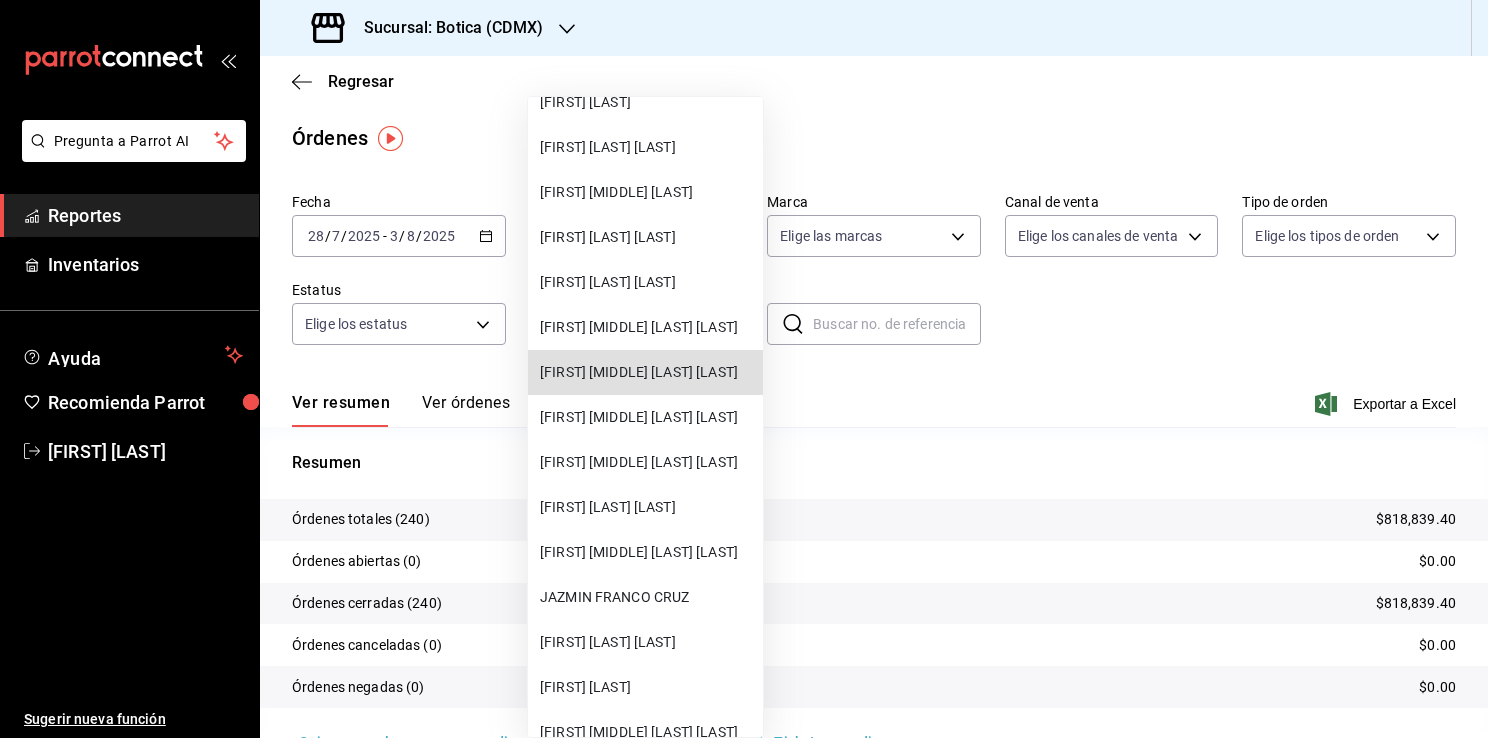 type 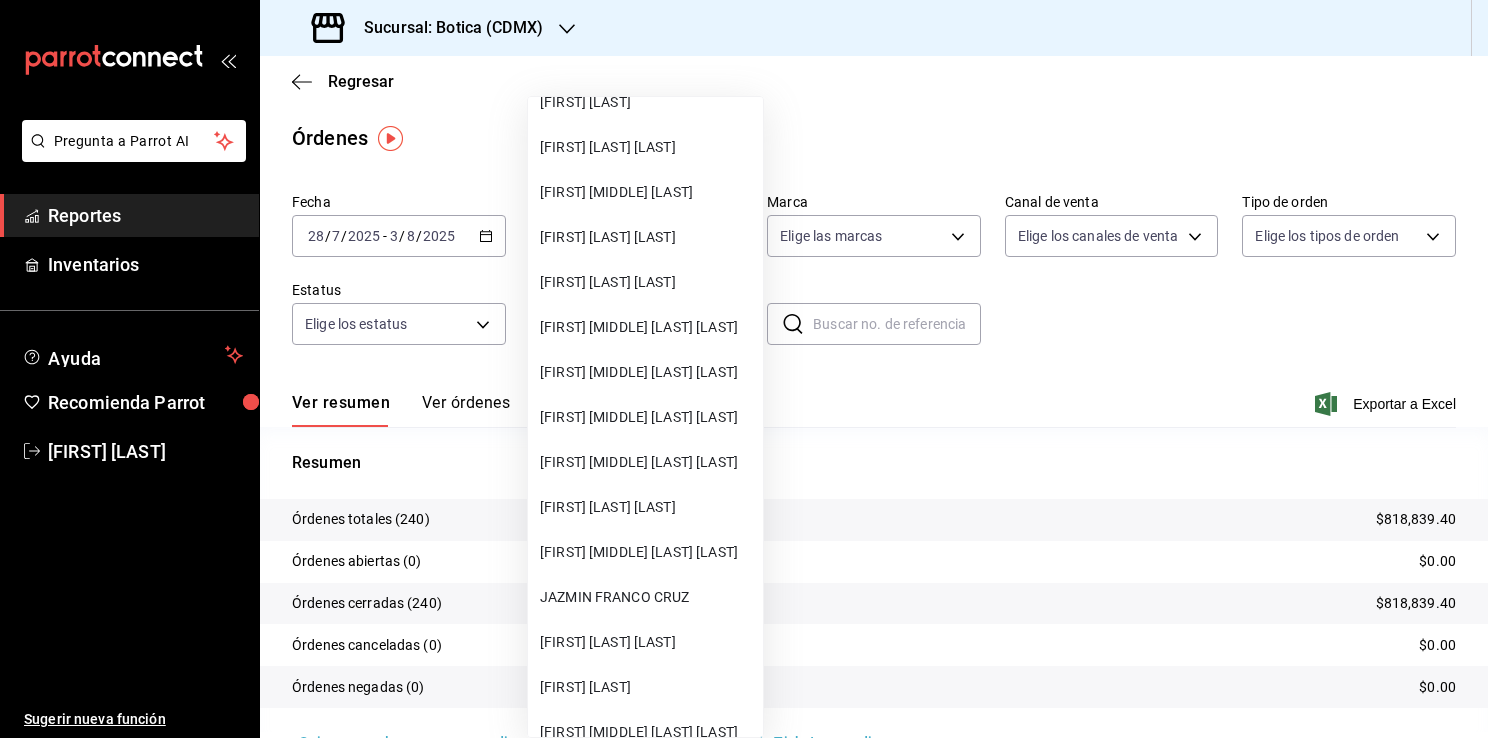 type 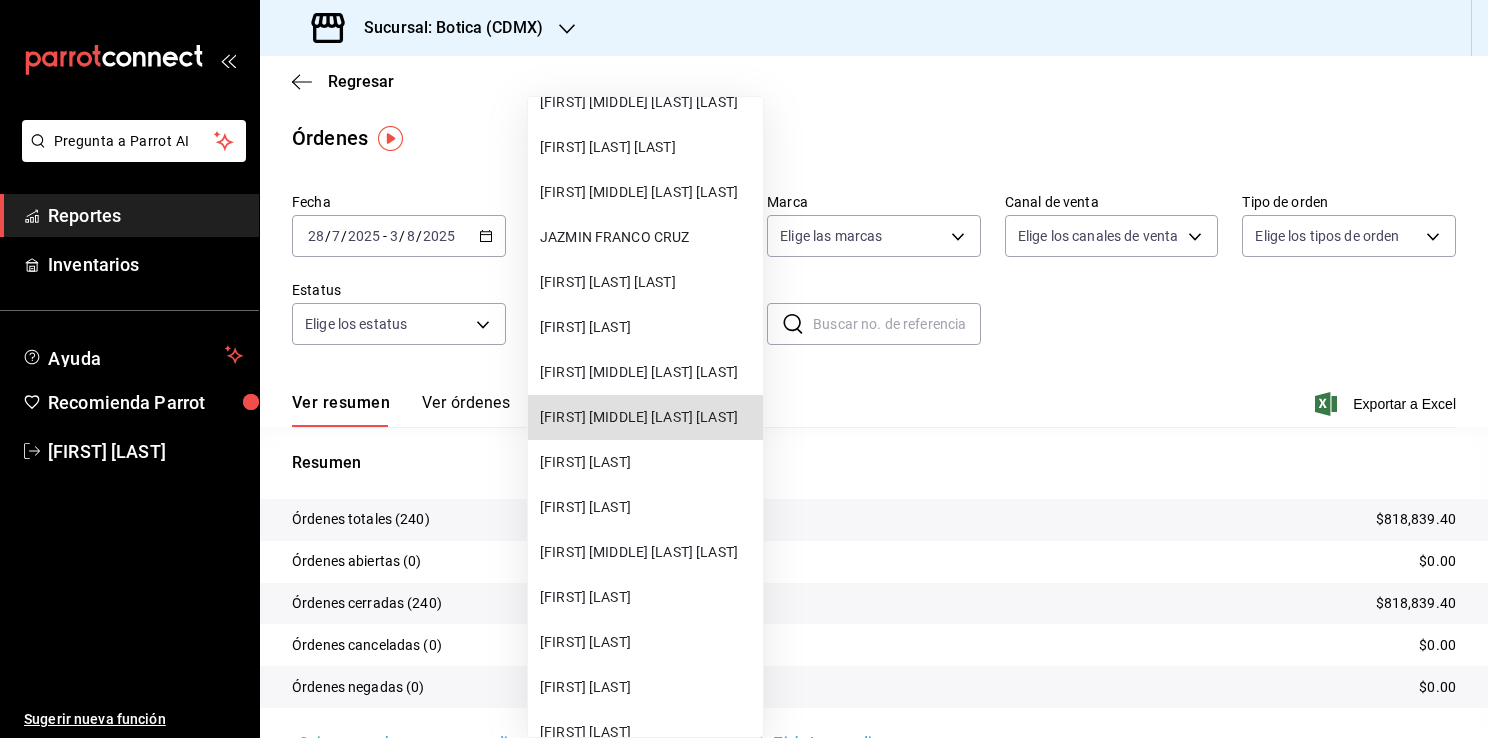 type 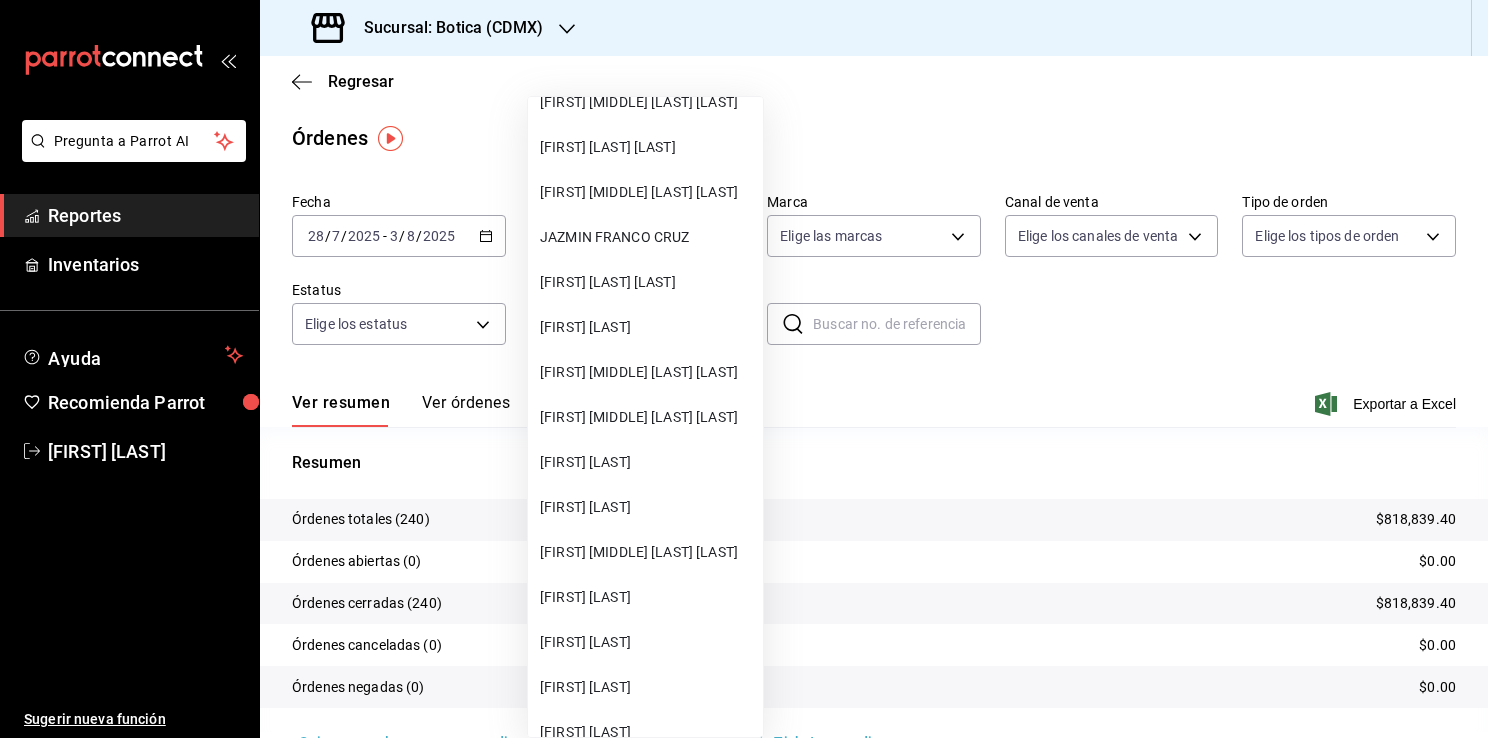 type 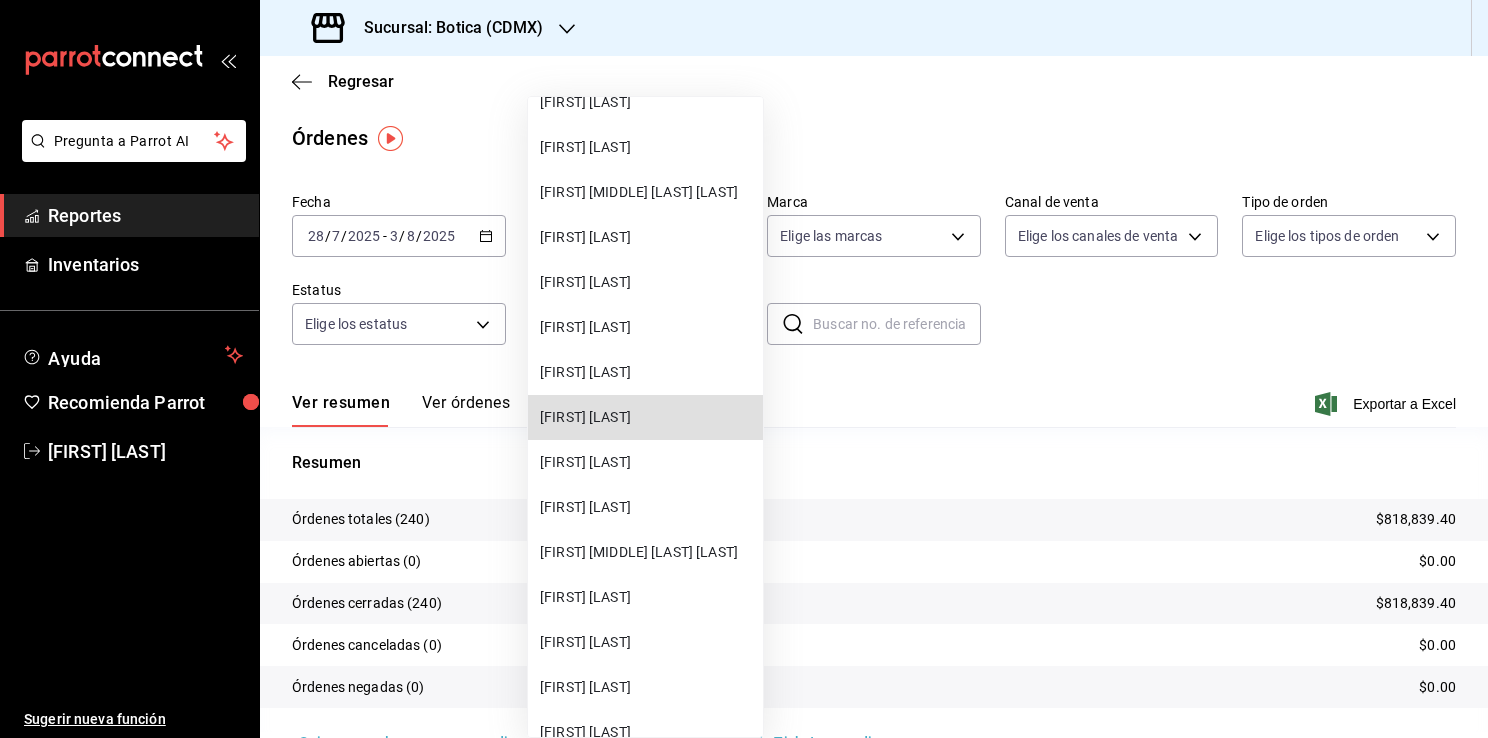 type 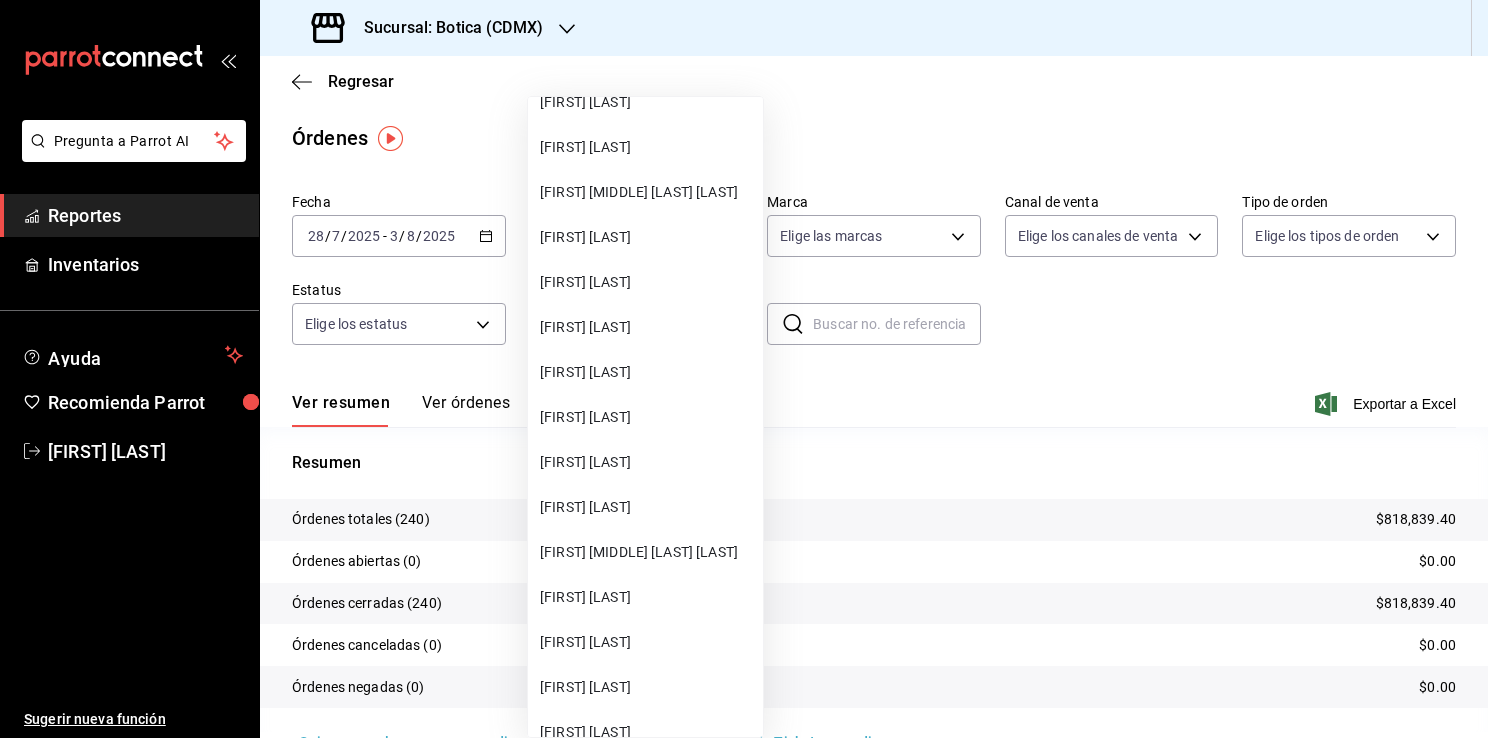 type 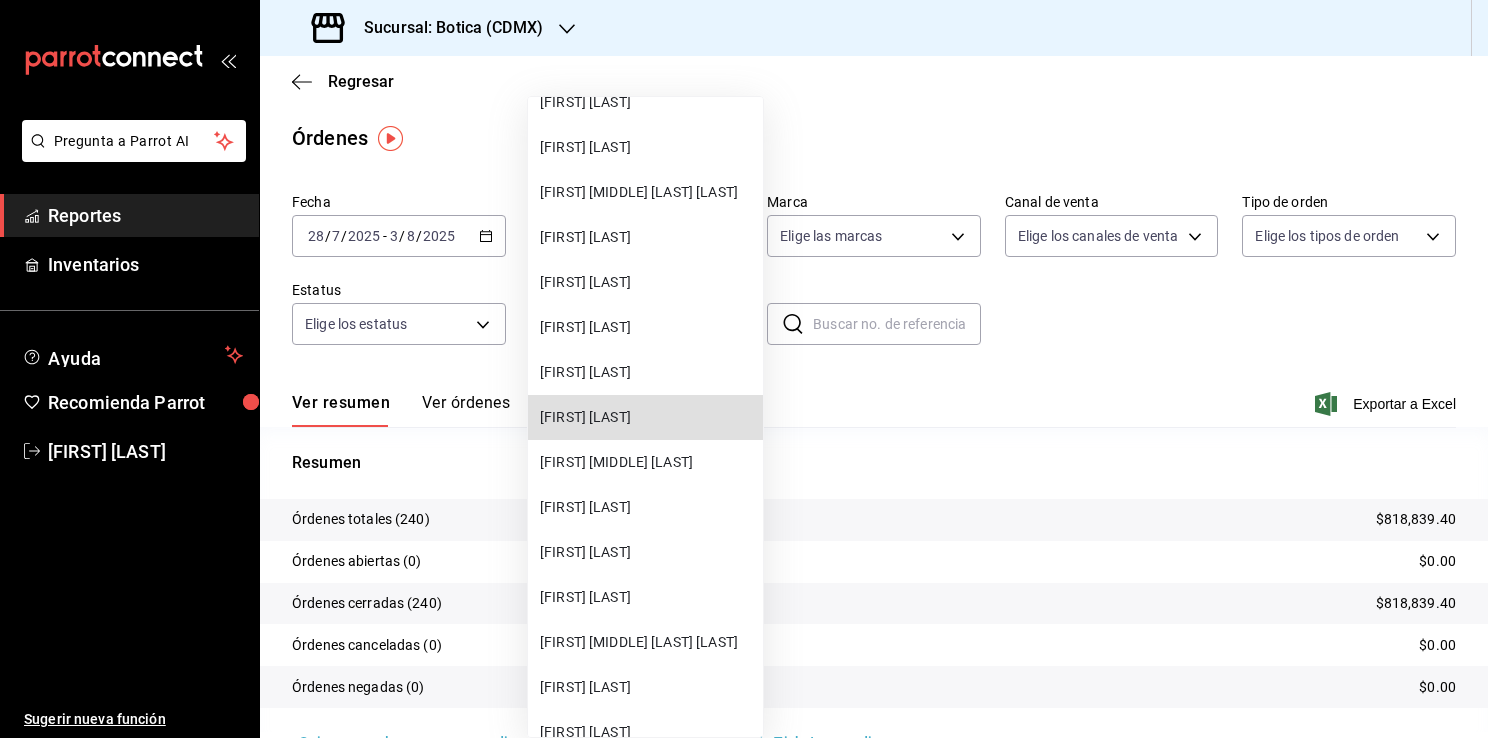 type 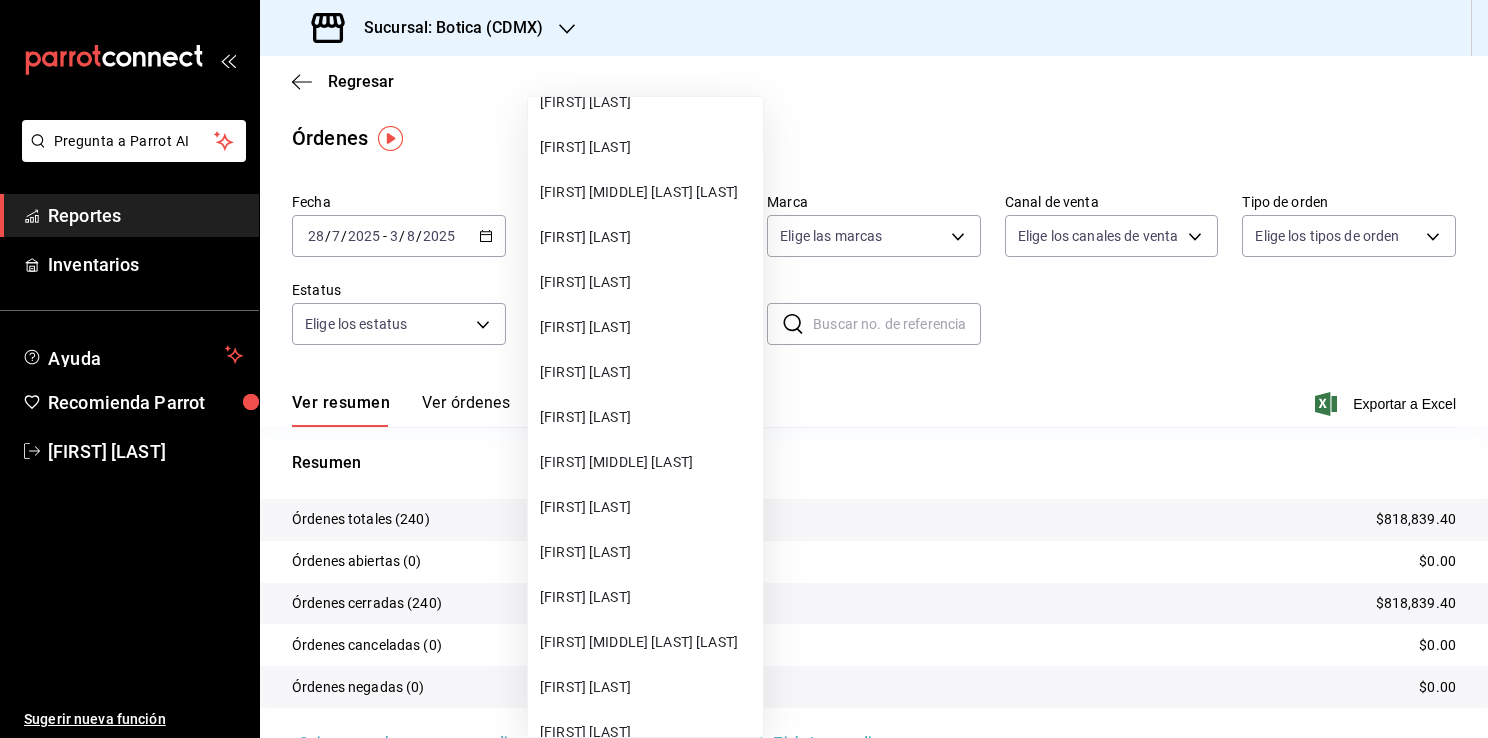 type 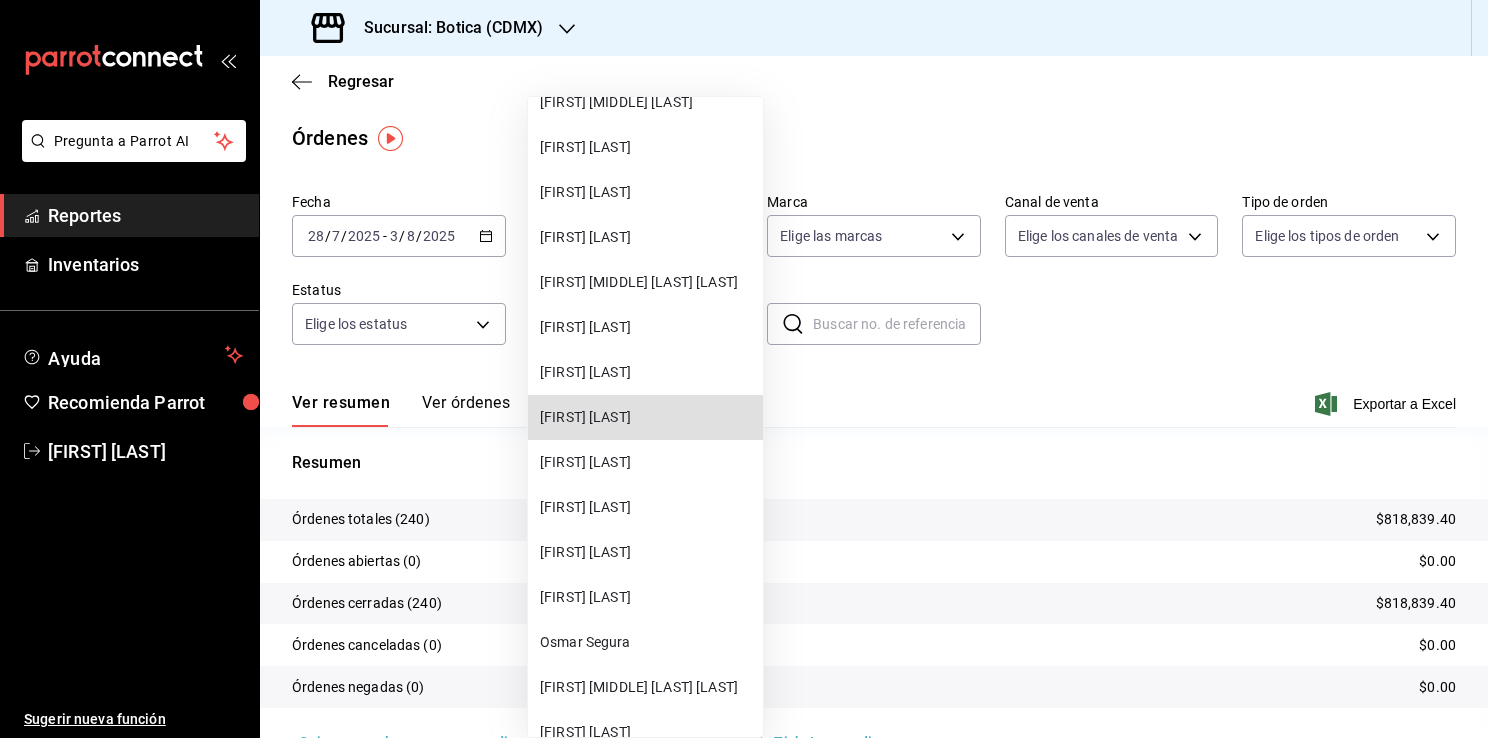 type 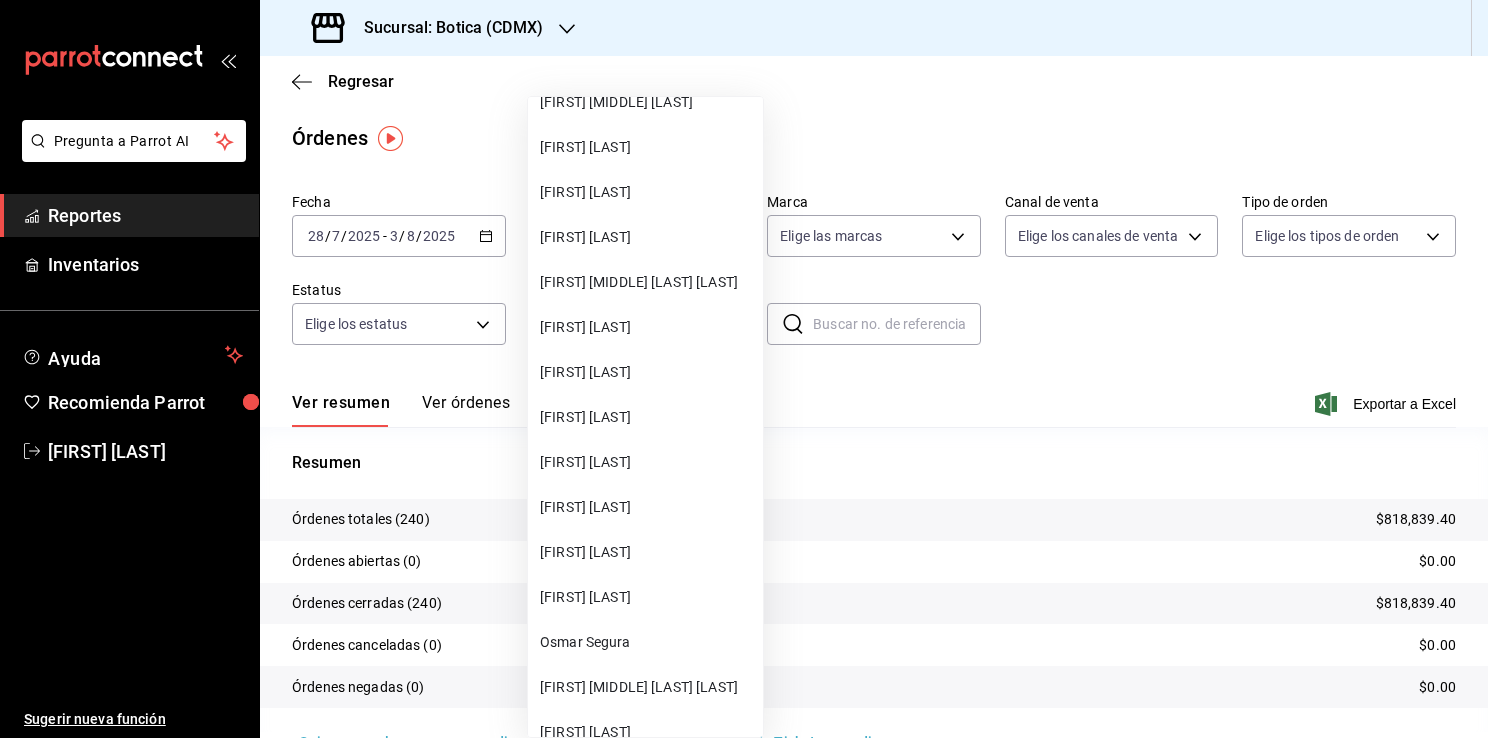 type 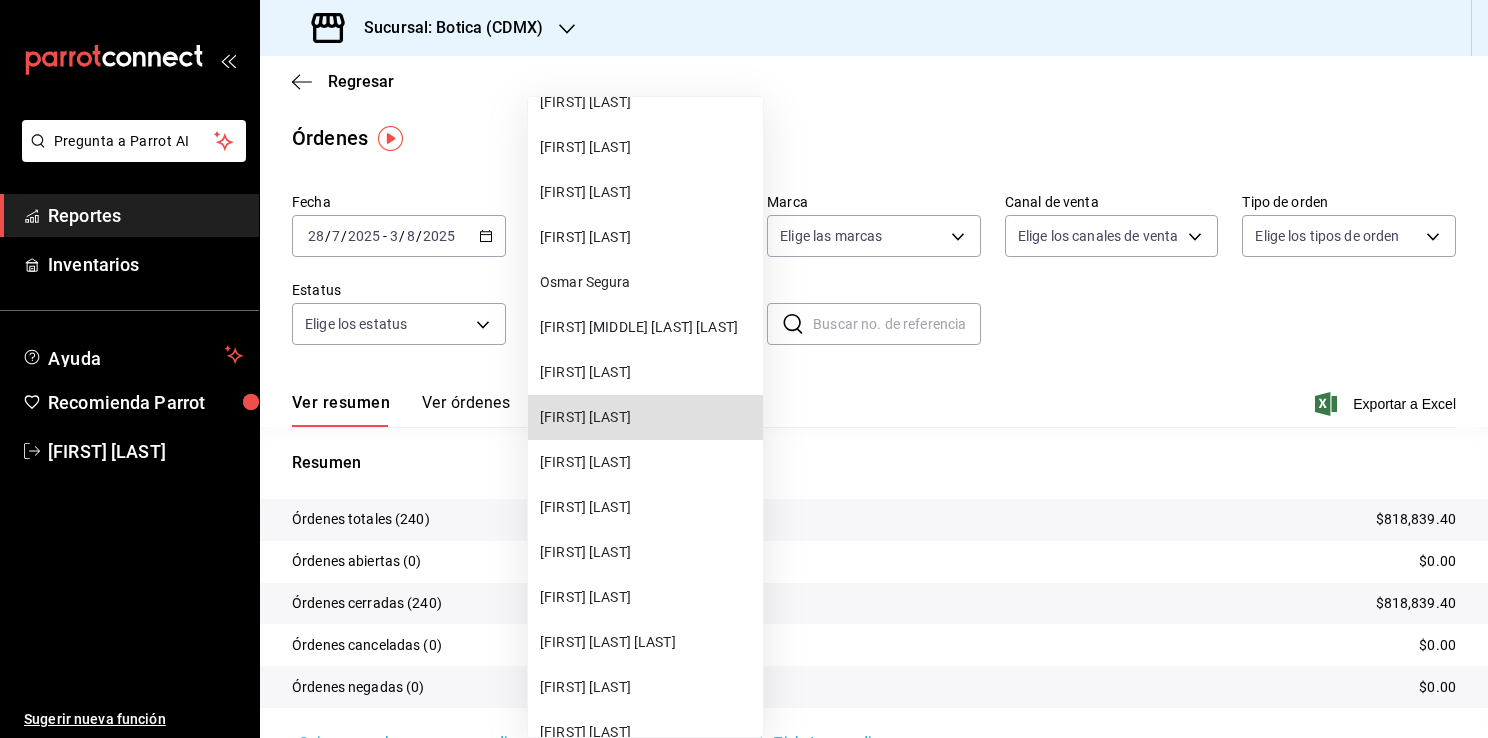 type 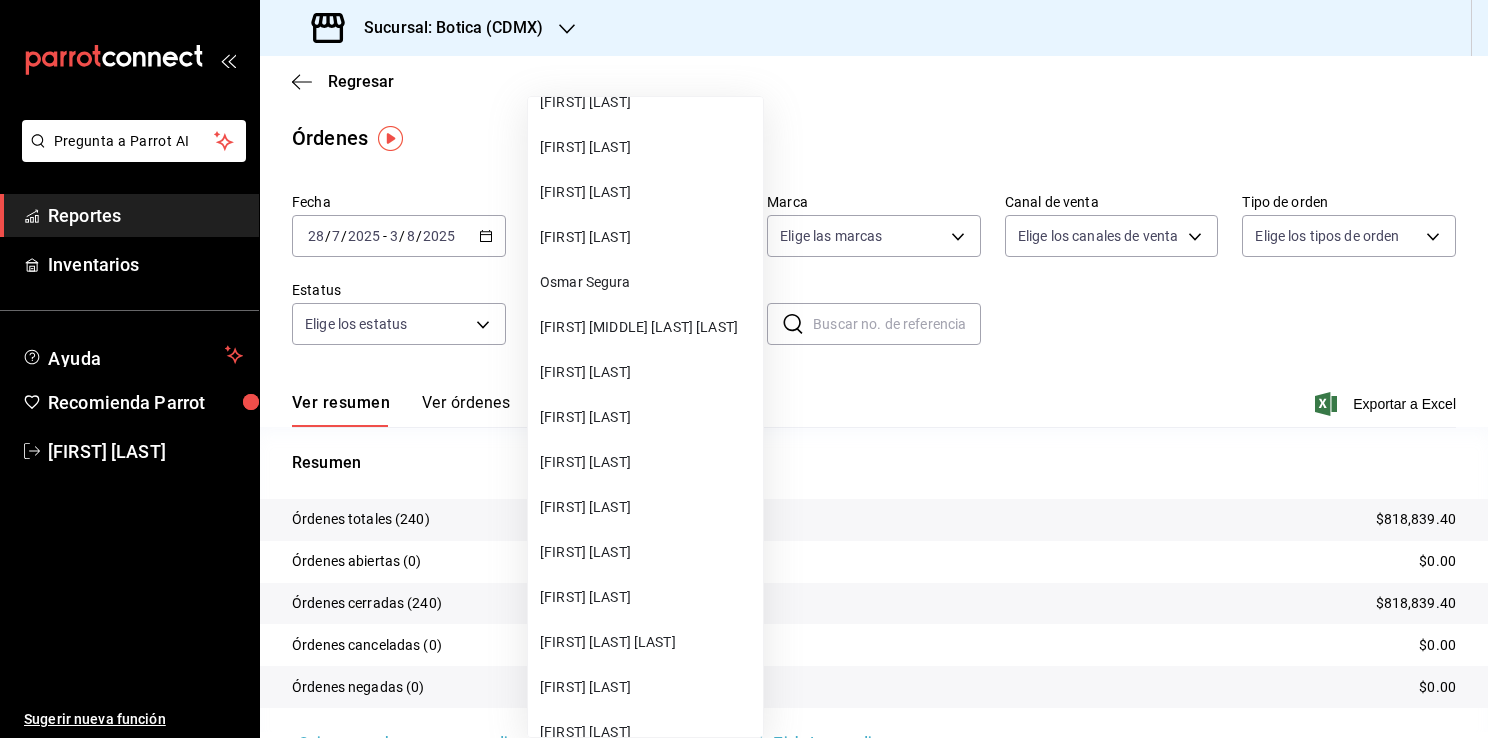 type 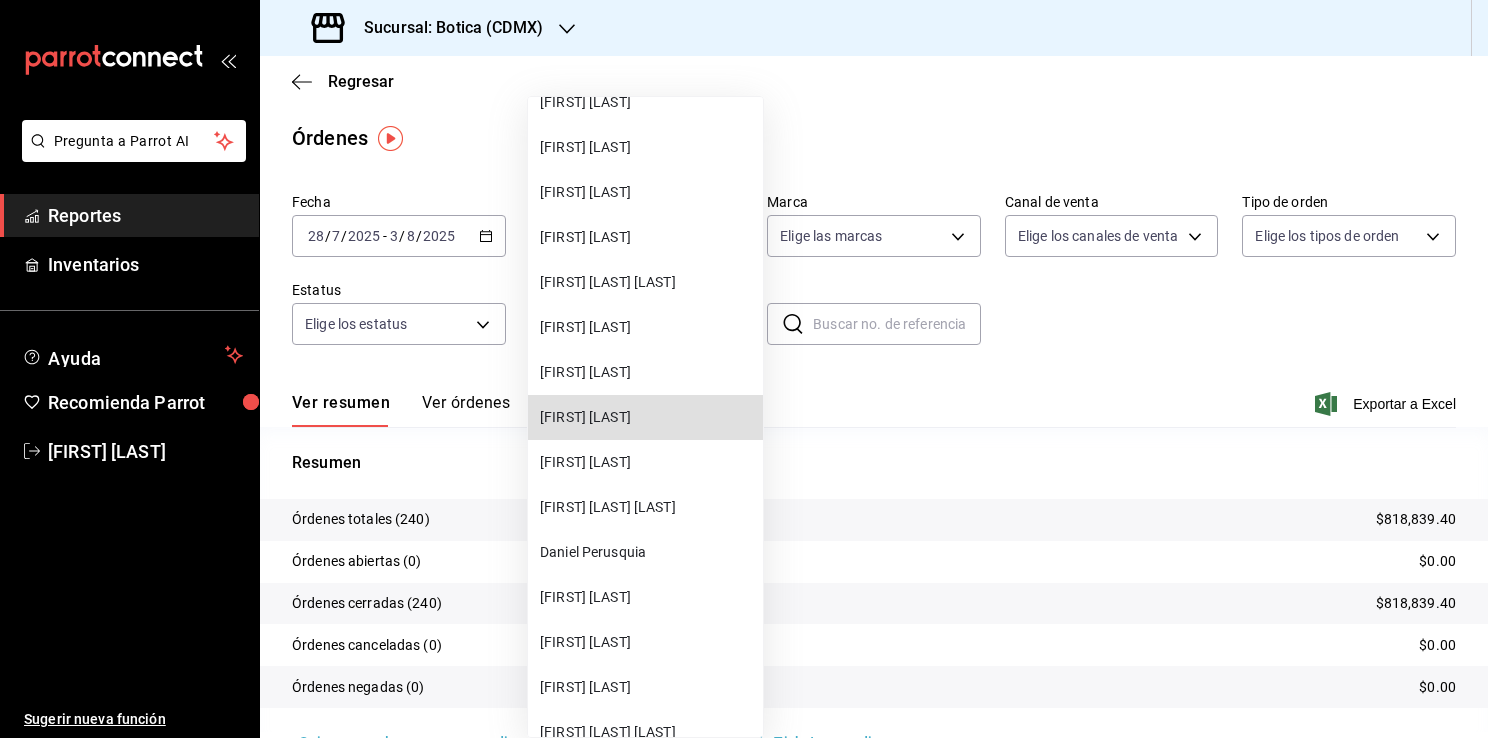 type 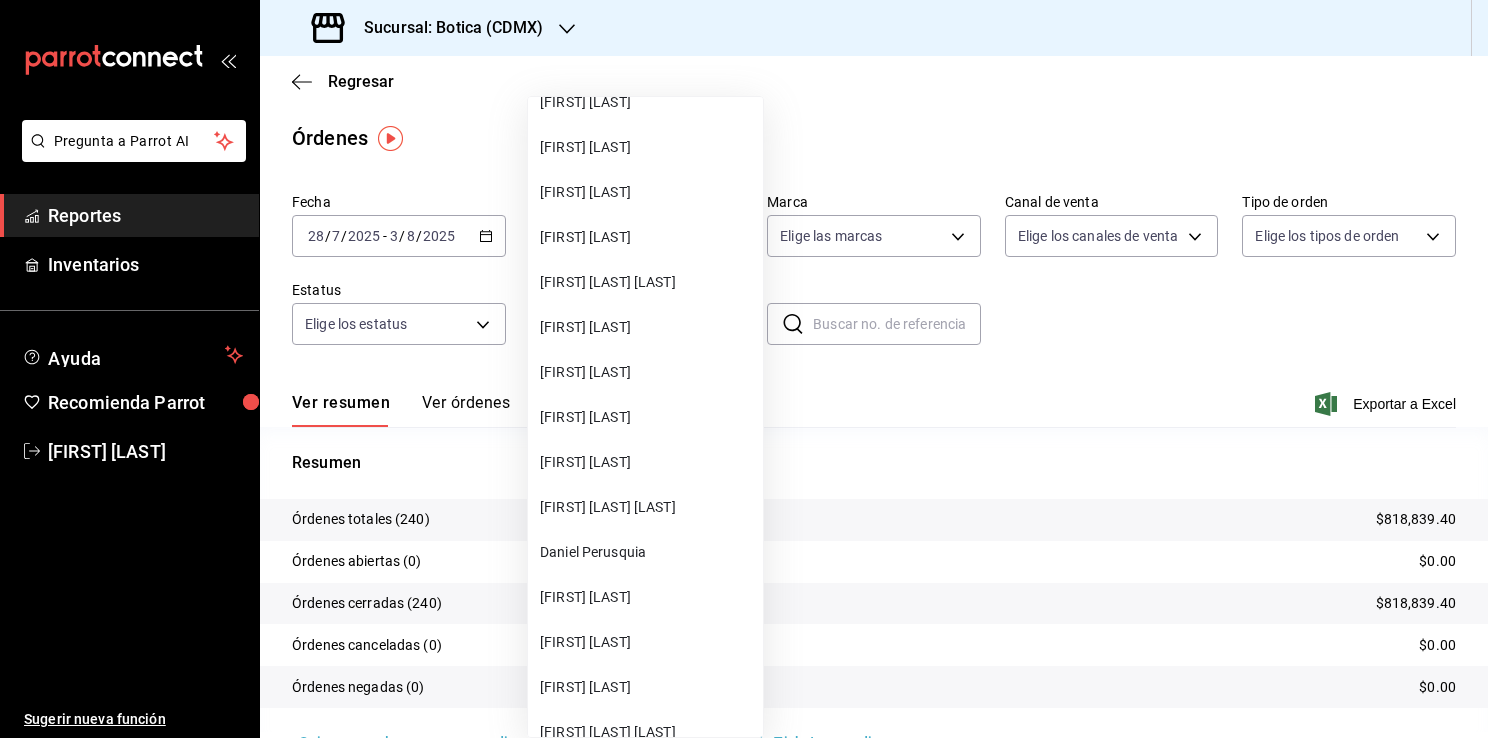 type 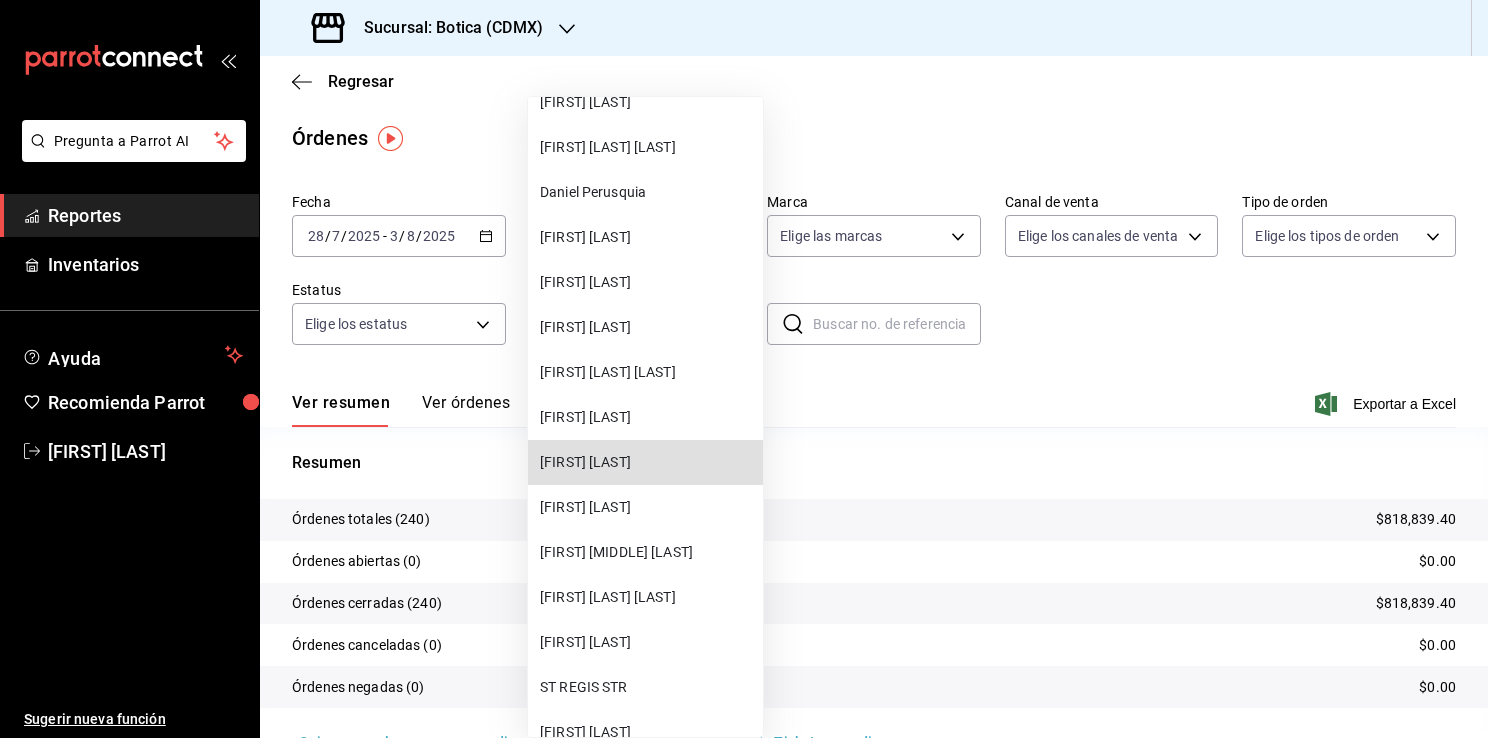 type 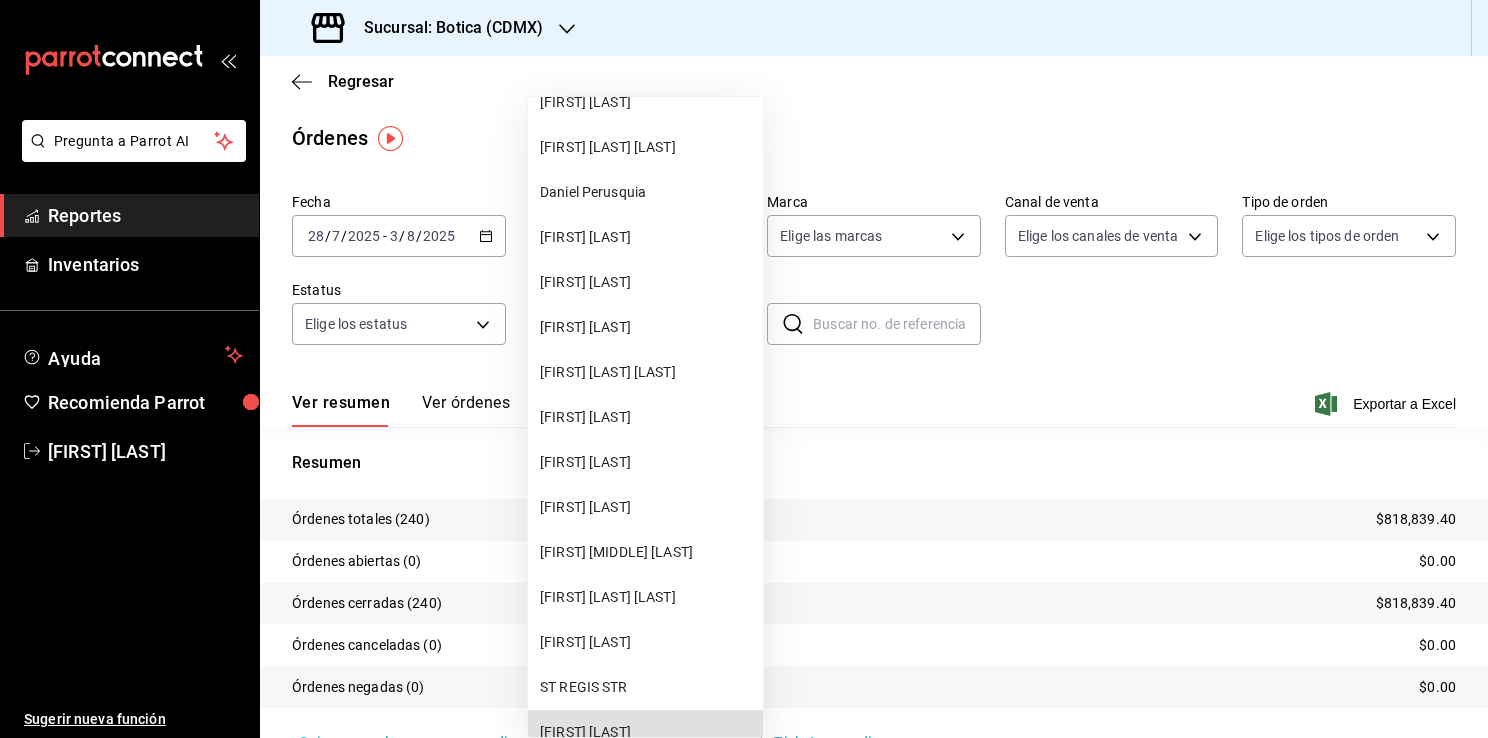 type 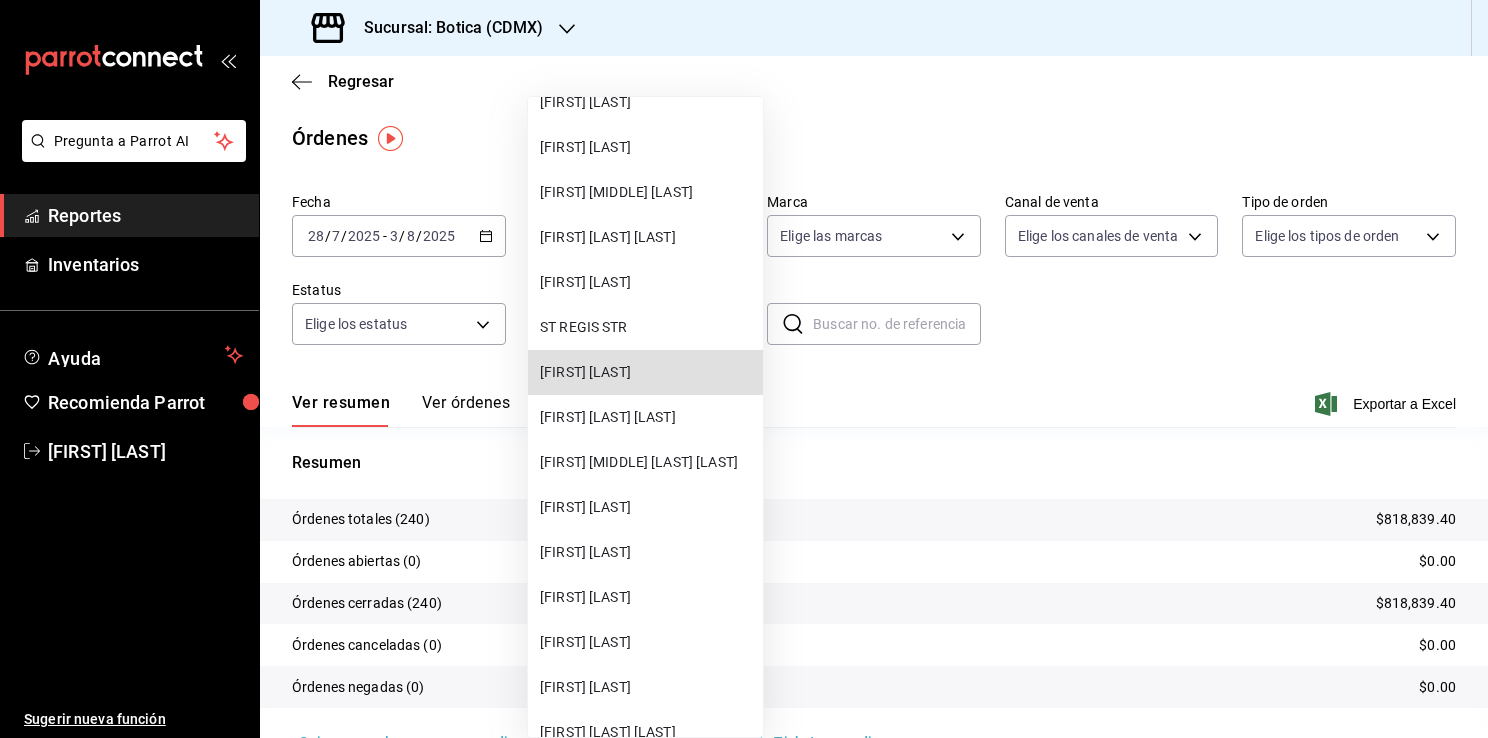 type 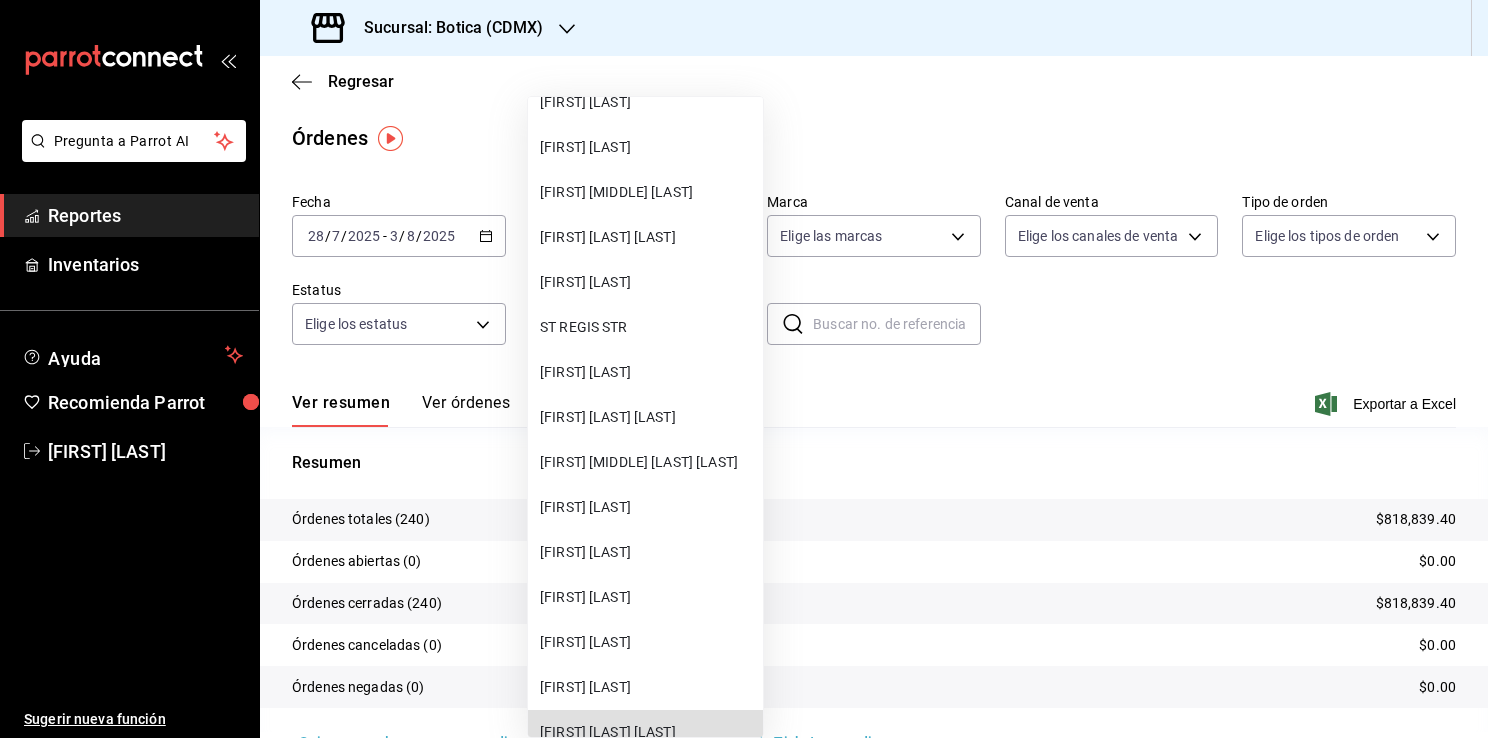 type 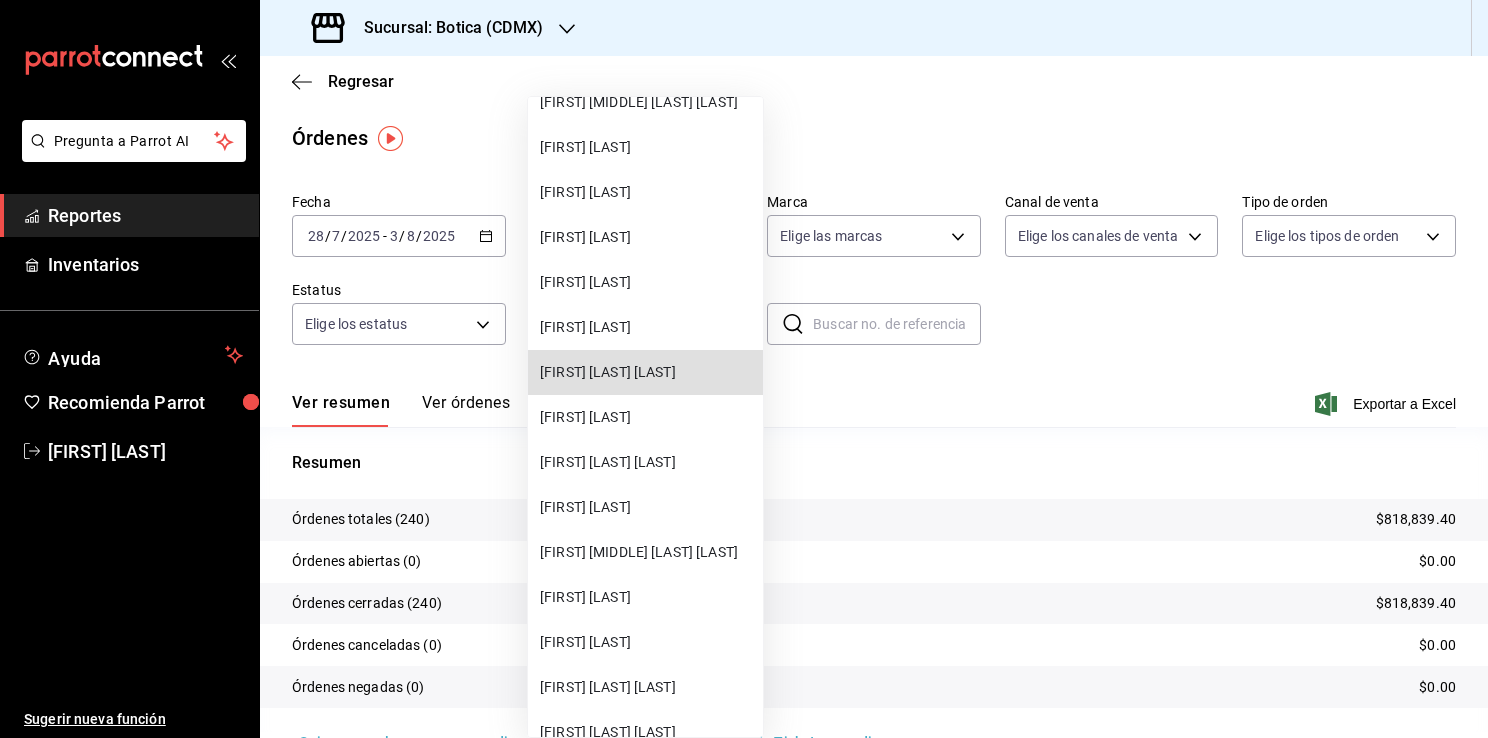 type 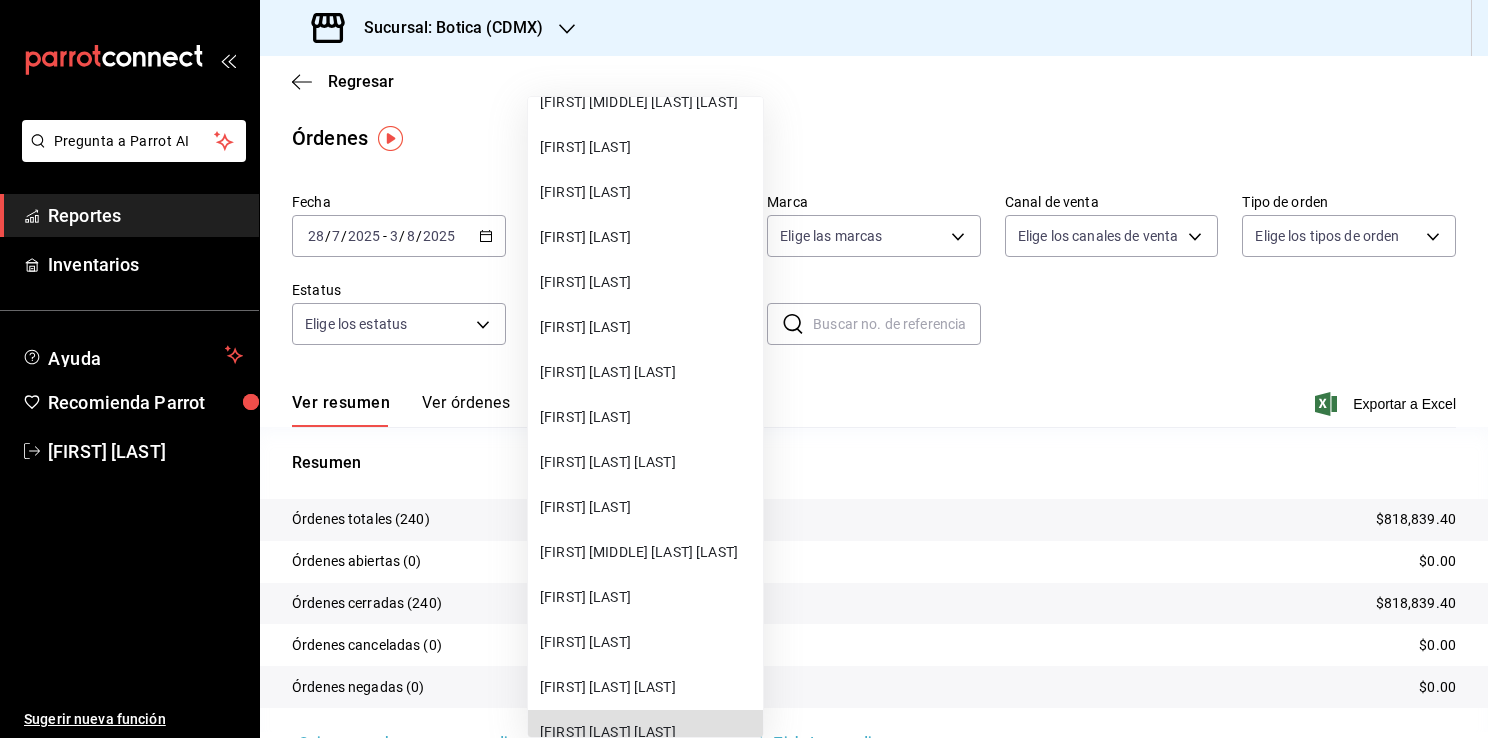 type 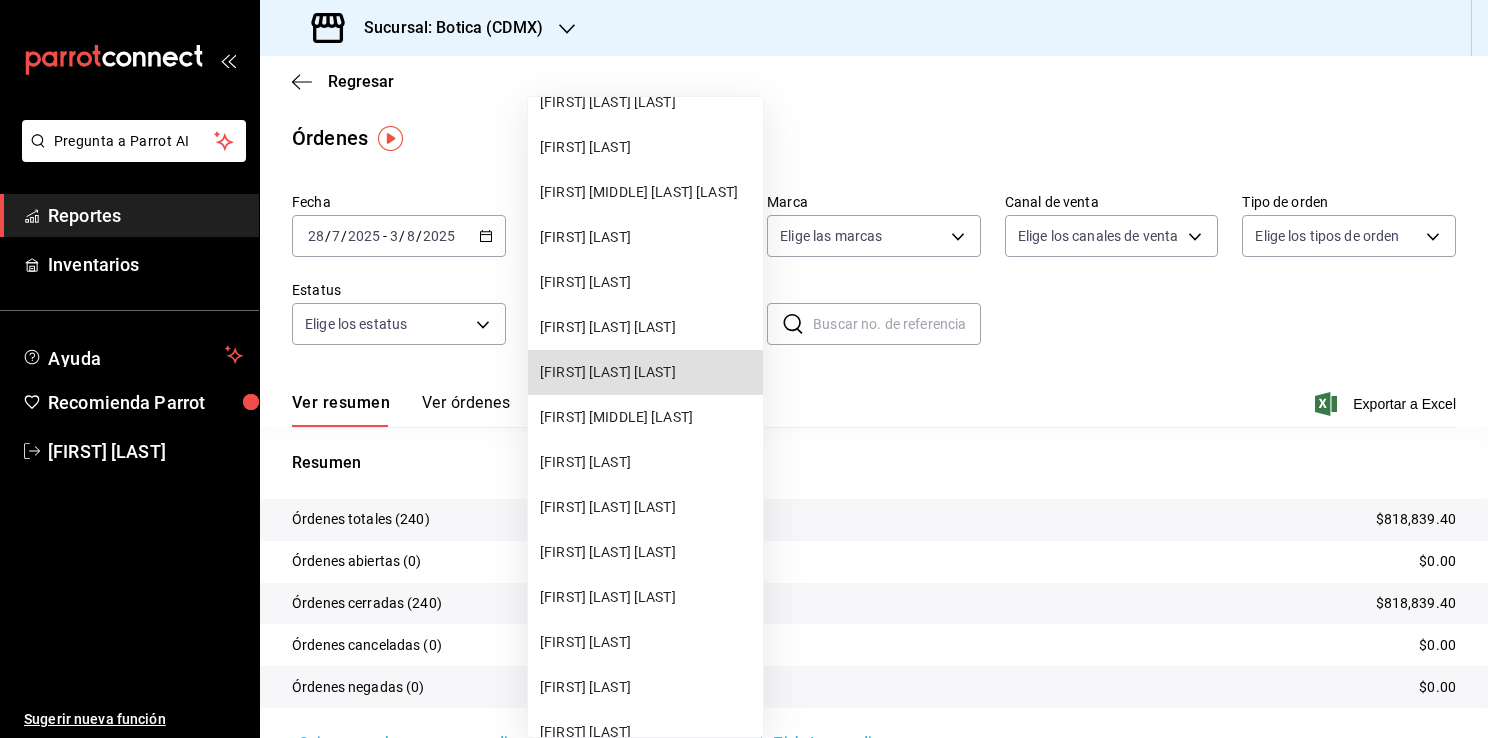 type 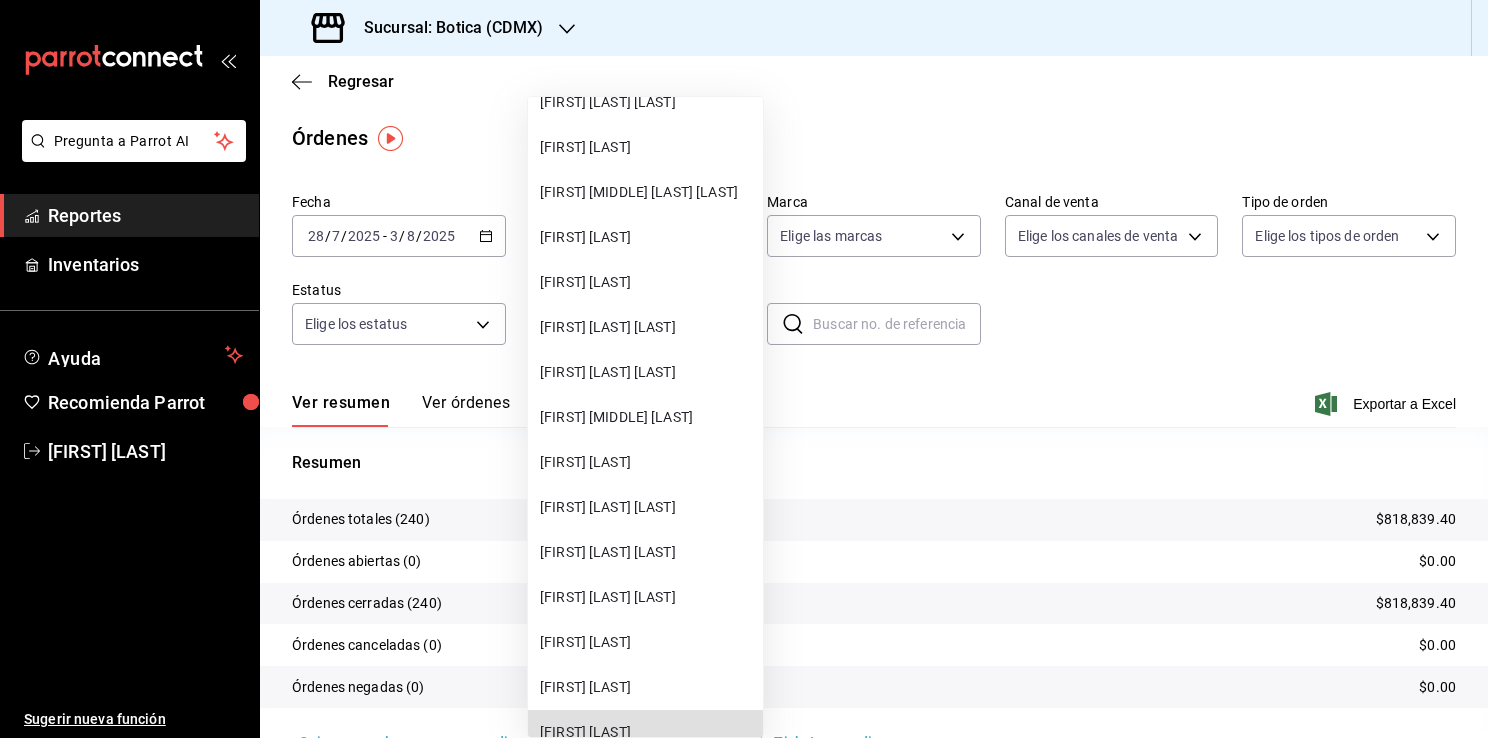 type 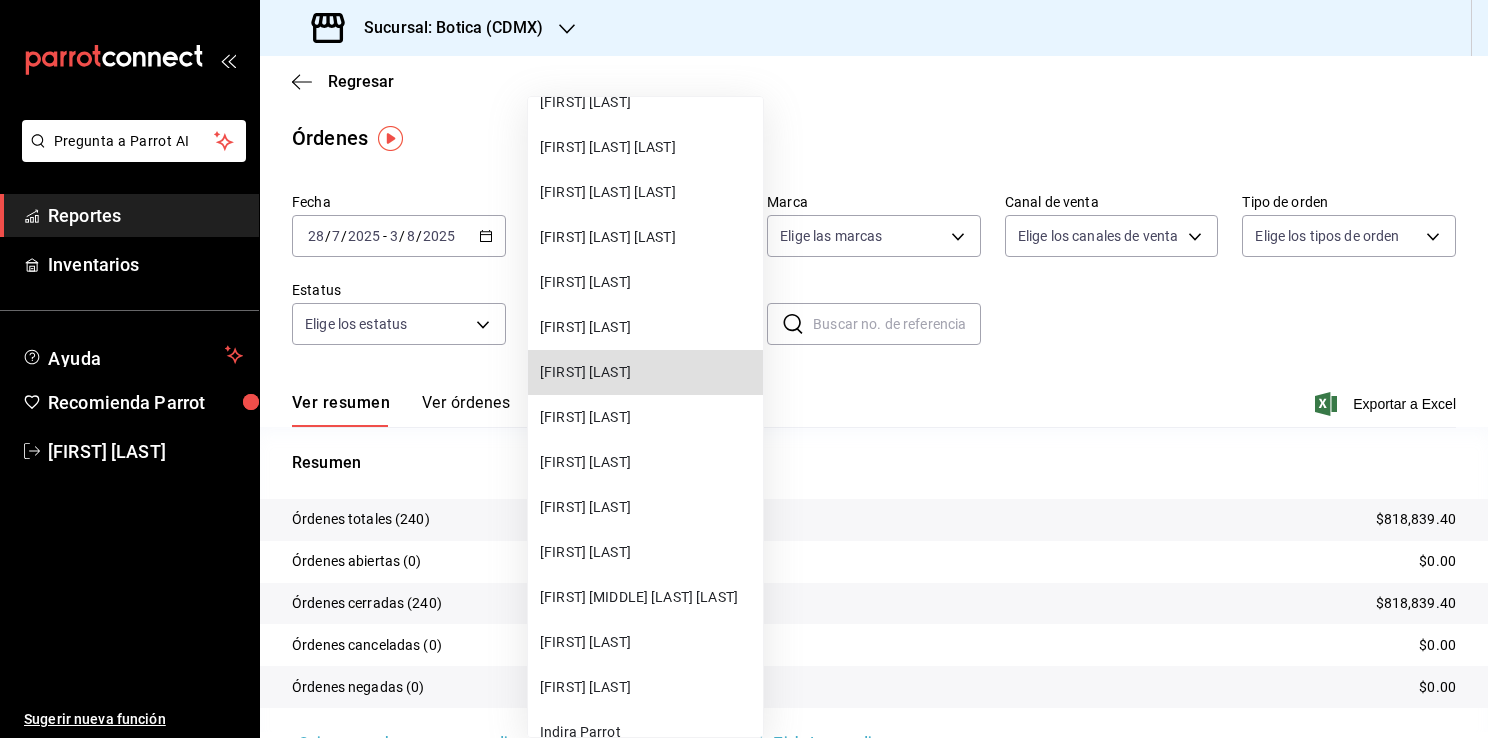 type 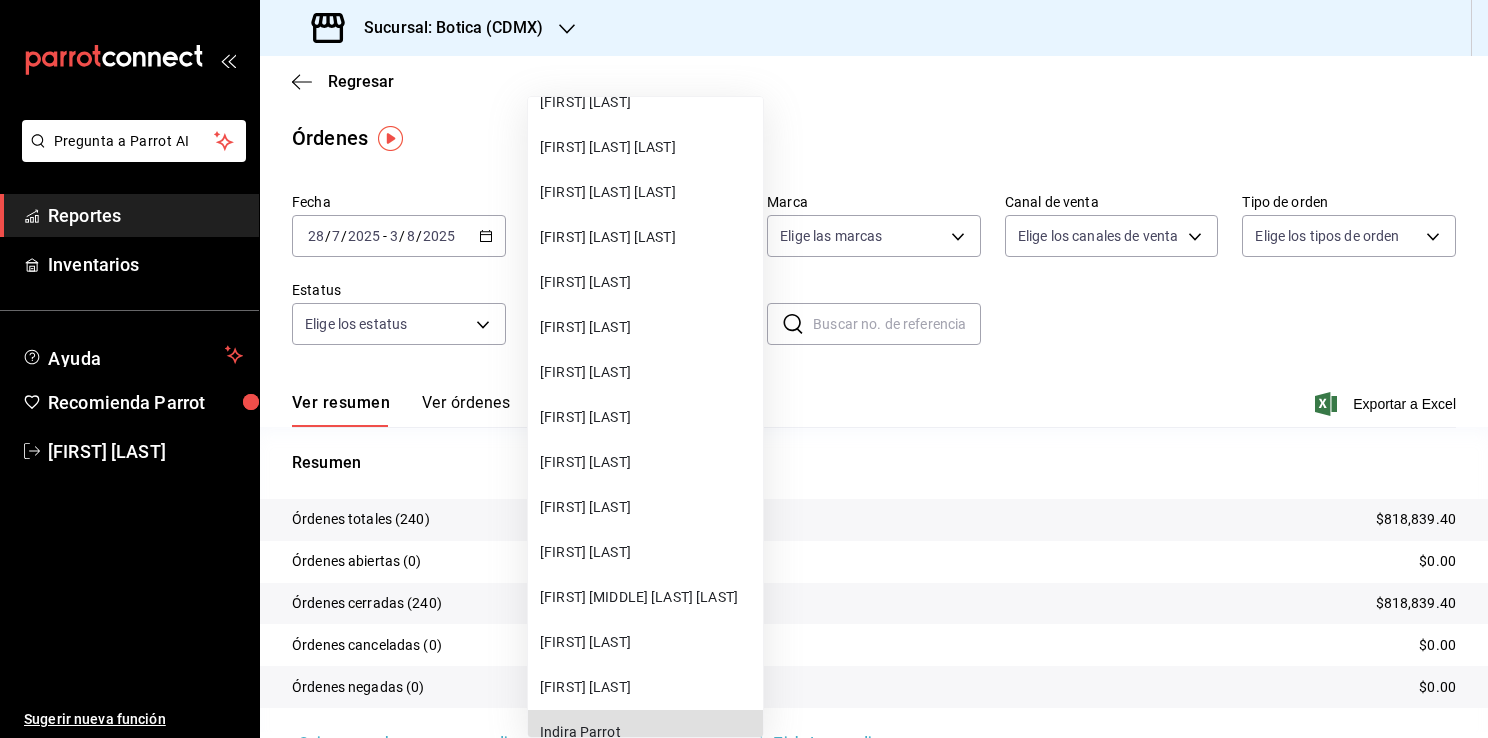 type 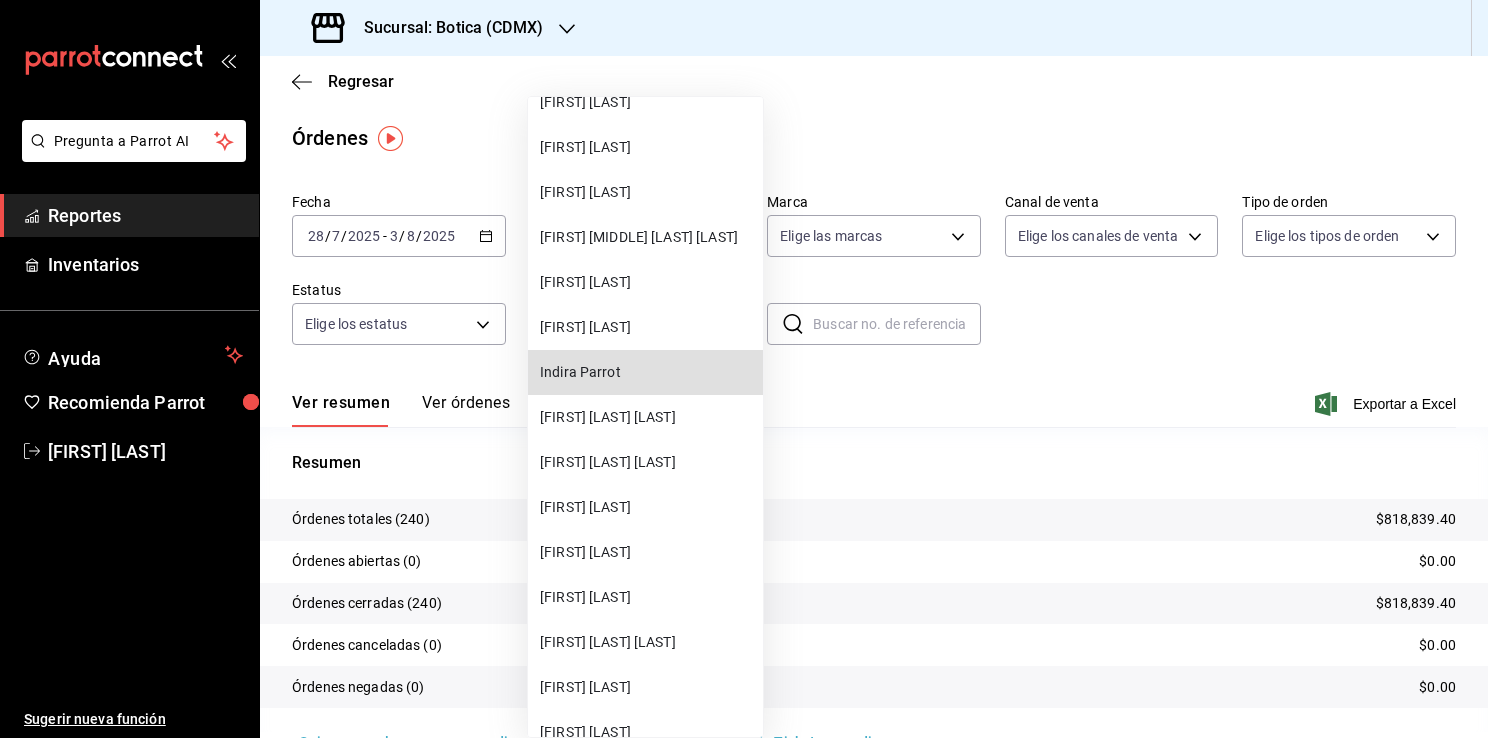 type 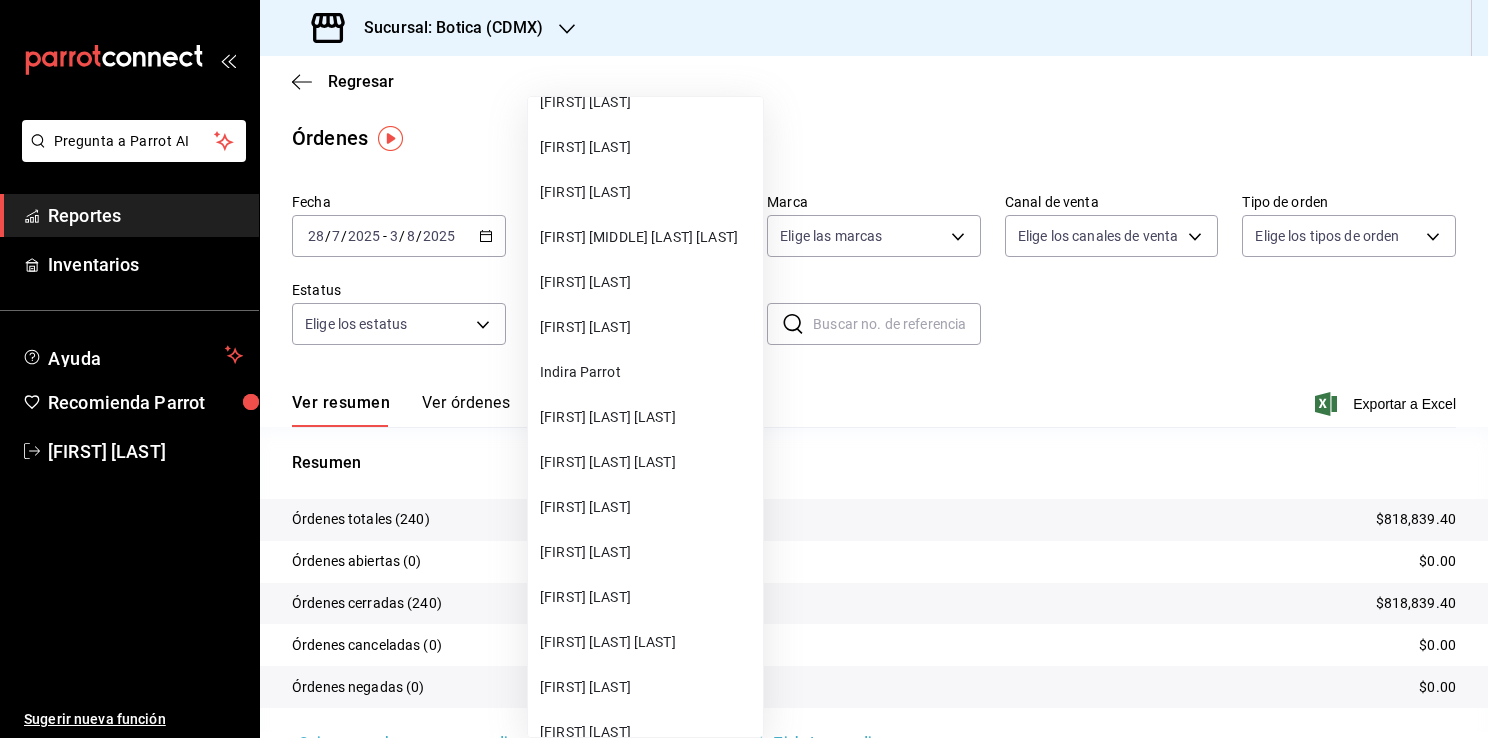 type 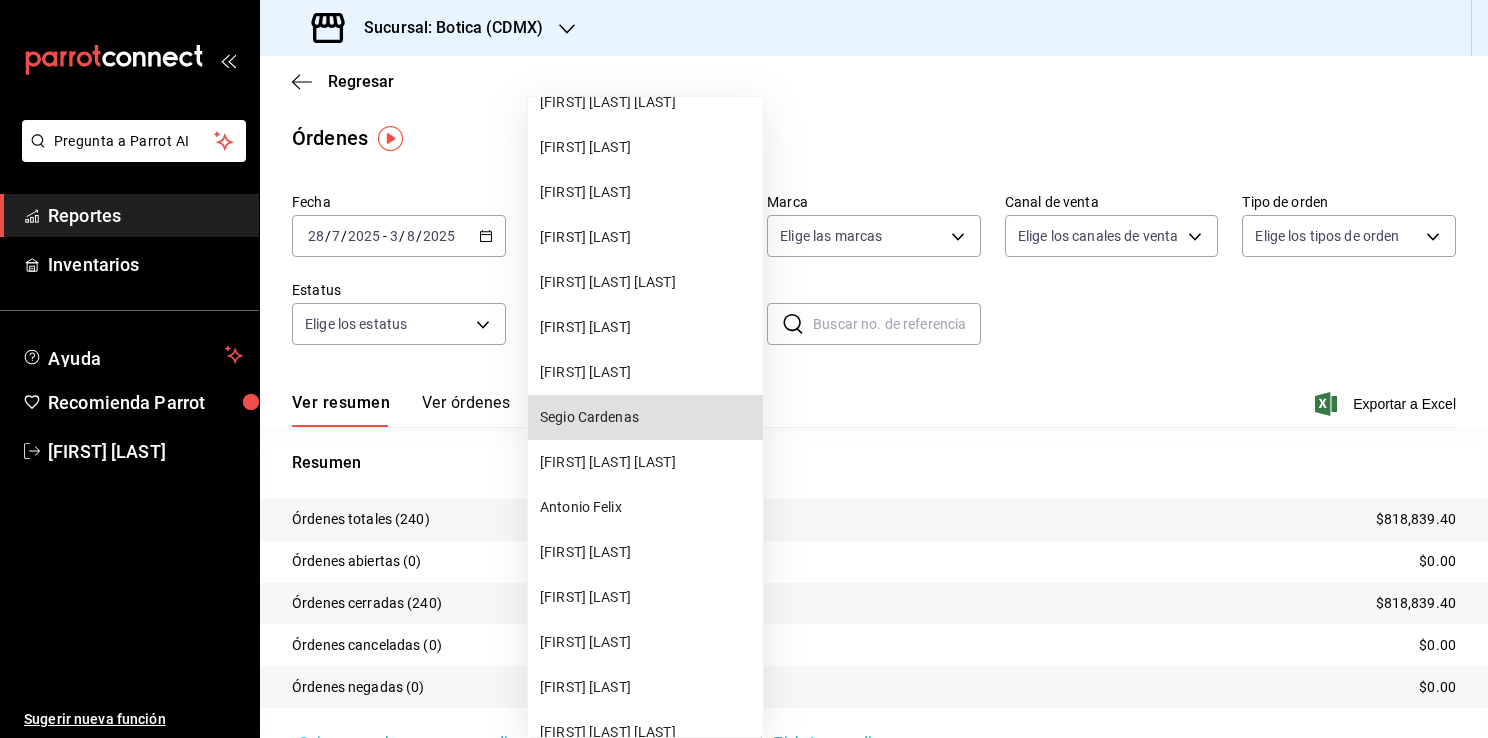 type 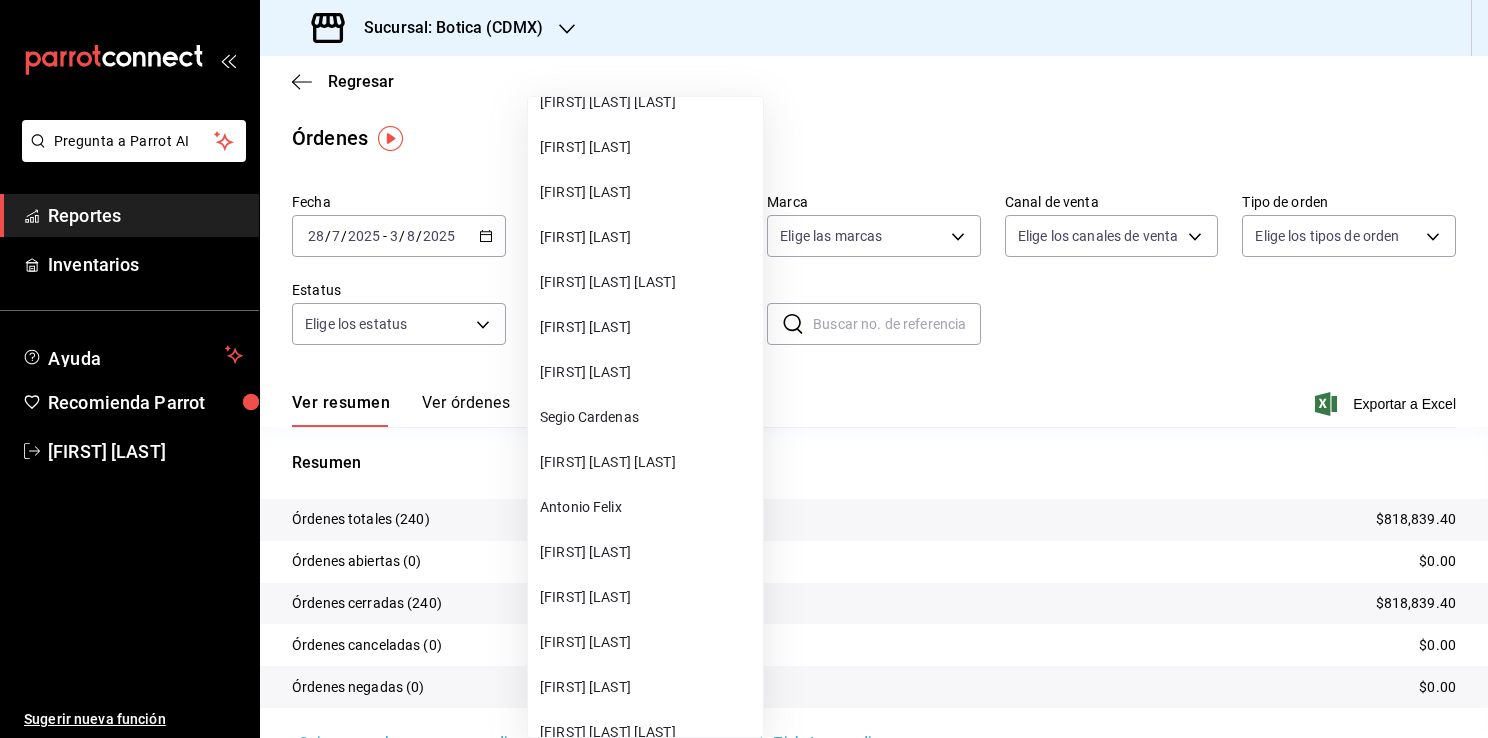 type 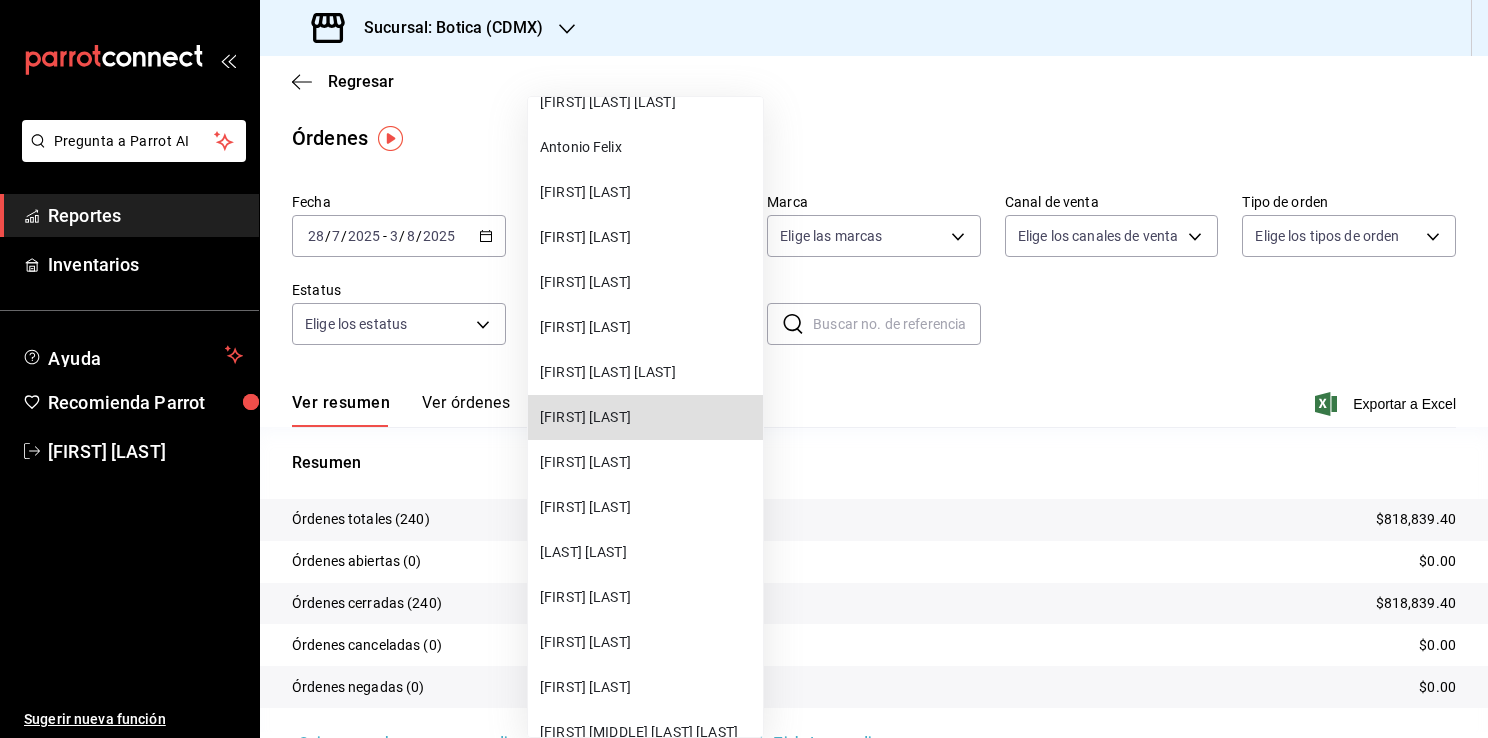 type 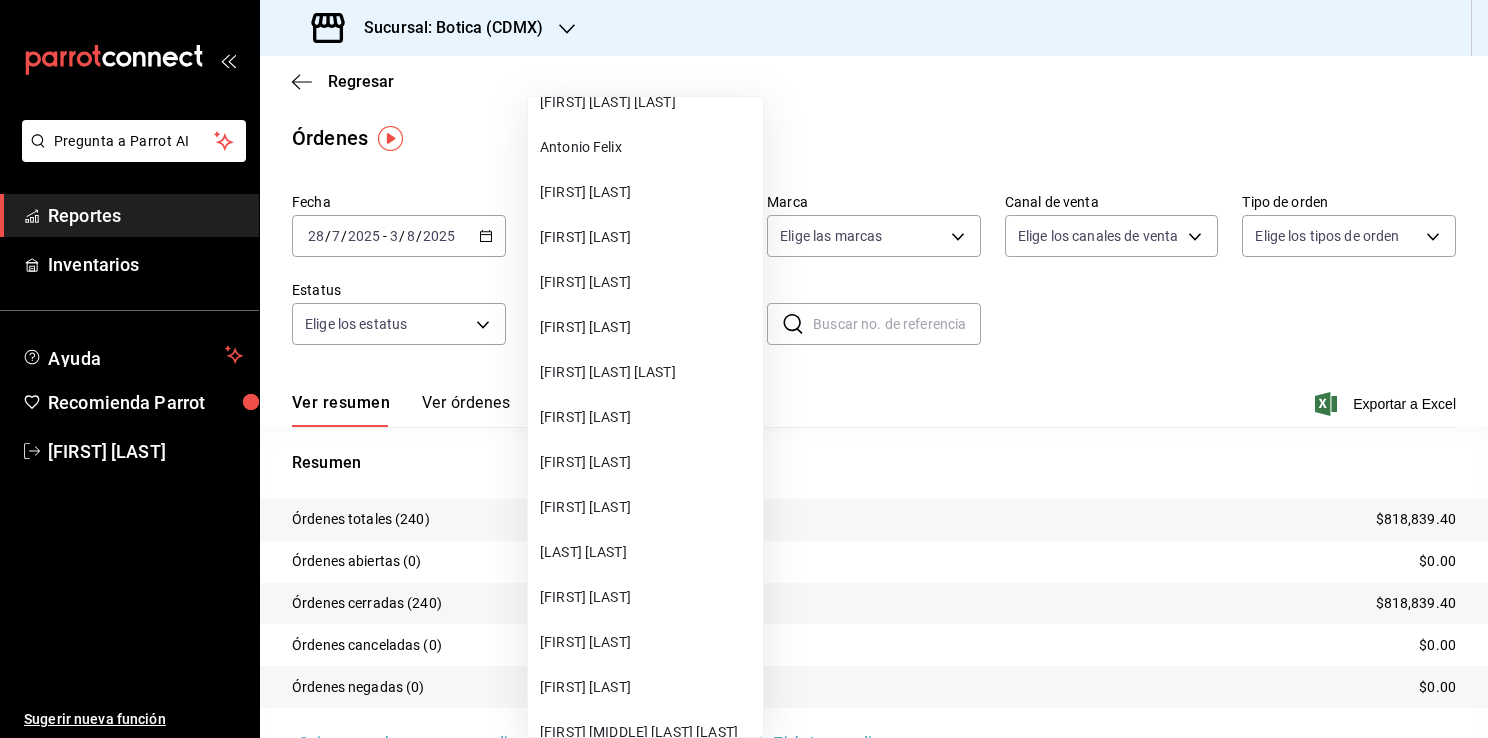 type 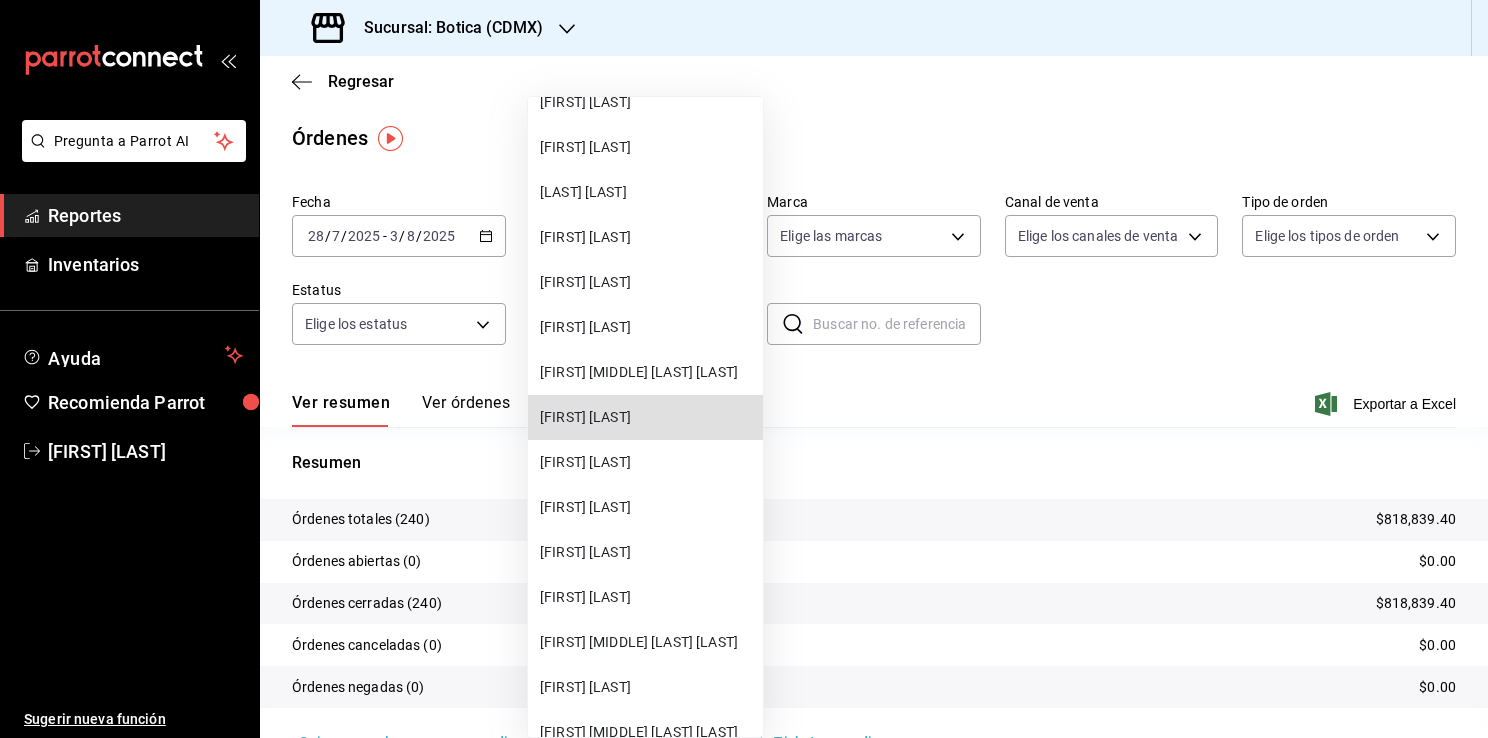 type 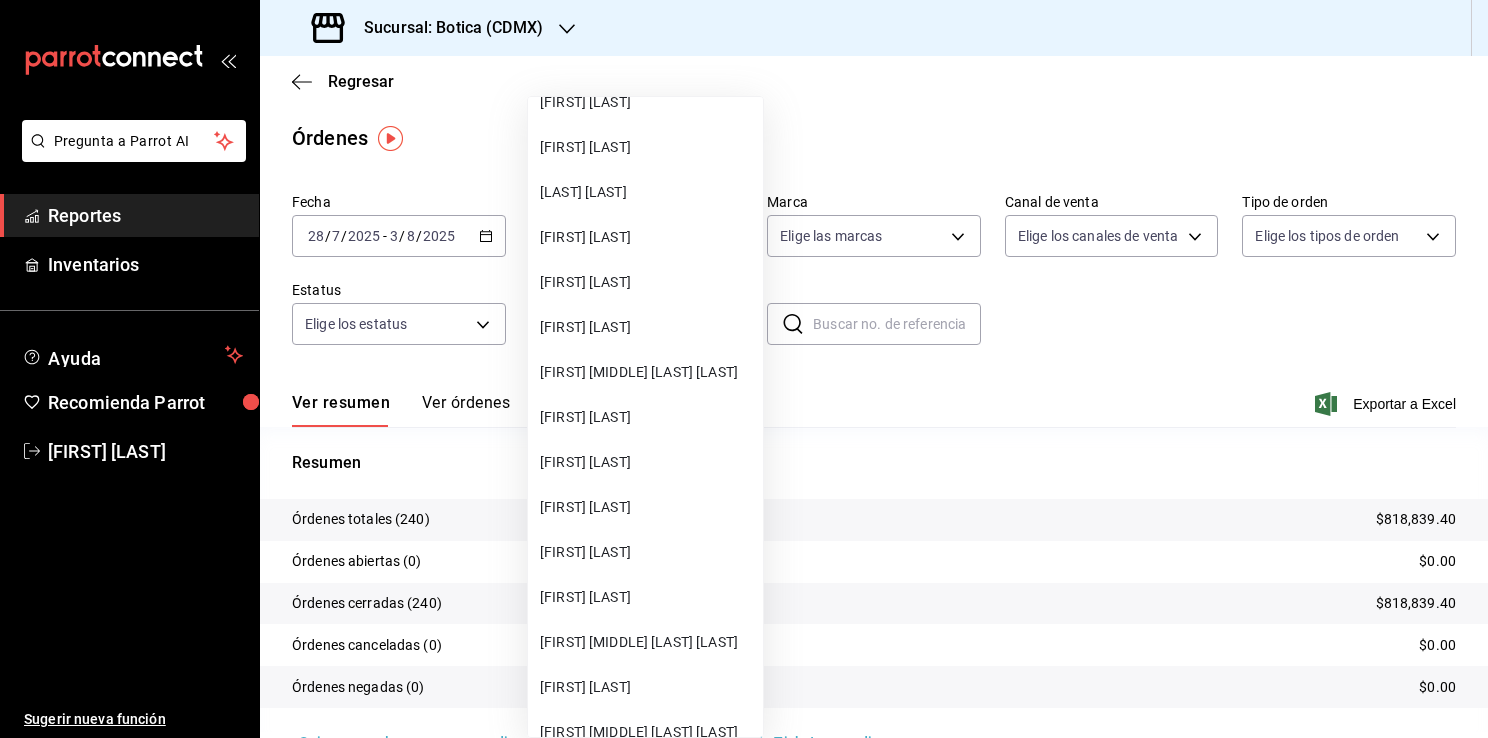 type 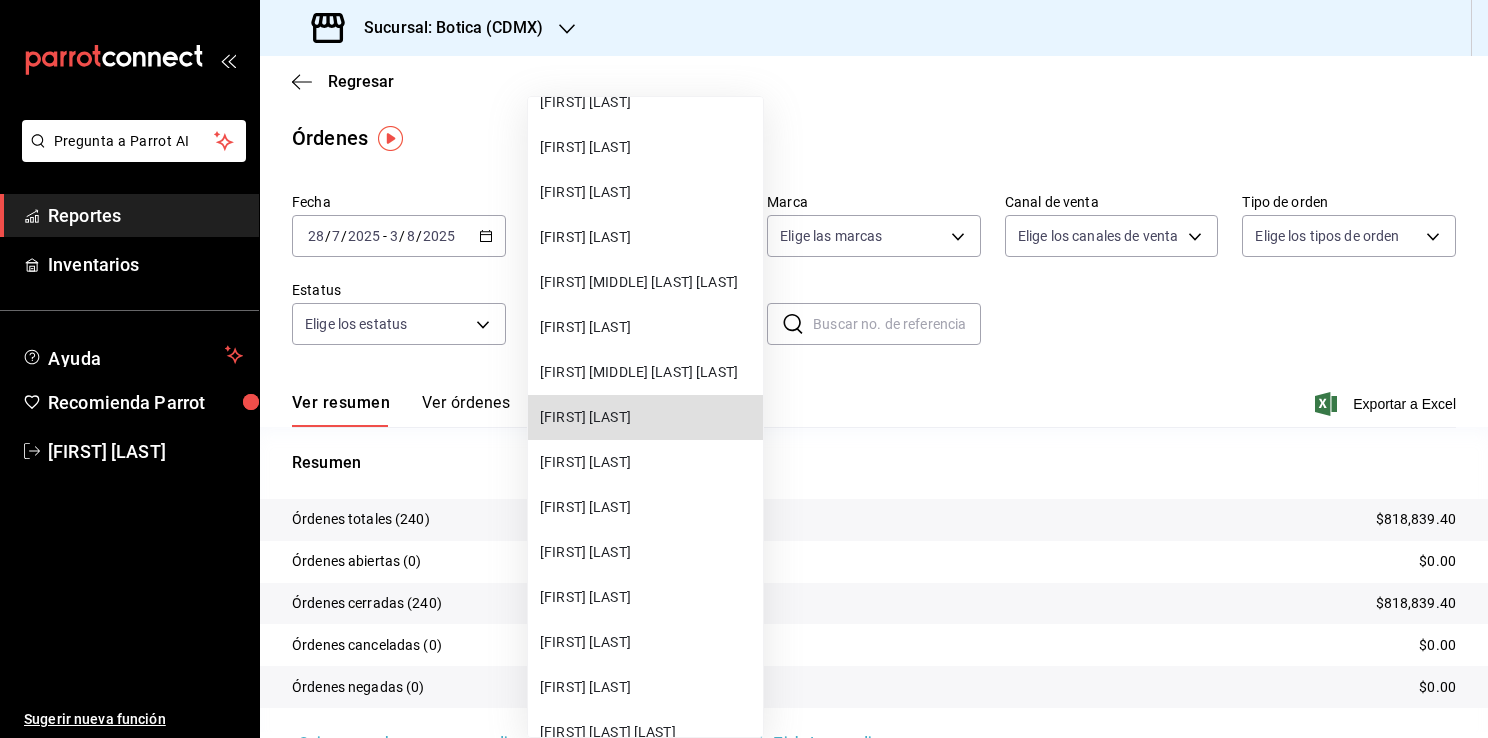 type 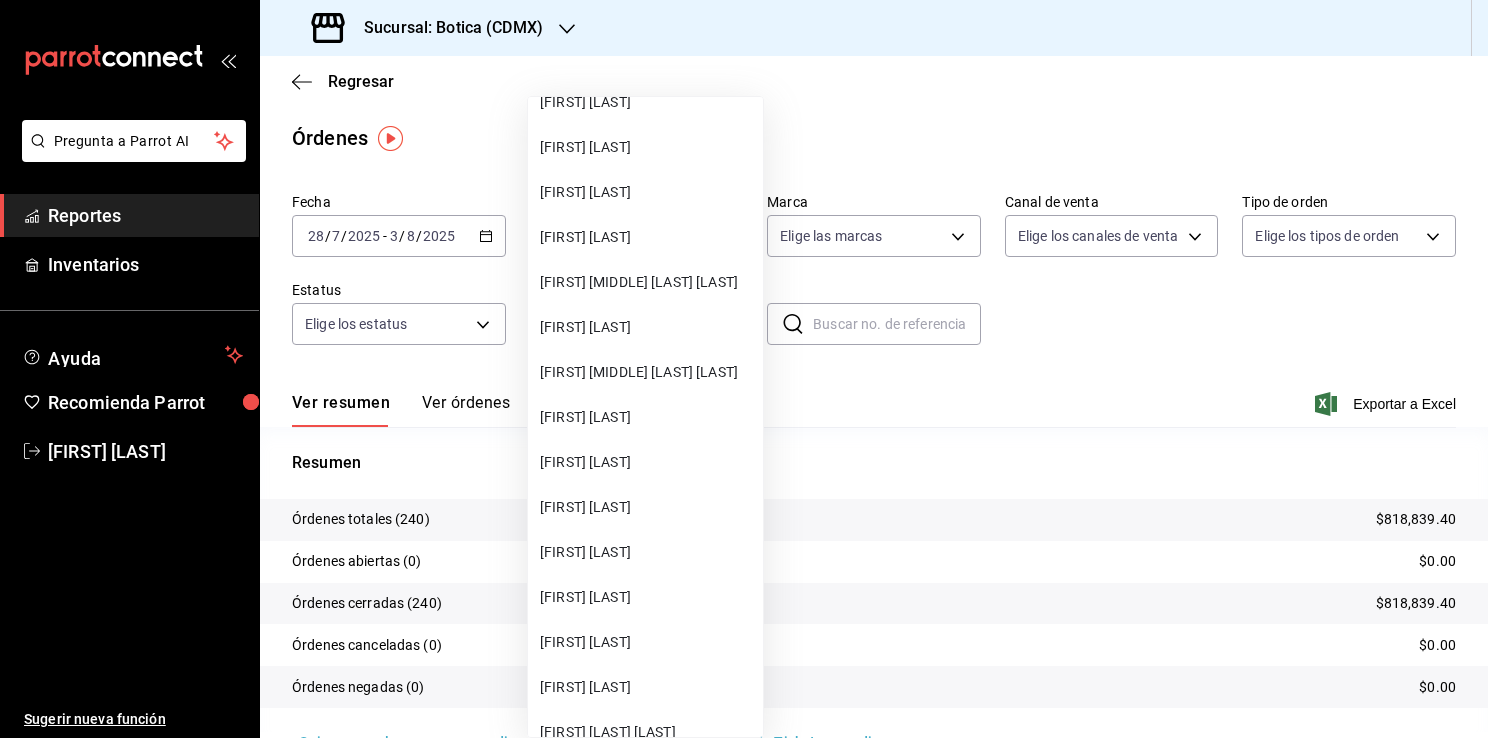 type 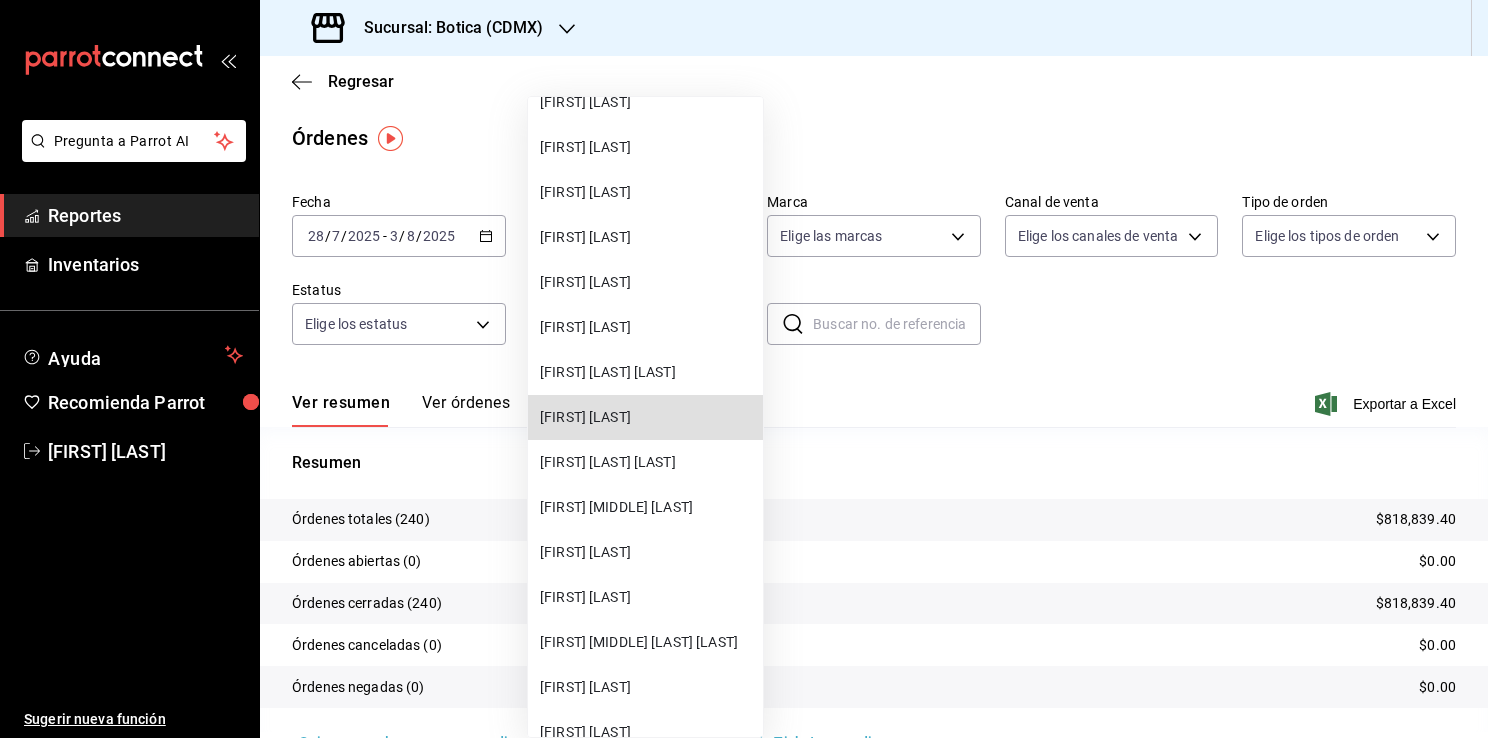 type 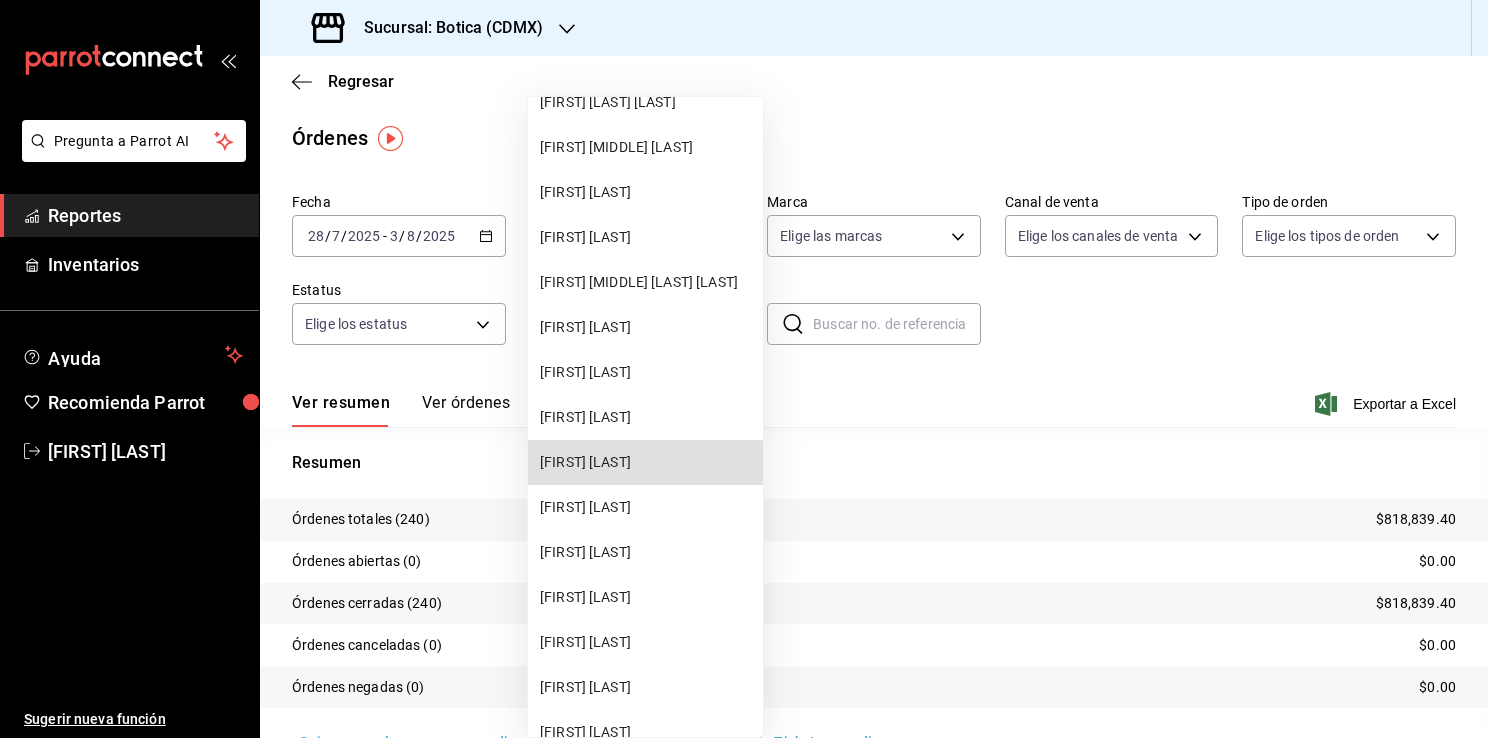 type 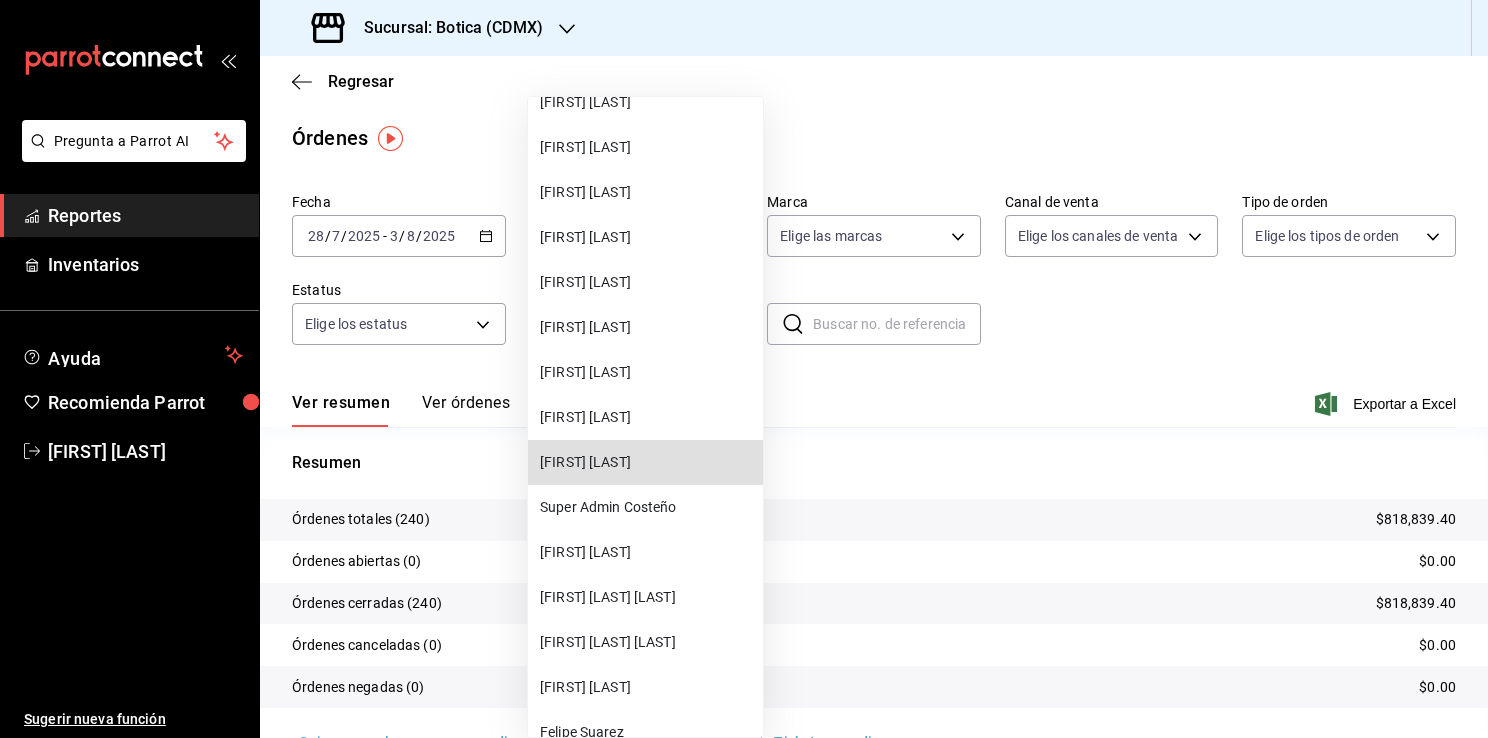 type 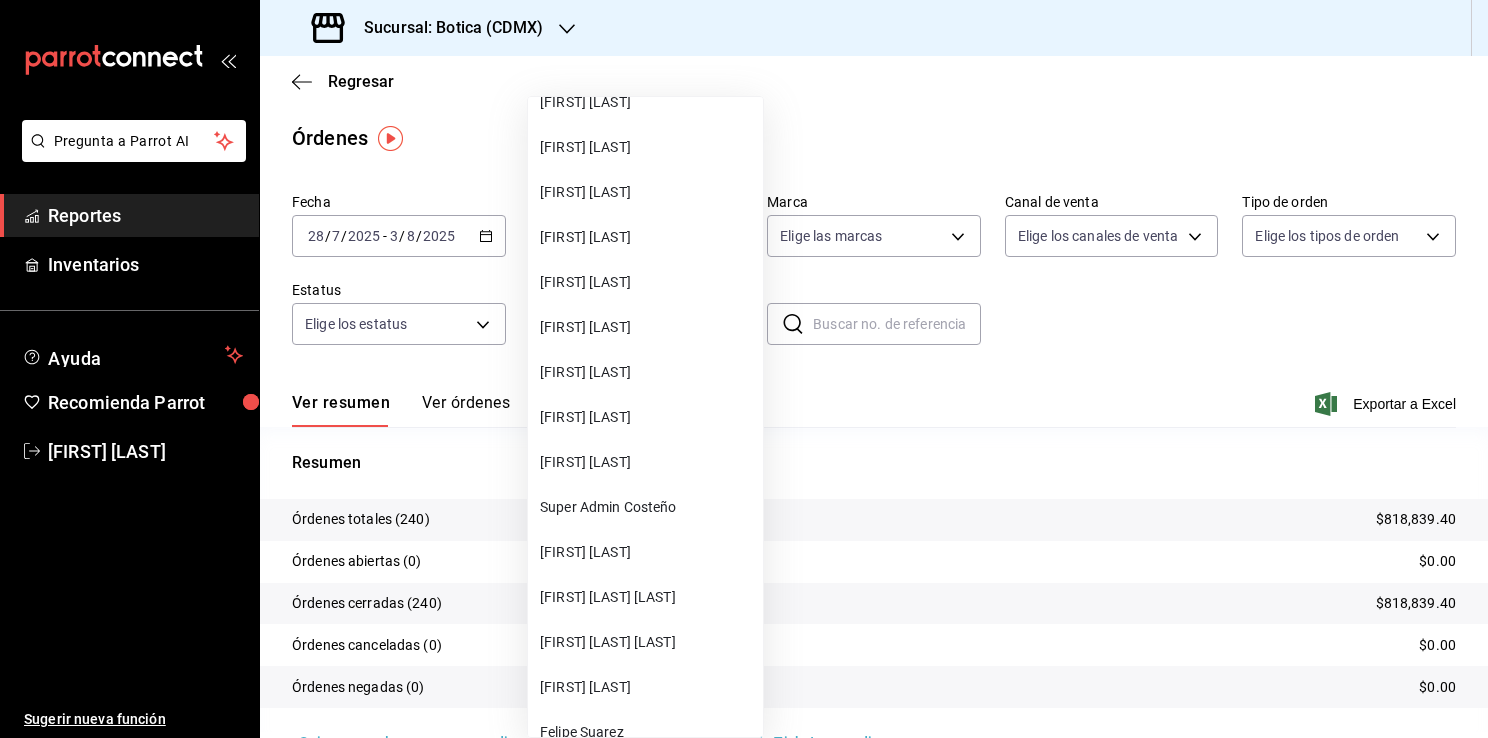 type 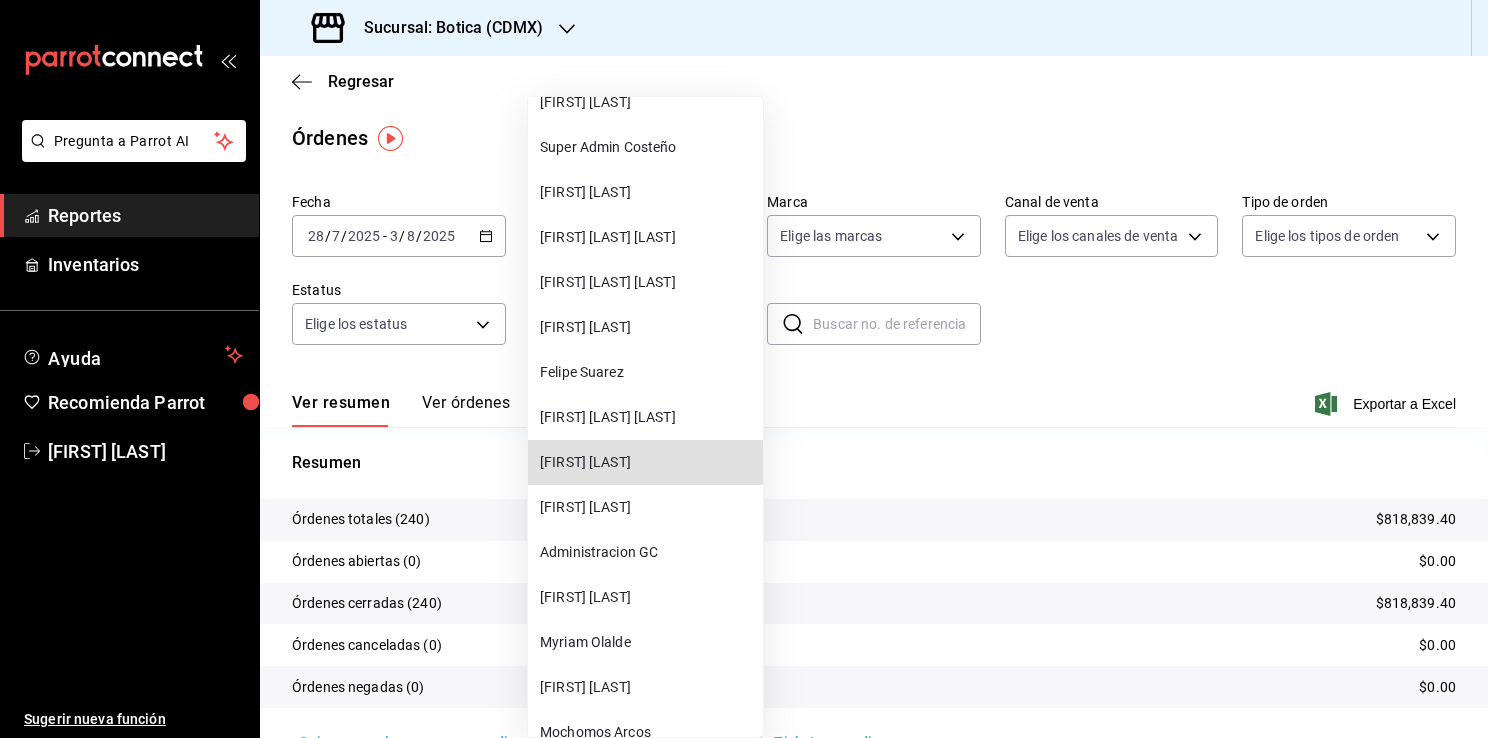 type 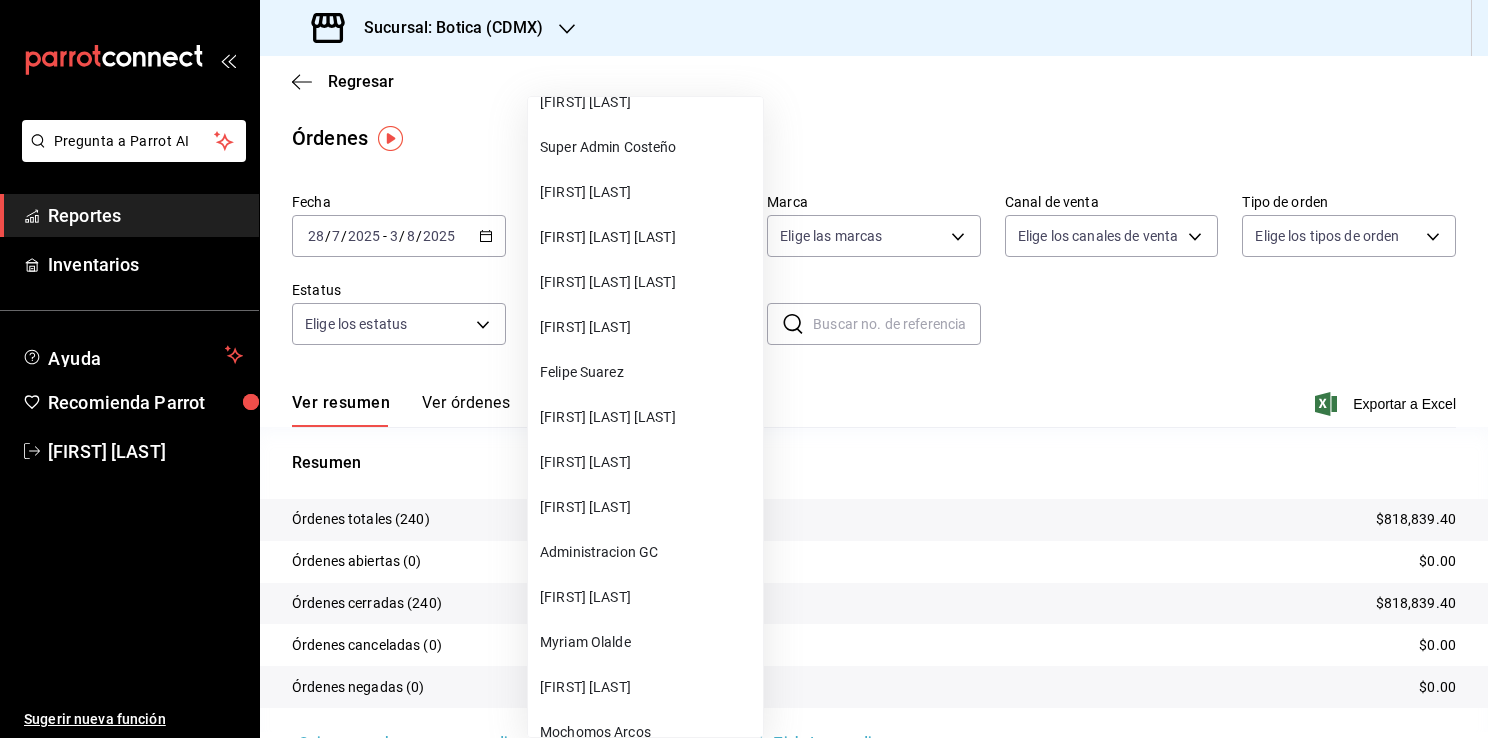 type 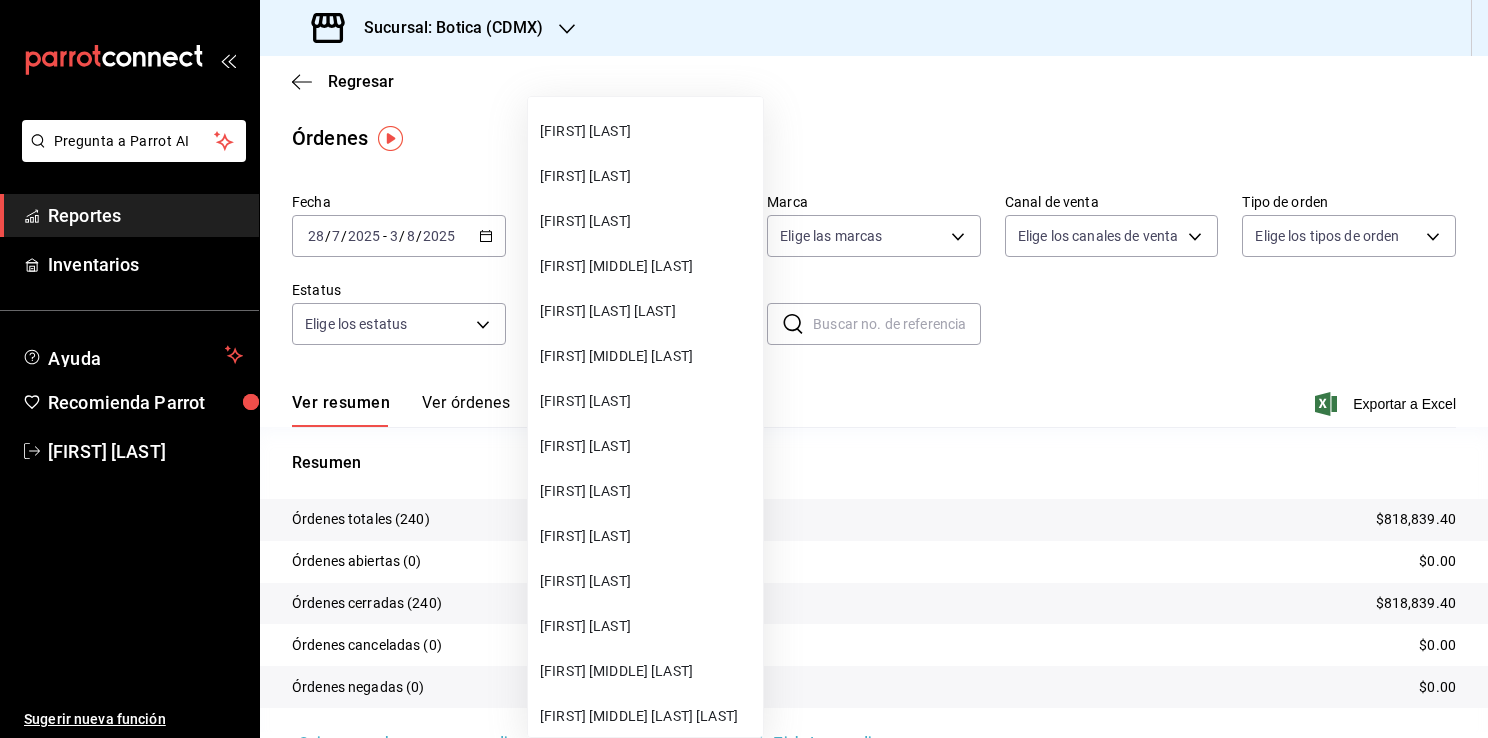 scroll, scrollTop: 15800, scrollLeft: 0, axis: vertical 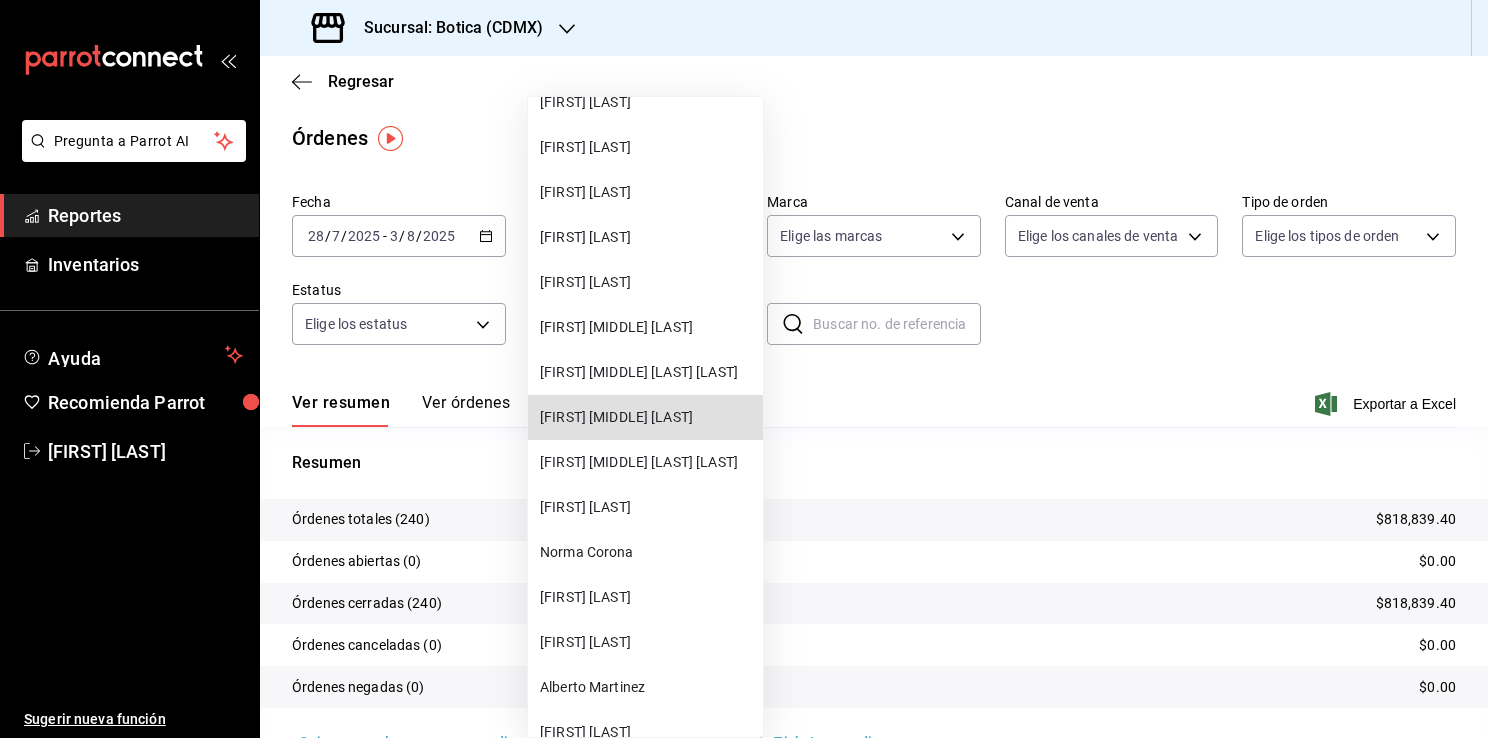 click on "[FIRST] [MIDDLE] [LAST]" at bounding box center [647, 417] 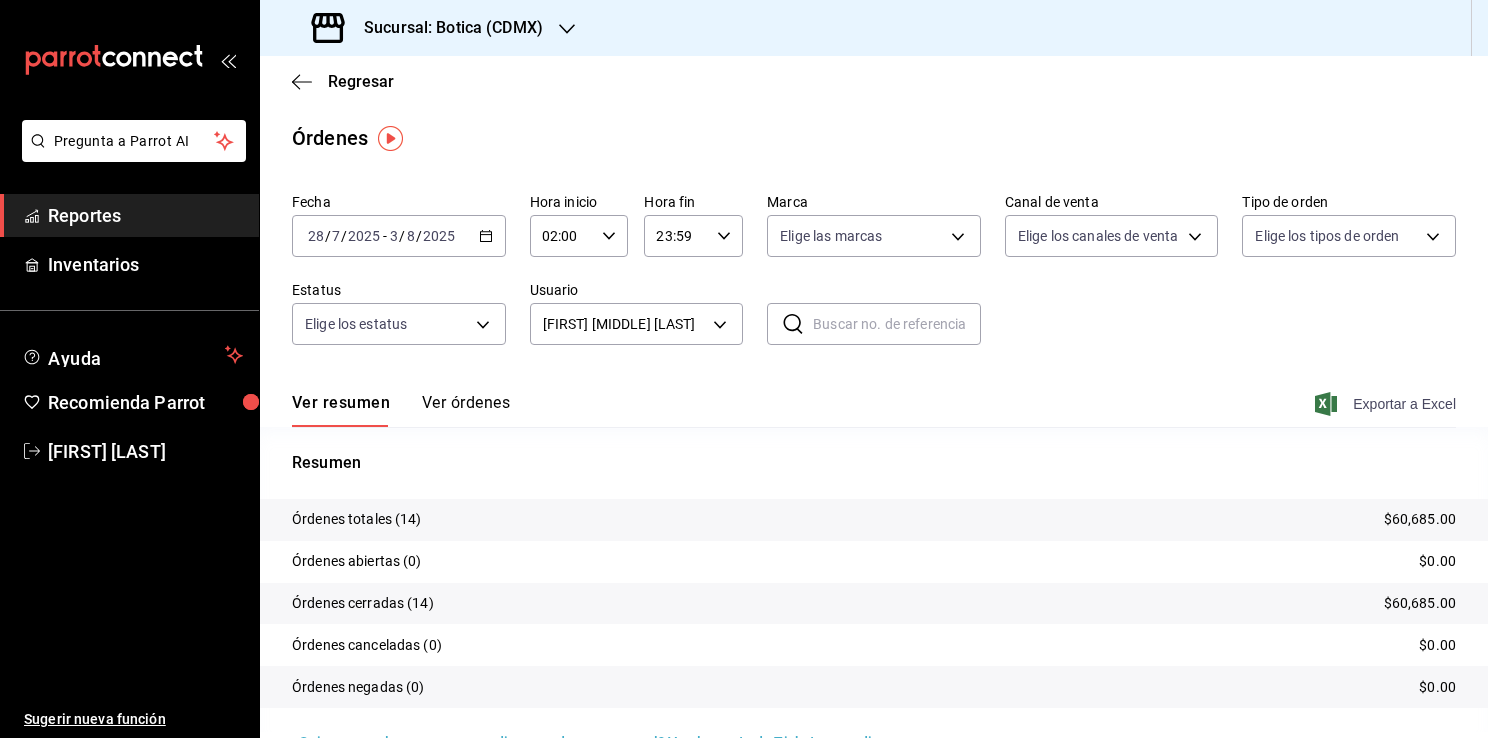 click on "Exportar a Excel" at bounding box center [1387, 404] 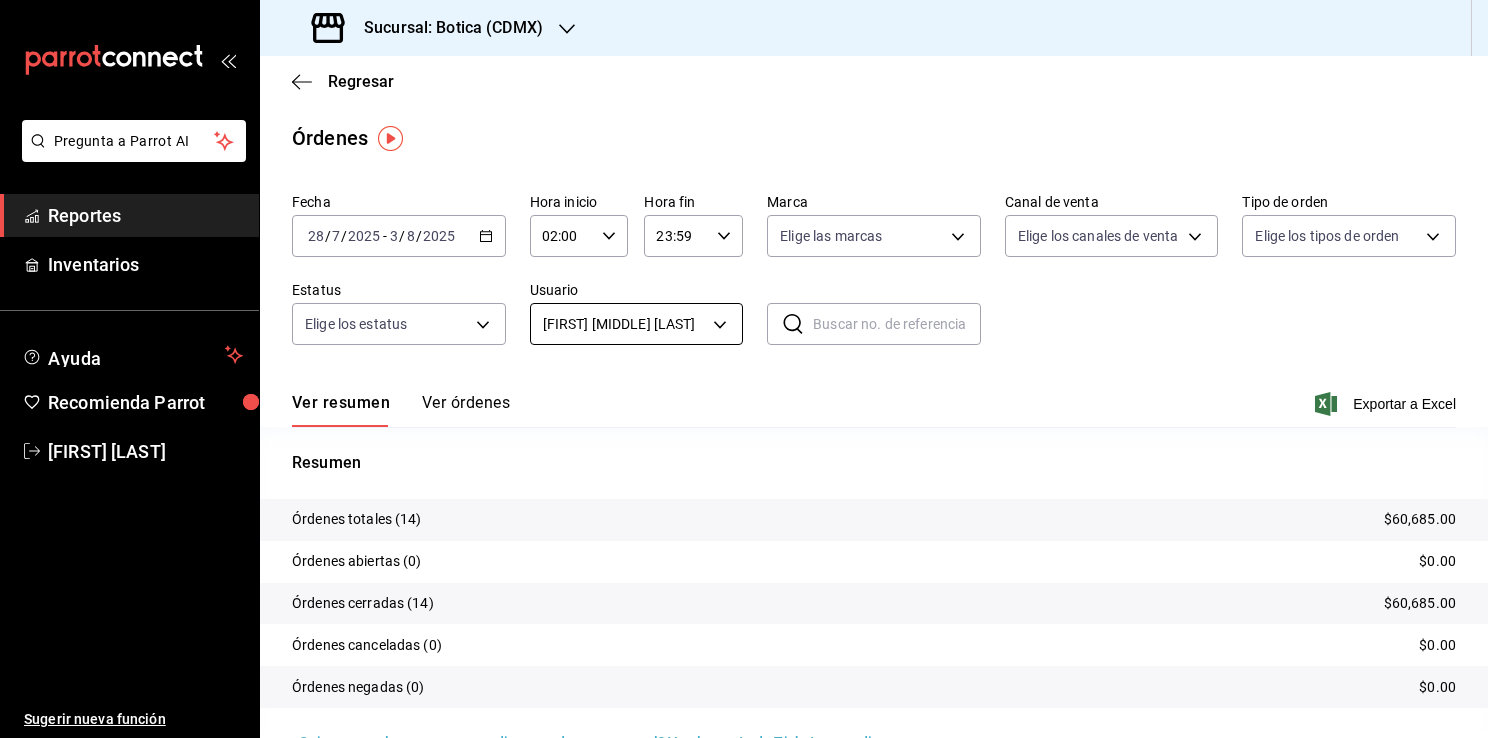 click on "Pregunta a Parrot AI Reportes Inventarios Ayuda Recomienda Parrot Christian Nadal Sugerir nueva función Sucursal: Botica ([CITY]) Regresar Órdenes Fecha 2025-07-28 28 / 7 / 2025 - 2025-08-03 3 / 8 / 2025 Hora inicio 02:00 Hora inicio Hora fin 23:59 Hora fin Marca Elige las marcas Canal de venta Elige los canales de venta Tipo de orden Elige los tipos de orden Estatus Elige los estatus Usuario [FIRST] [MIDDLE] [LAST] [UUID] ​ ​ Ver resumen Ver órdenes Exportar a Excel Resumen Órdenes totales (14) $60,685.00 Órdenes abiertas (0) $0.00 Órdenes cerradas (14) $60,685.00 Órdenes canceladas (0) $0.00 Órdenes negadas (0) $0.00 ¿Quieres ver el consumo promedio por orden y comensal? Ve al reporte de Ticket promedio Pregunta a Parrot AI Reportes Inventarios Ayuda Recomienda Parrot Christian Nadal Sugerir nueva función GANA 1 MES GRATIS EN TU SUSCRIPCIÓN AQUÍ Ver video tutorial Ir a video Visitar centro de ayuda ([PHONE]) soporte@parrotsoftware.io" at bounding box center [744, 369] 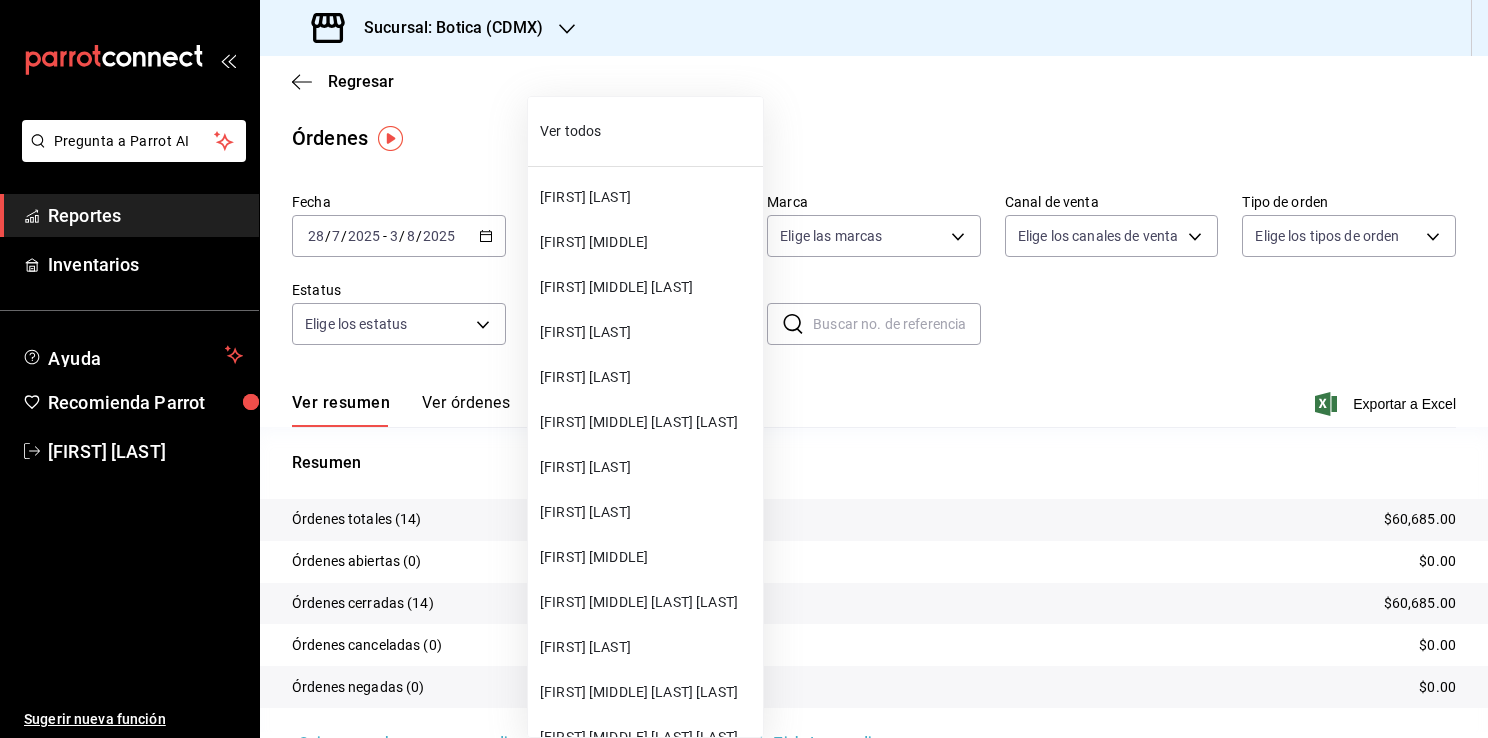 scroll, scrollTop: 15800, scrollLeft: 0, axis: vertical 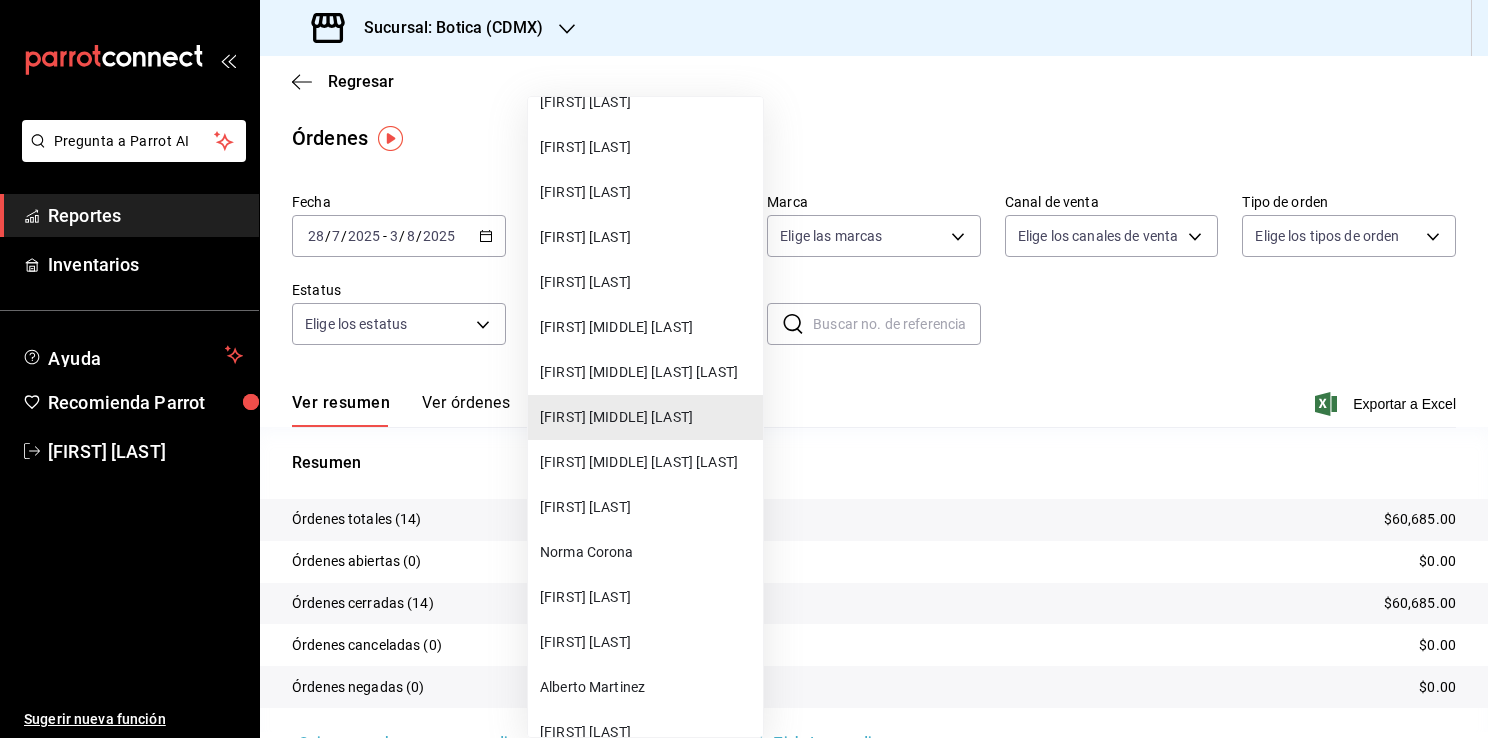 click on "[FIRST] [MIDDLE] [LAST] [LAST]" at bounding box center [647, 372] 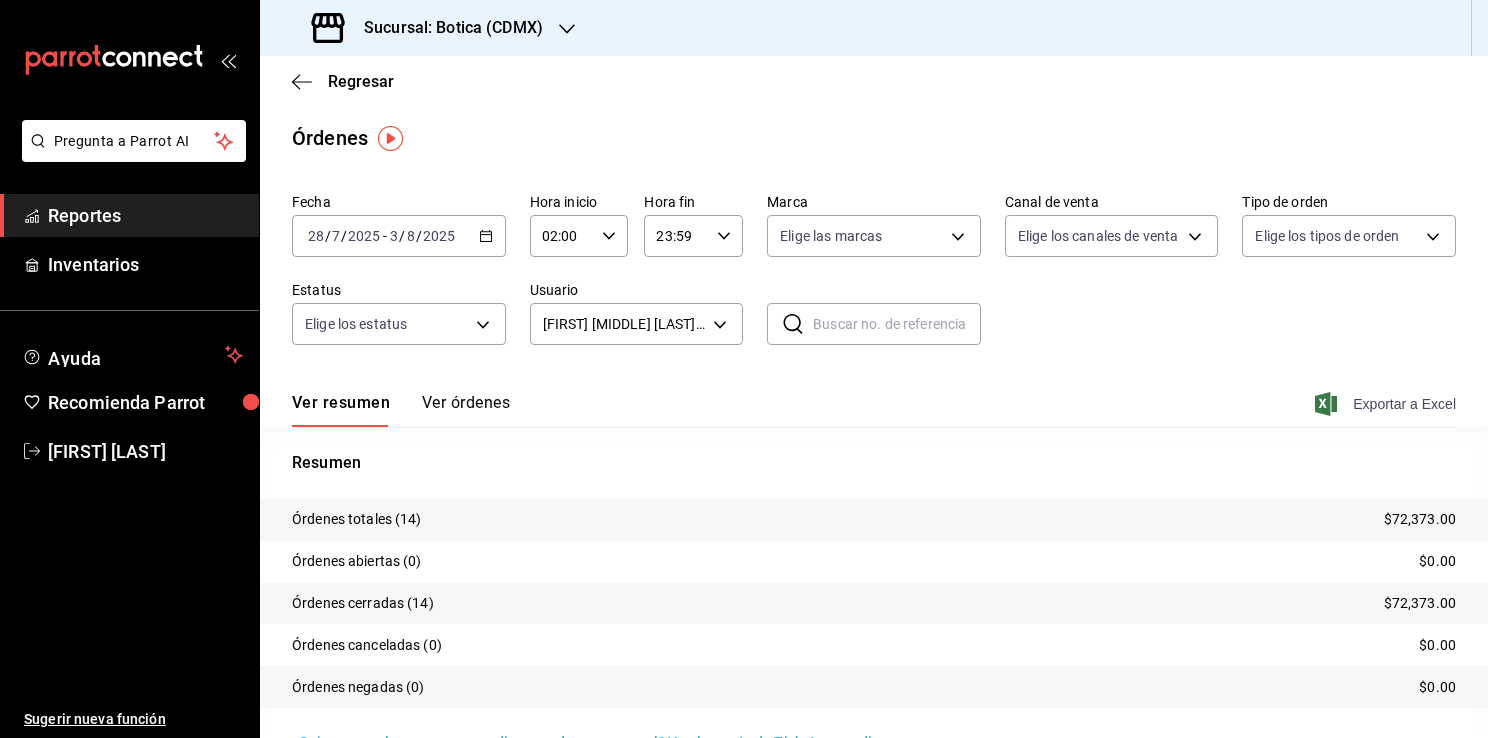 click on "Exportar a Excel" at bounding box center [1387, 404] 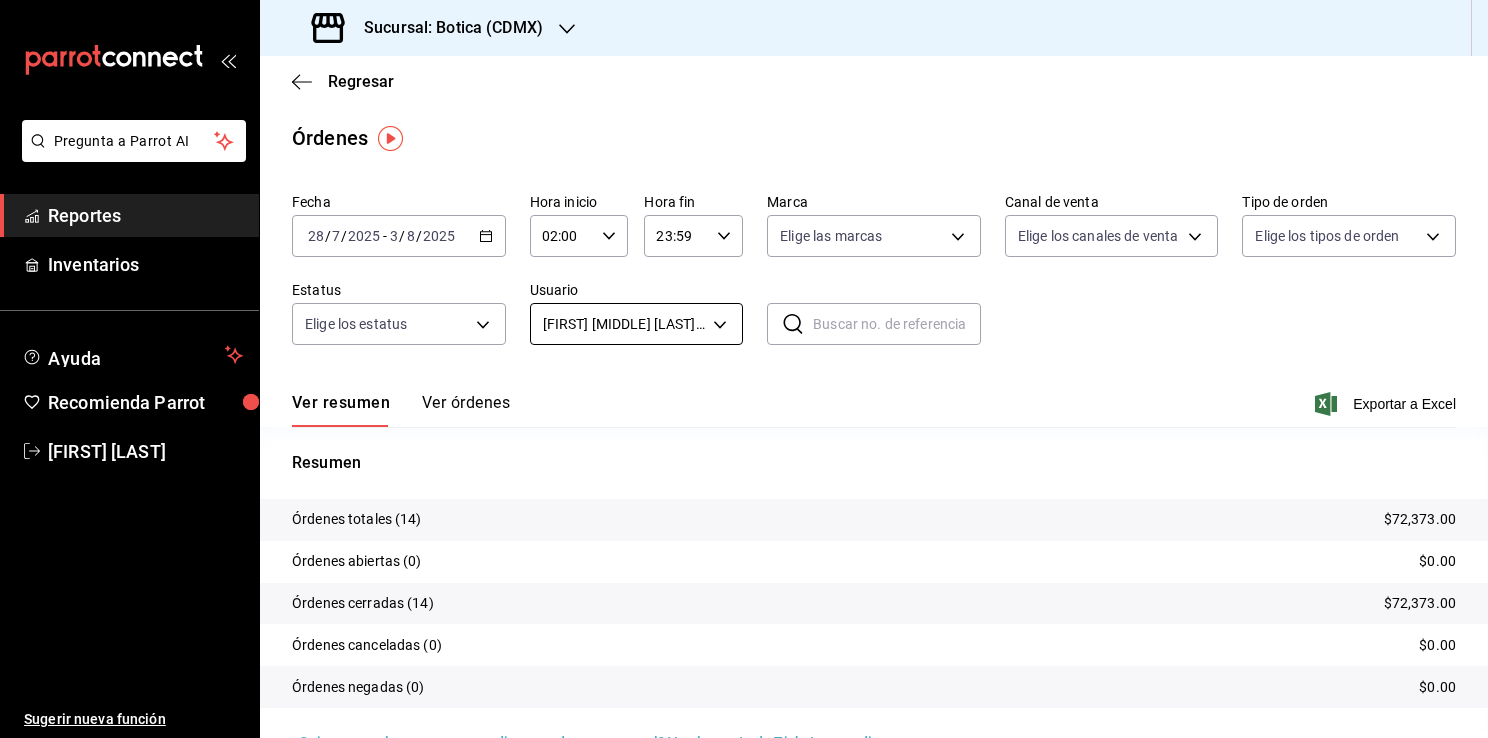 click on "Pregunta a Parrot AI Reportes Inventarios Ayuda Recomienda Parrot Christian Nadal Sugerir nueva función Sucursal: Botica ([CITY]) Regresar Órdenes Fecha 2025-07-28 28 / 7 / 2025 - 2025-08-03 3 / 8 / 2025 Hora inicio 02:00 Hora inicio Hora fin 23:59 Hora fin Marca Elige las marcas Canal de venta Elige los canales de venta Tipo de orden Elige los tipos de orden Estatus Elige los estatus Usuario [FIRST] [LAST] [UUID] ​ ​ Ver resumen Ver órdenes Exportar a Excel Resumen Órdenes totales (14) $72,373.00 Órdenes abiertas (0) $0.00 Órdenes cerradas (14) $72,373.00 Órdenes canceladas (0) $0.00 Órdenes negadas (0) $0.00 ¿Quieres ver el consumo promedio por orden y comensal? Ve al reporte de Ticket promedio Pregunta a Parrot AI Reportes Inventarios Ayuda Recomienda Parrot Christian Nadal Sugerir nueva función GANA 1 MES GRATIS EN TU SUSCRIPCIÓN AQUÍ Ver video tutorial Ir a video Visitar centro de ayuda ([PHONE]) soporte@parrotsoftware.io" at bounding box center [744, 369] 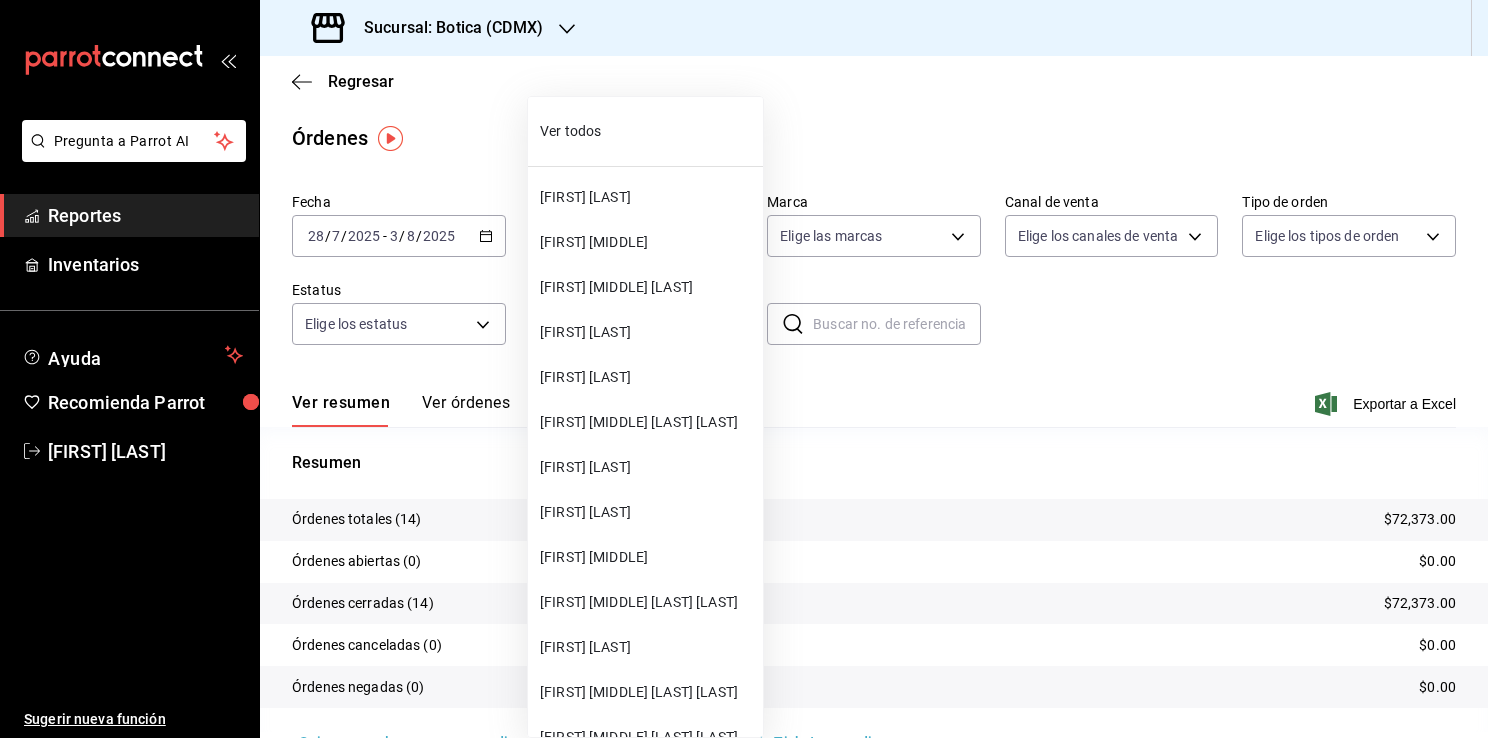 scroll, scrollTop: 15755, scrollLeft: 0, axis: vertical 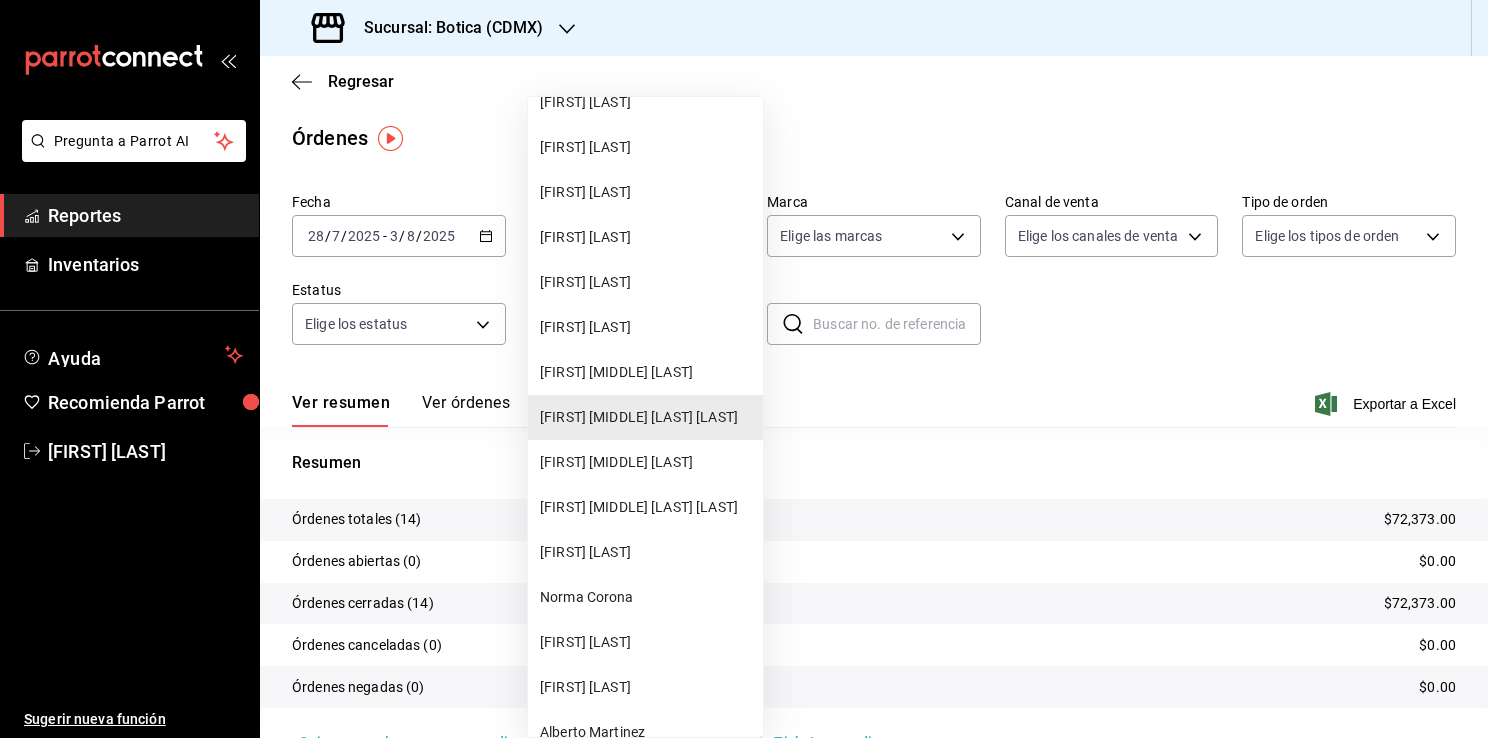 click on "[FIRST] [MIDDLE] [LAST] [LAST]" at bounding box center (647, 507) 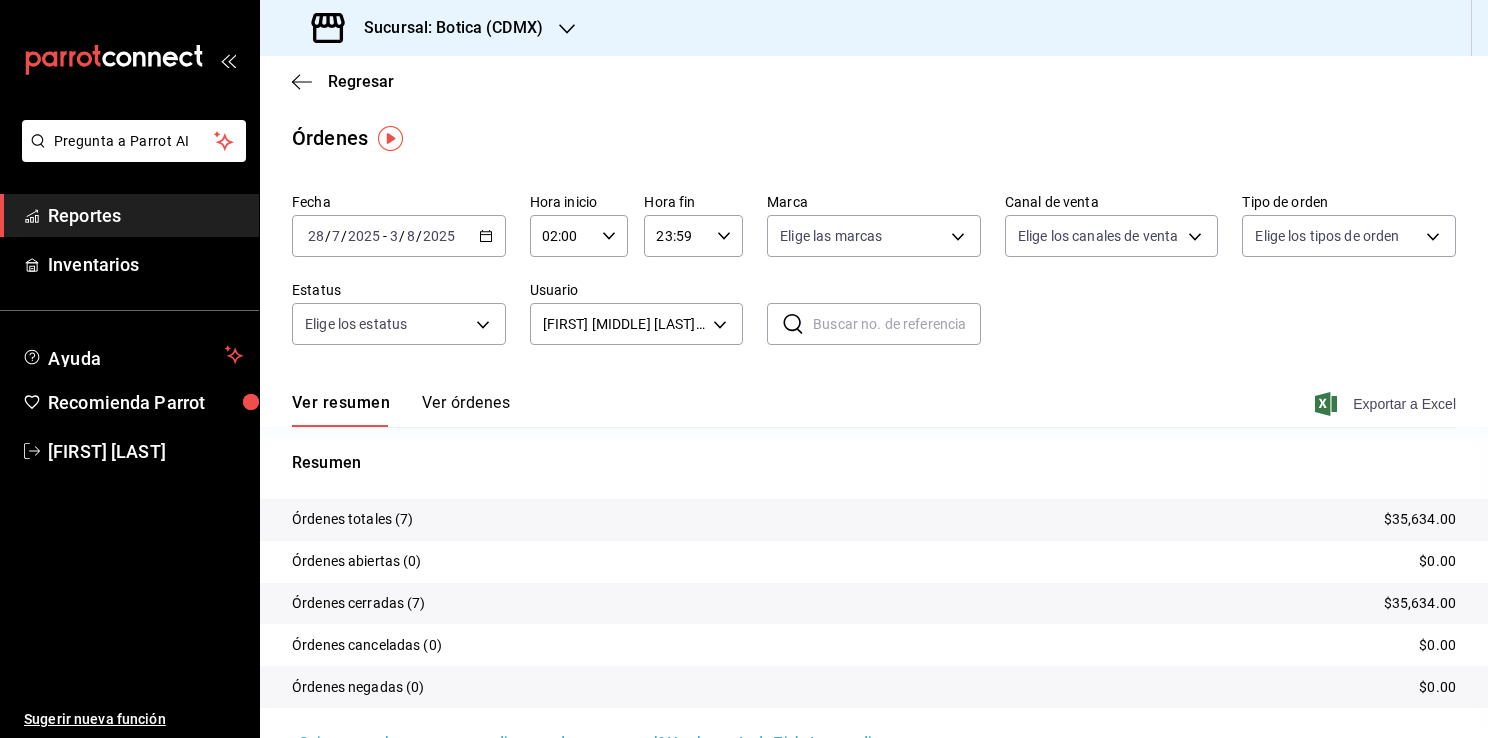 click on "Exportar a Excel" at bounding box center (1387, 404) 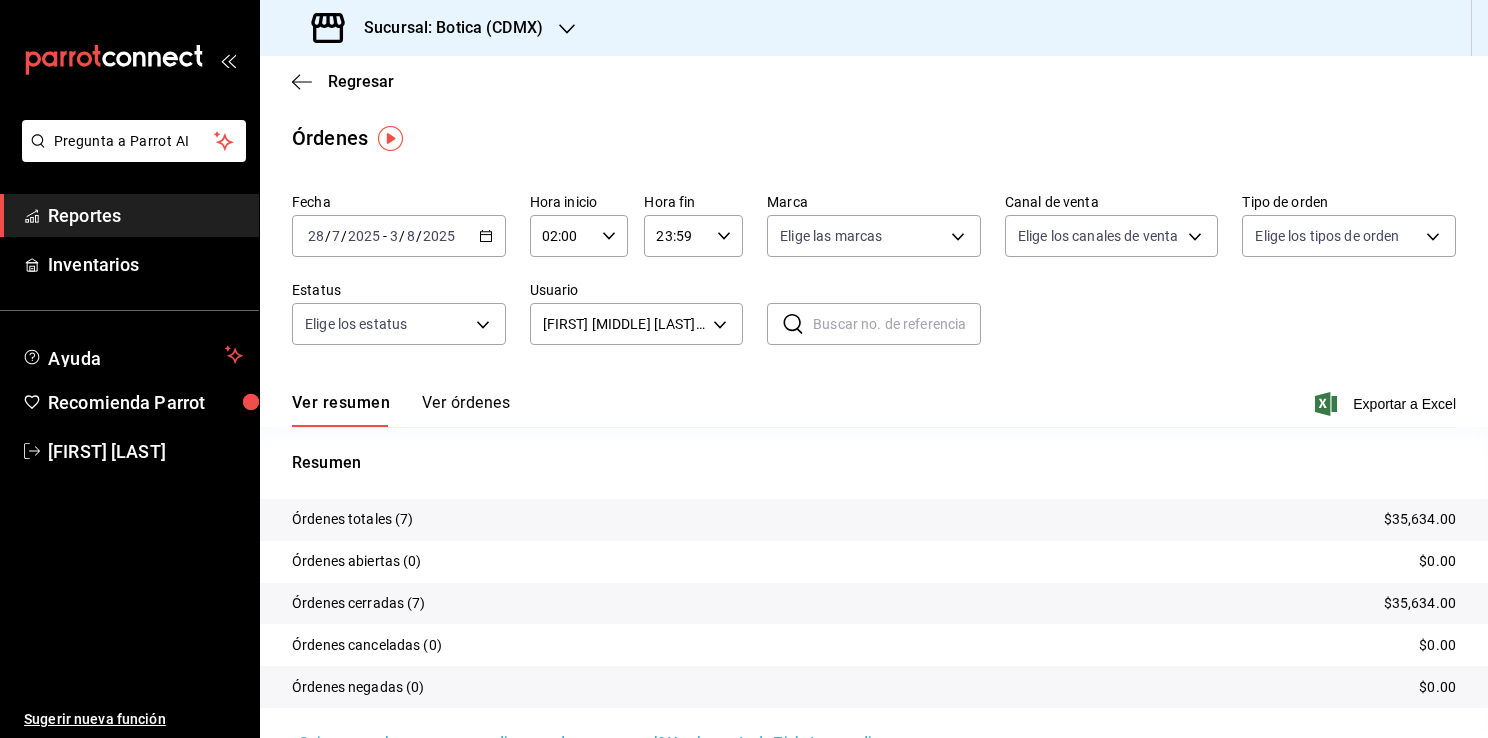 click on "Reportes" at bounding box center (145, 215) 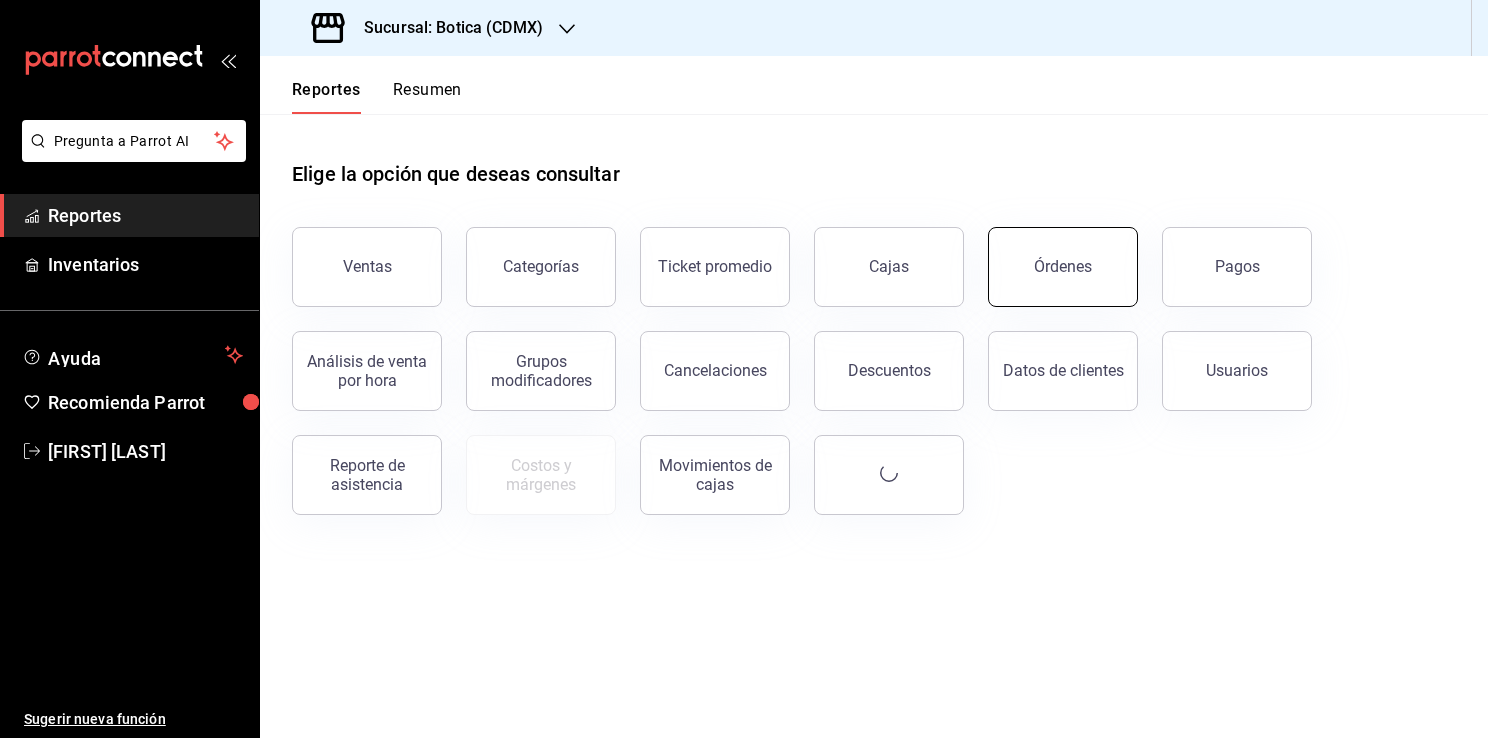 click on "Órdenes" at bounding box center [1063, 267] 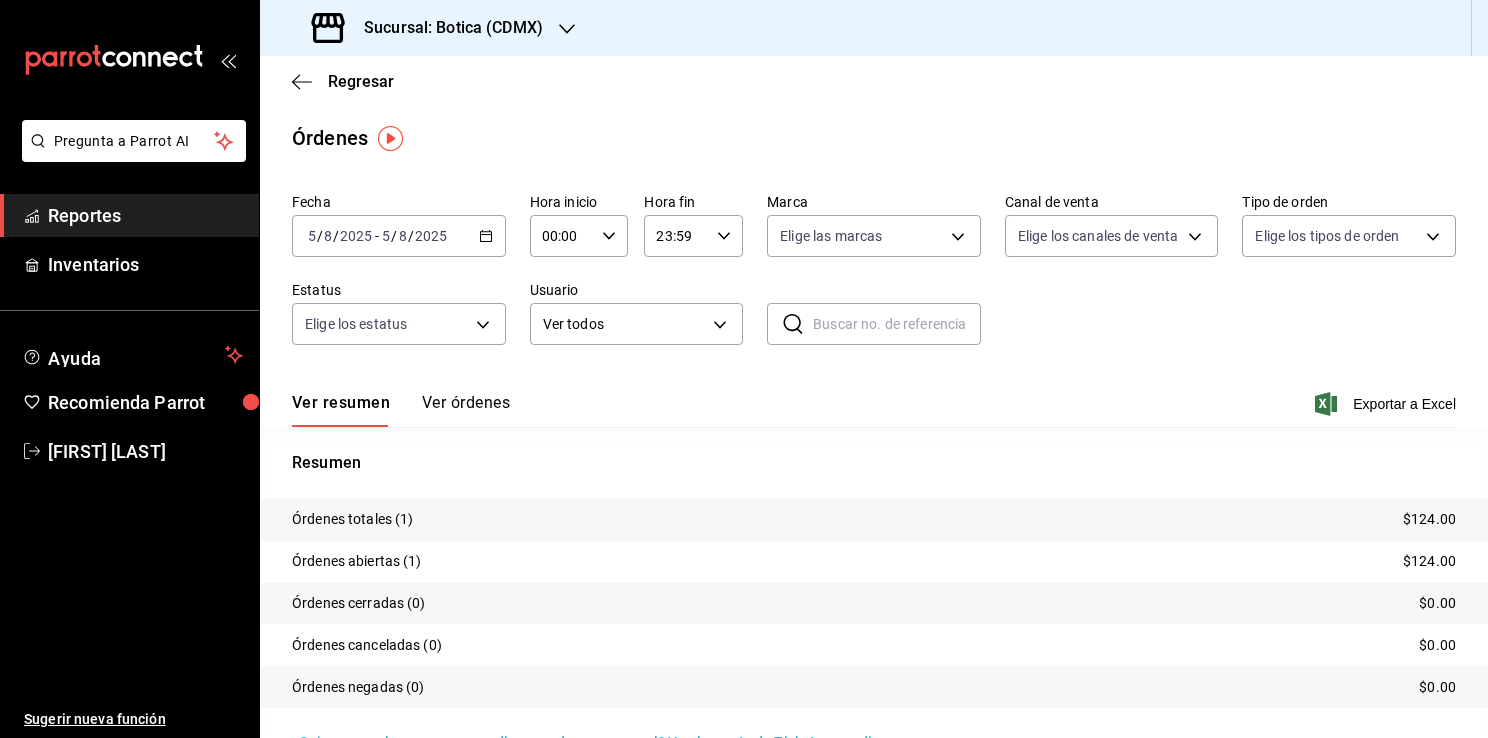 click 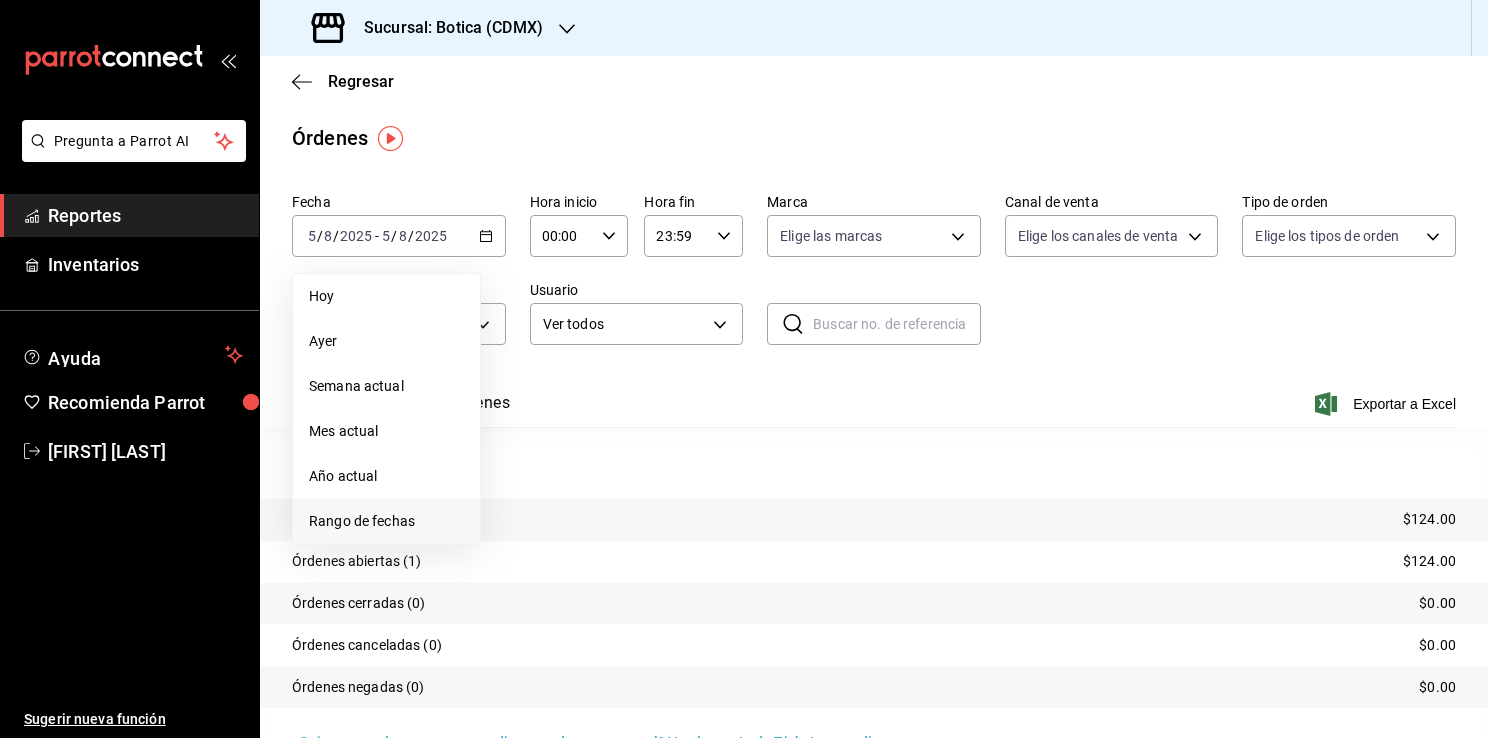 click on "Rango de fechas" at bounding box center (386, 521) 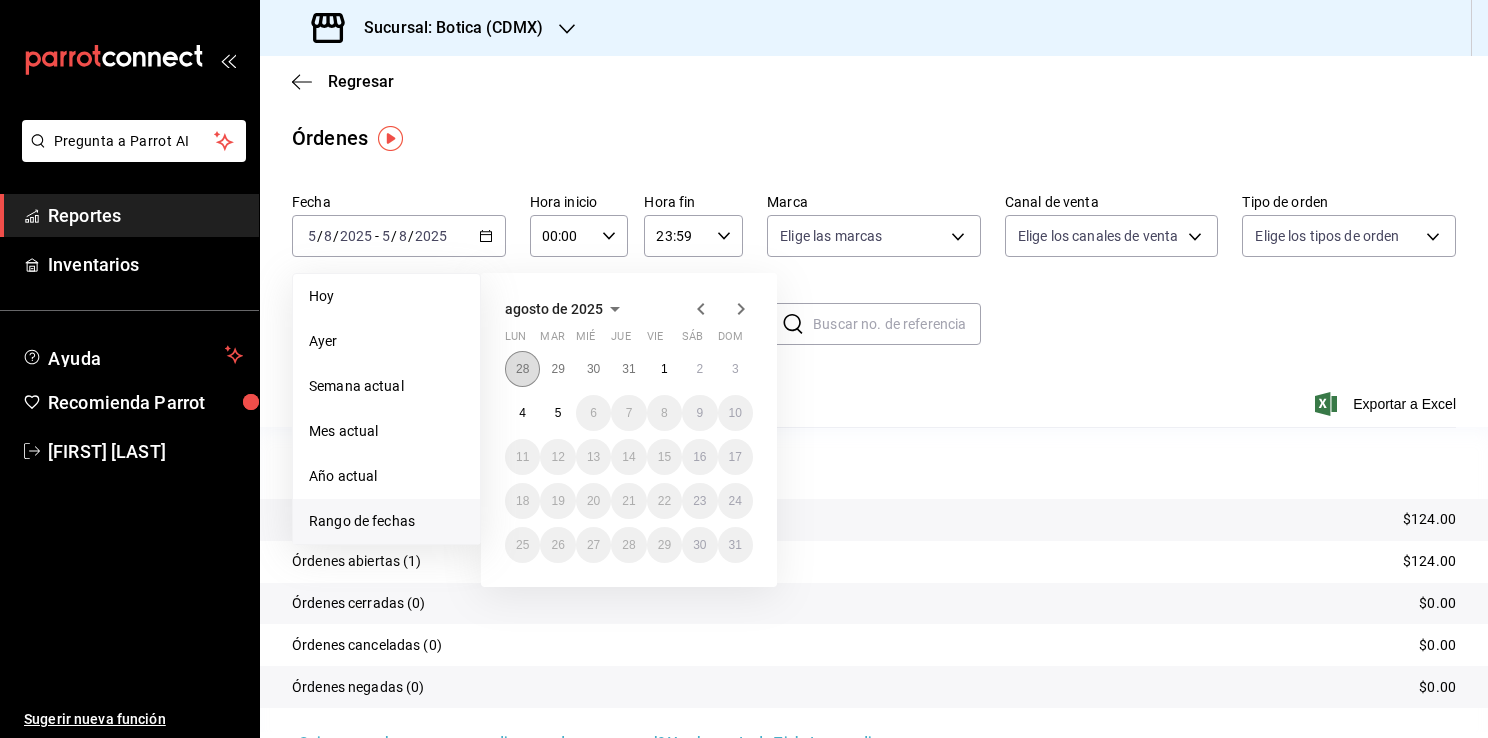 click on "28" at bounding box center (522, 369) 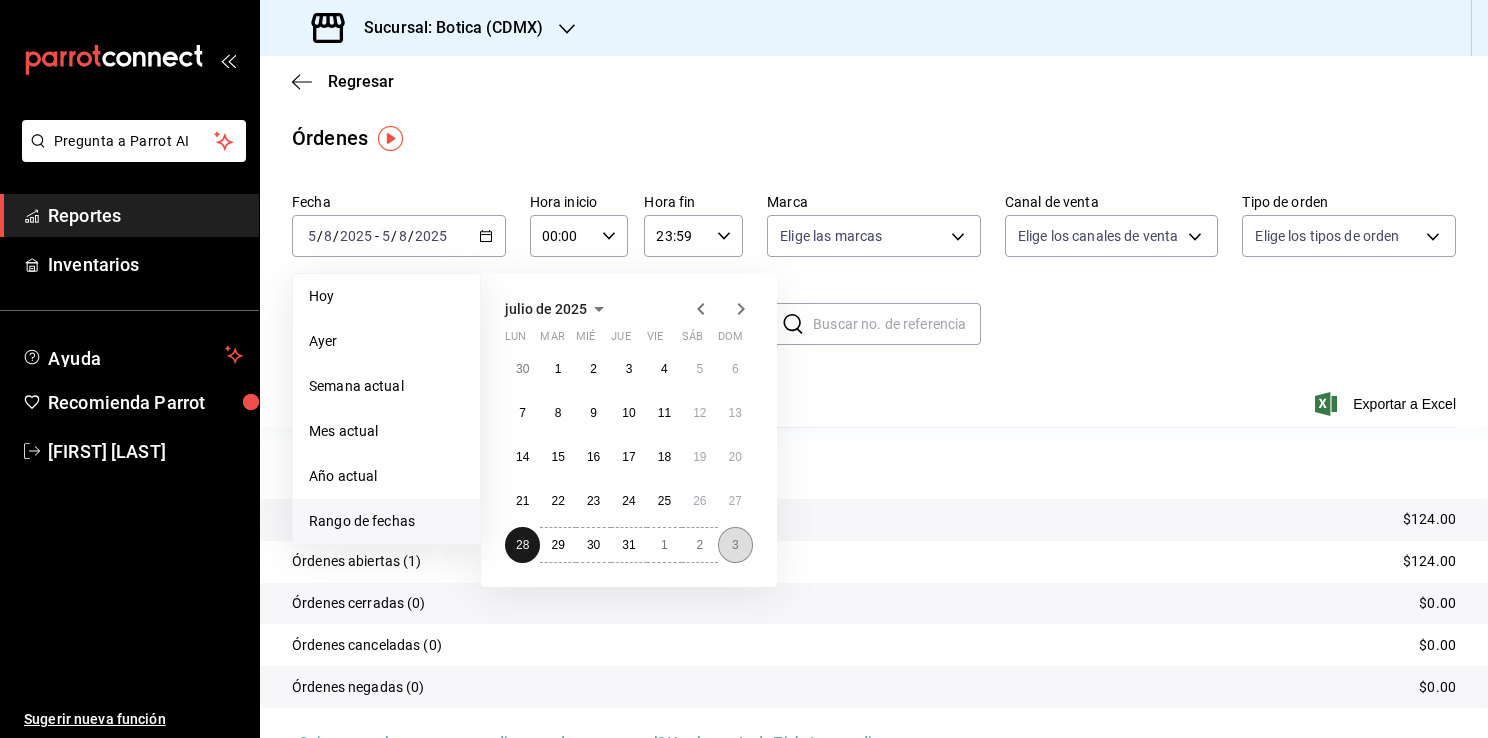 drag, startPoint x: 519, startPoint y: 542, endPoint x: 727, endPoint y: 546, distance: 208.03845 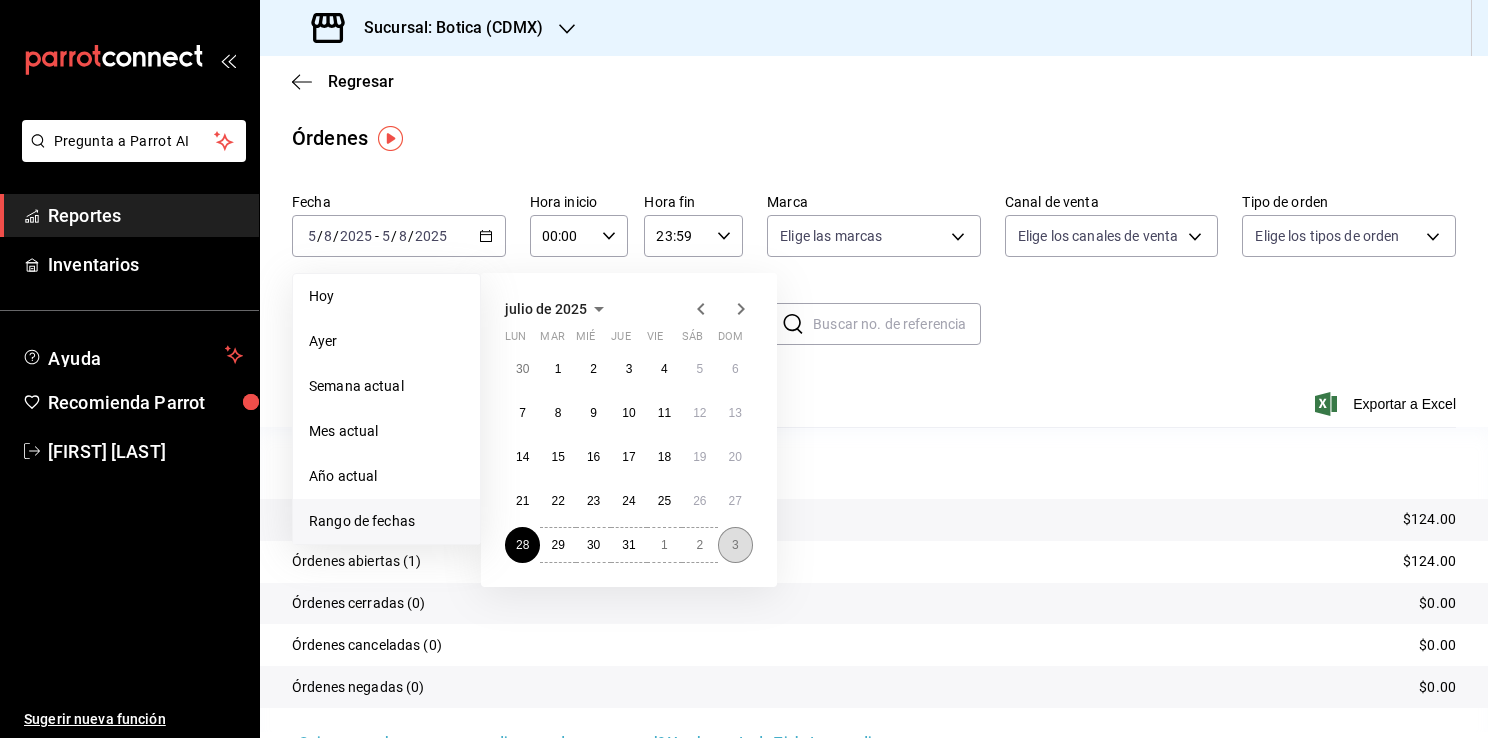 click on "3" at bounding box center (735, 545) 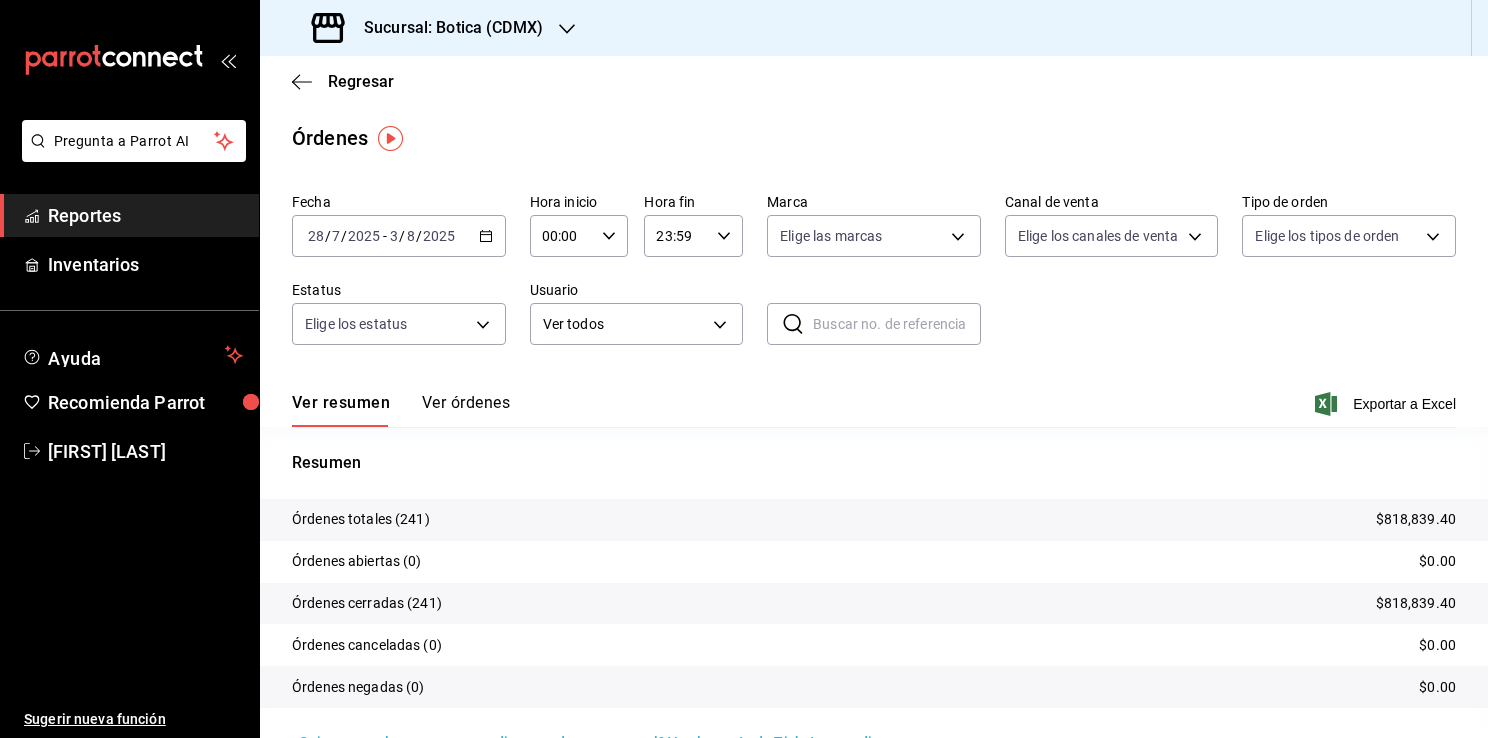 click 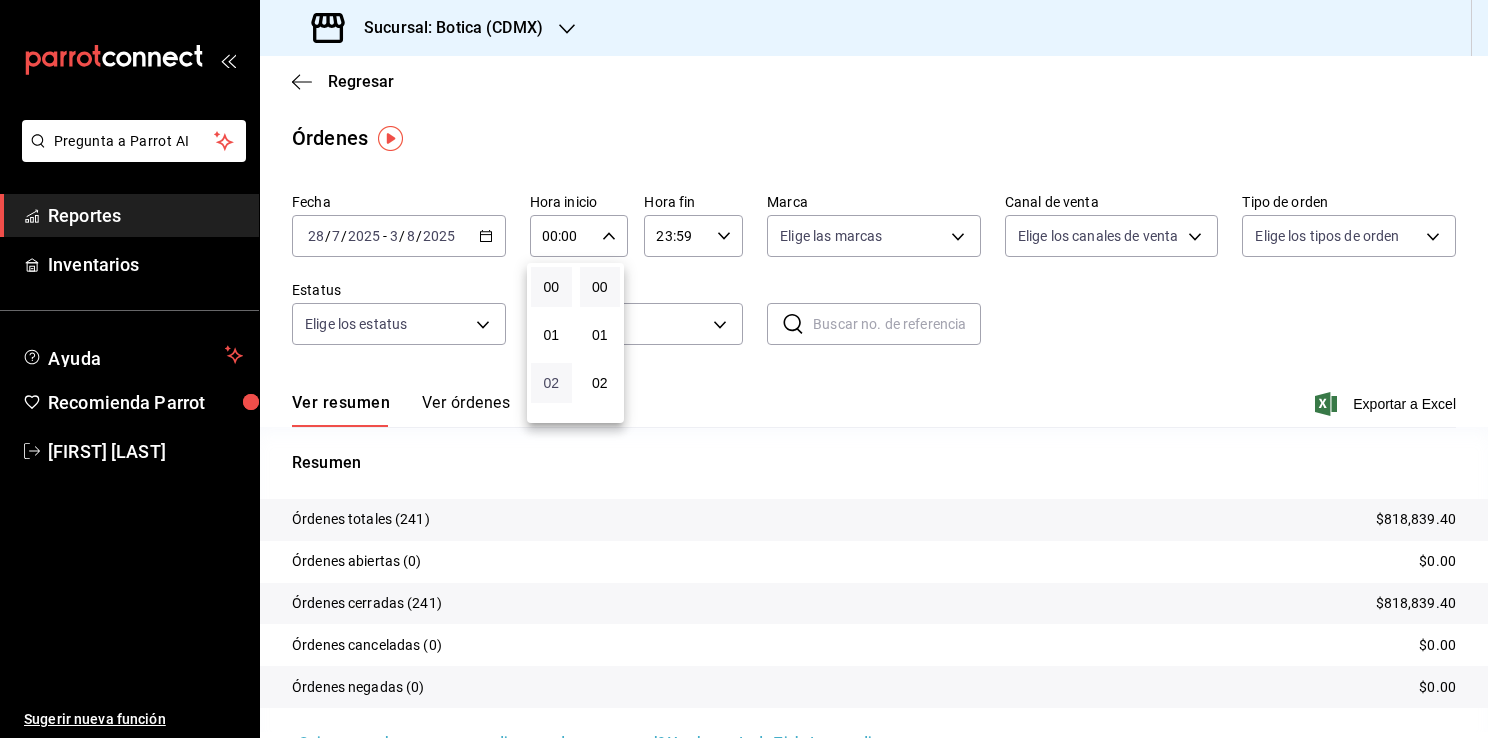click on "02" at bounding box center [551, 383] 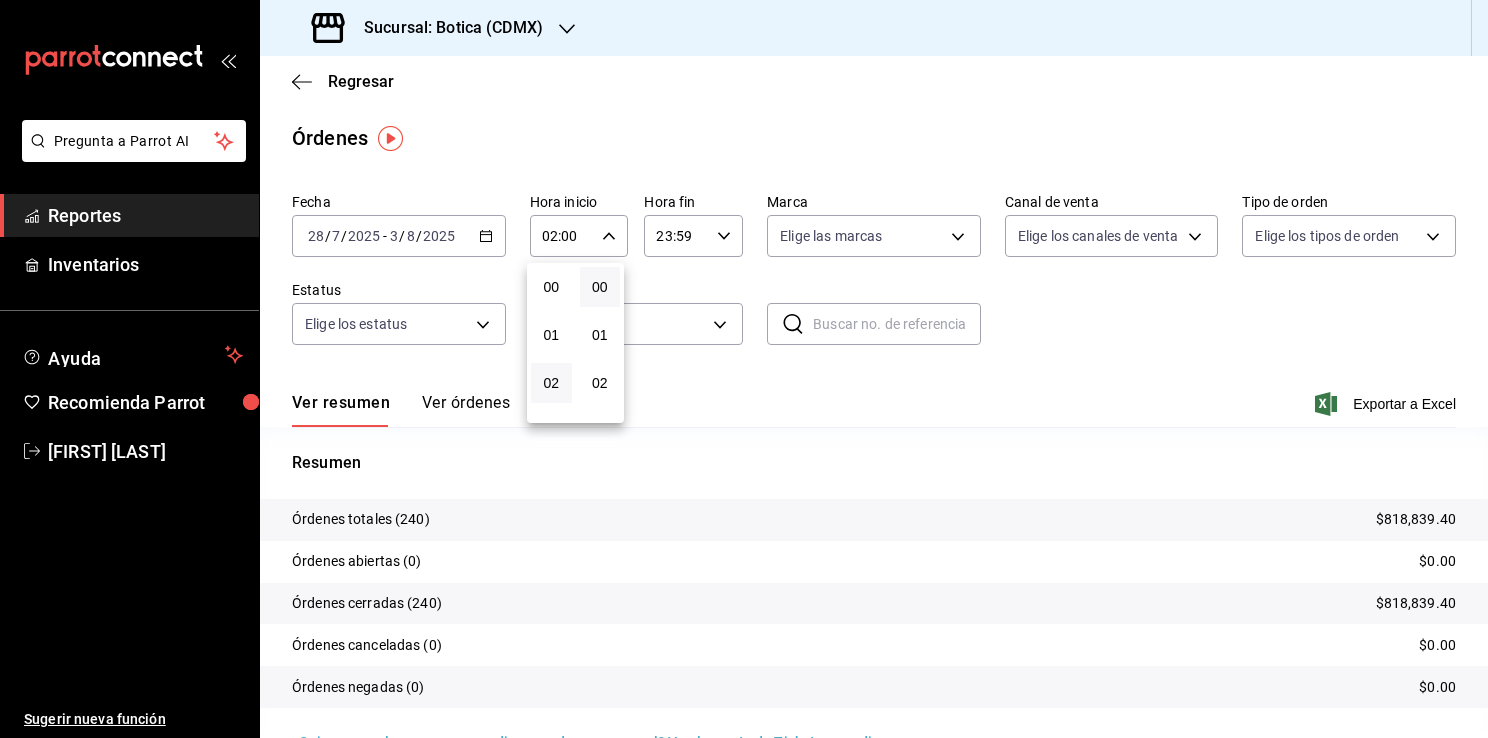 click at bounding box center [744, 369] 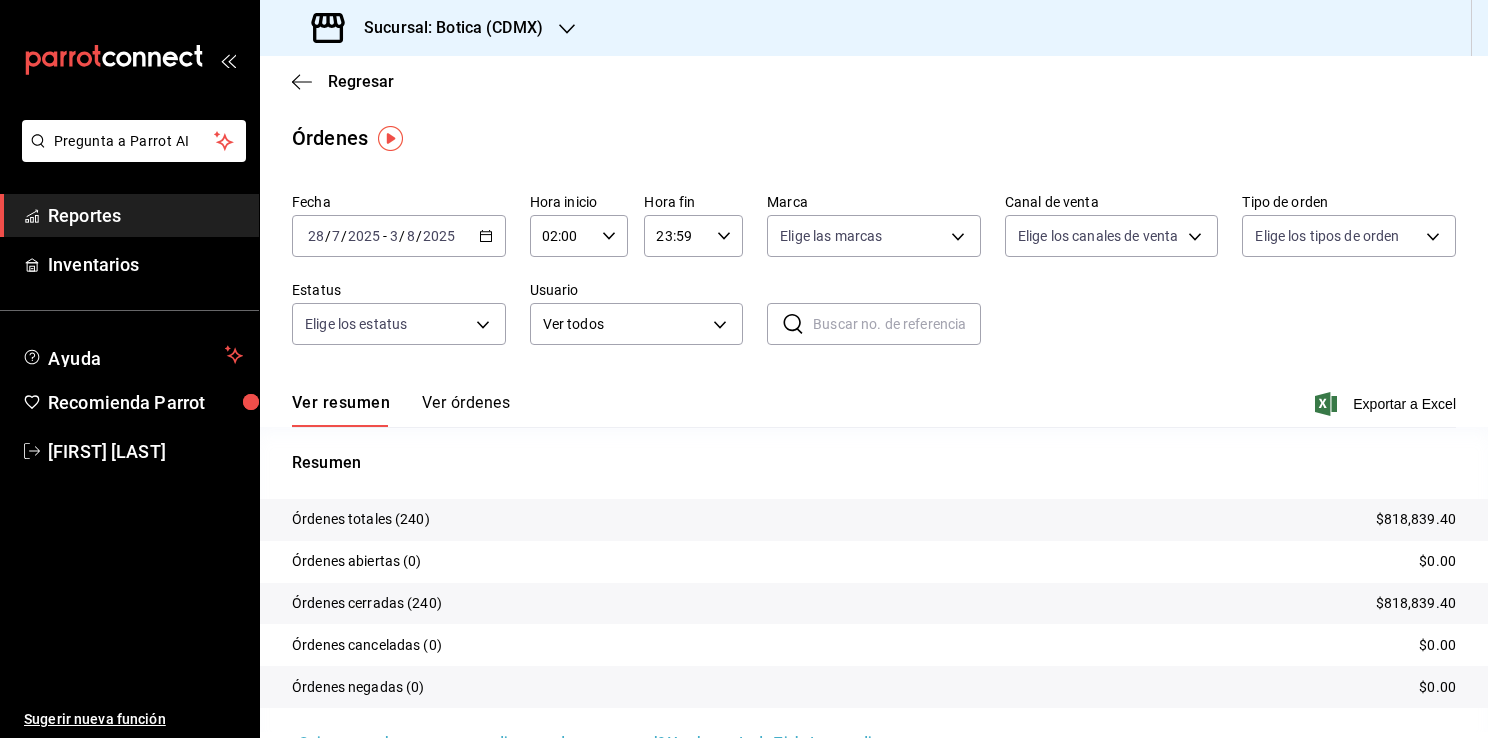 click on "Pregunta a Parrot AI Reportes Inventarios Ayuda Recomienda Parrot Christian Nadal Sugerir nueva función Sucursal: Botica ([CITY]) Regresar Órdenes Fecha 2025-07-28 28 / 7 / 2025 - 2025-08-03 3 / 8 / 2025 Hora inicio 02:00 Hora inicio Hora fin 23:59 Hora fin Marca Elige las marcas Canal de venta Elige los canales de venta Tipo de orden Elige los tipos de orden Estatus Elige los estatus Usuario Ver todos ALL ​ ​ Ver resumen Ver órdenes Exportar a Excel Resumen Órdenes totales (240) $818,839.40 Órdenes abiertas (0) $0.00 Órdenes cerradas (240) $818,839.40 Órdenes canceladas (0) $0.00 Órdenes negadas (0) $0.00 ¿Quieres ver el consumo promedio por orden y comensal? Ve al reporte de Ticket promedio Pregunta a Parrot AI Reportes Inventarios Ayuda Recomienda Parrot Christian Nadal Sugerir nueva función GANA 1 MES GRATIS EN TU SUSCRIPCIÓN AQUÍ Ver video tutorial Ir a video Visitar centro de ayuda ([PHONE]) soporte@parrotsoftware.io Visitar centro de ayuda ([PHONE])" at bounding box center (744, 369) 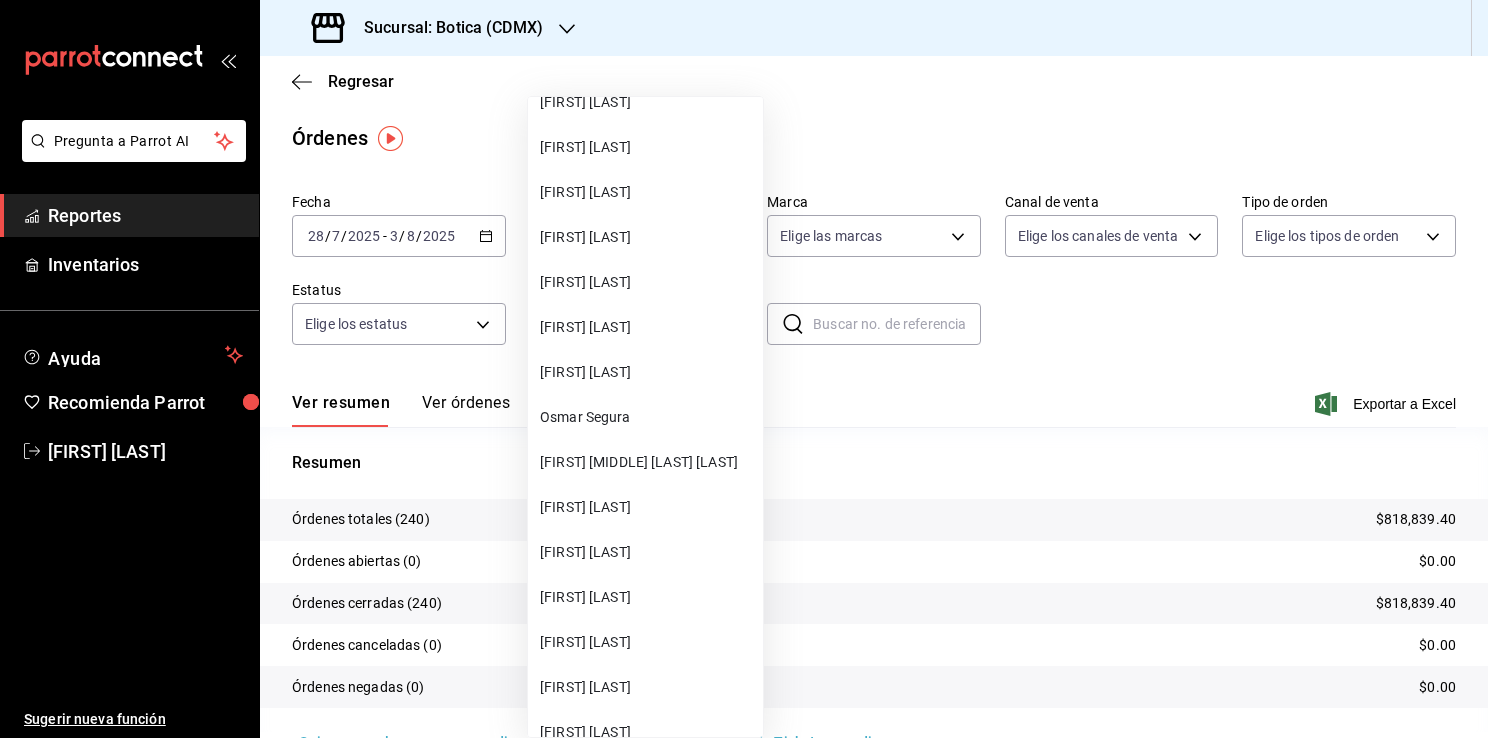 scroll, scrollTop: 4460, scrollLeft: 0, axis: vertical 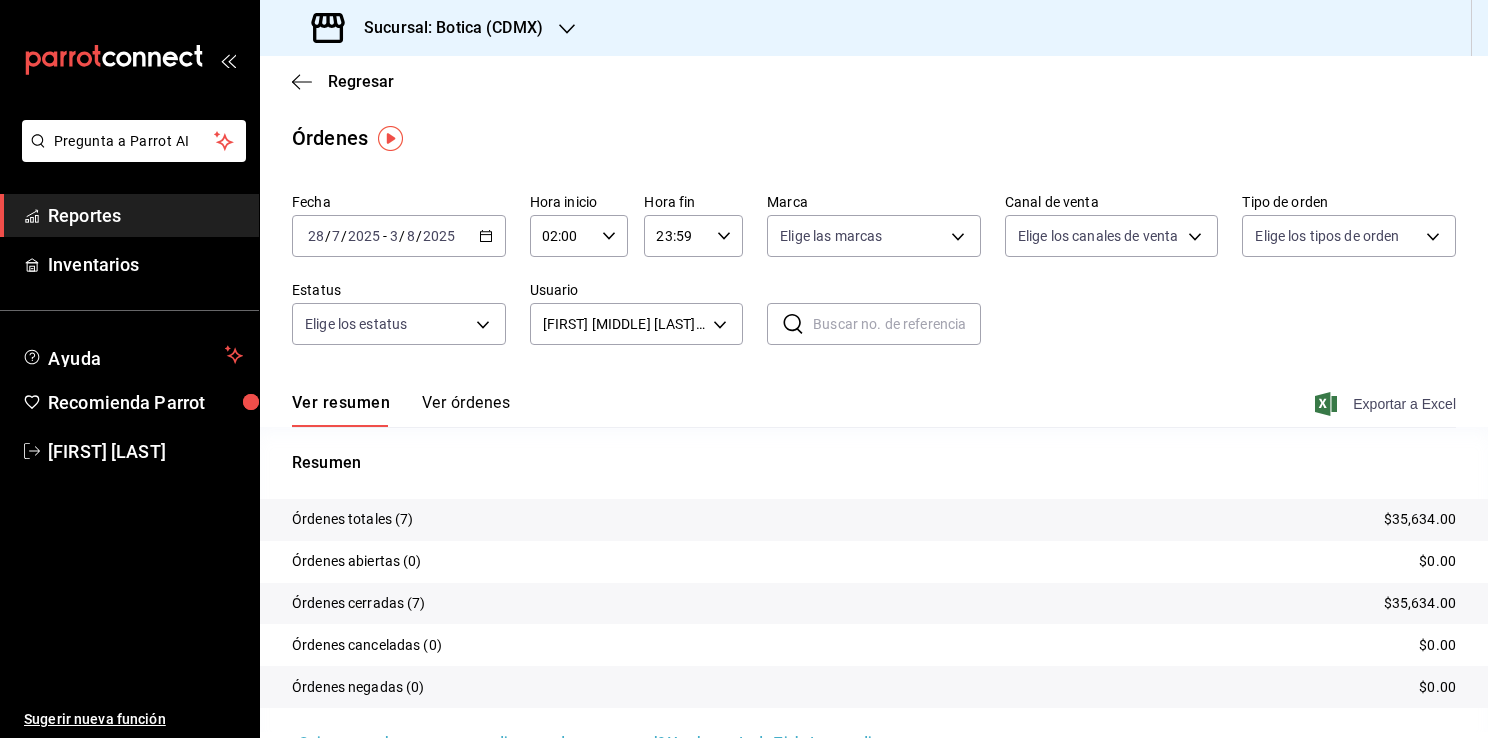 click on "Exportar a Excel" at bounding box center (1387, 404) 